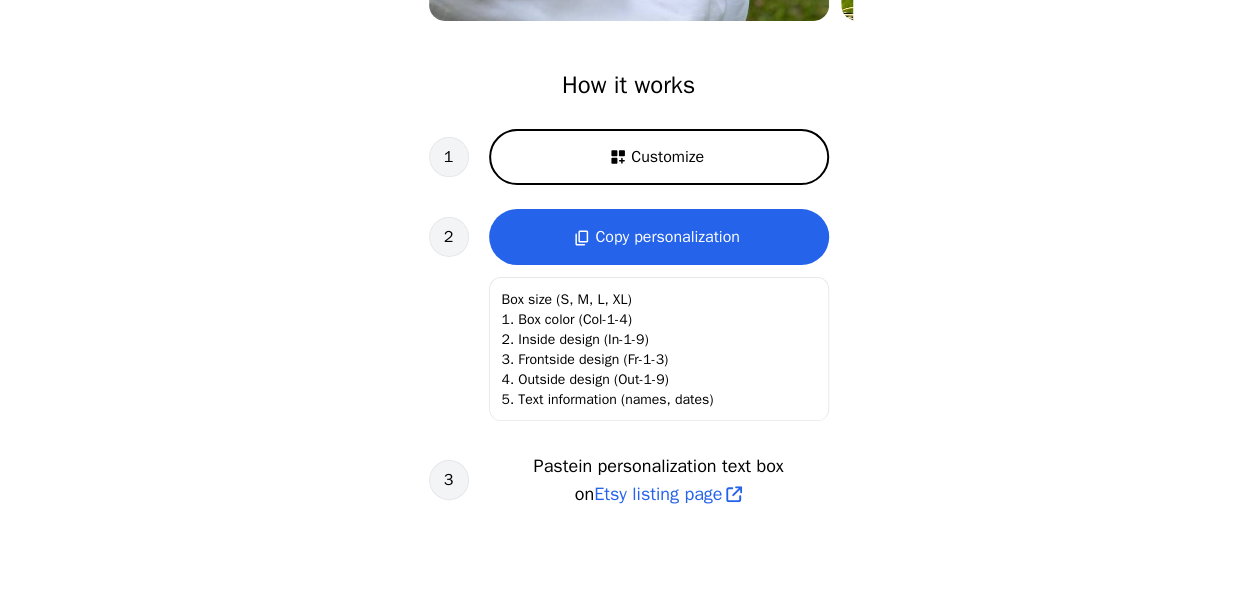 scroll, scrollTop: 400, scrollLeft: 0, axis: vertical 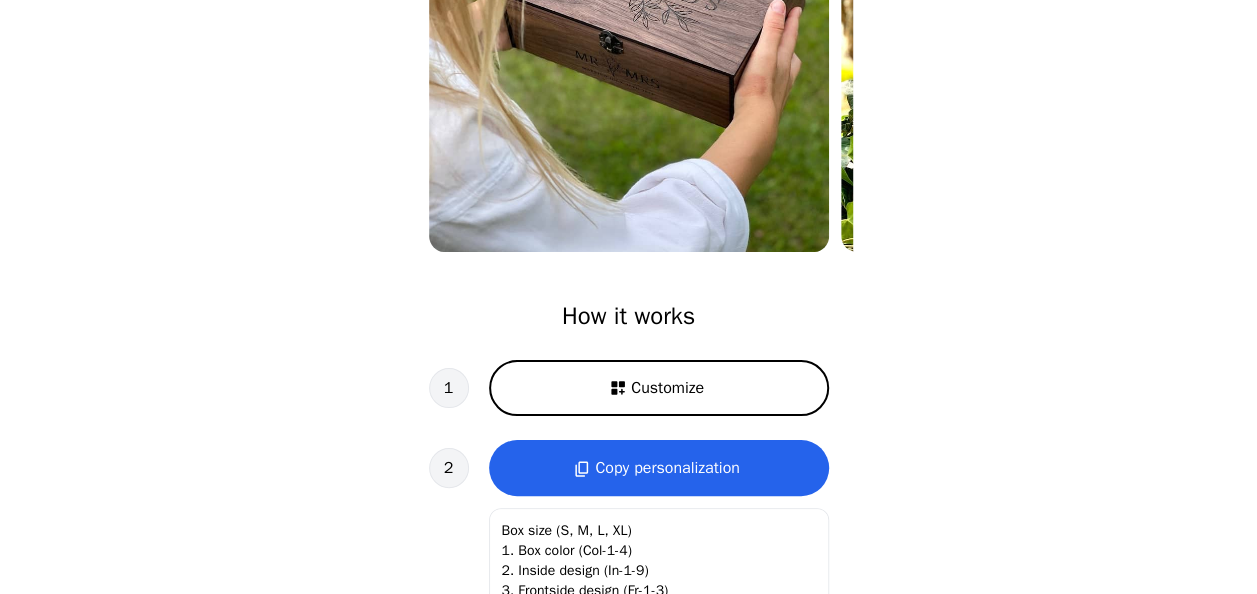 click on "Customize" at bounding box center (659, 388) 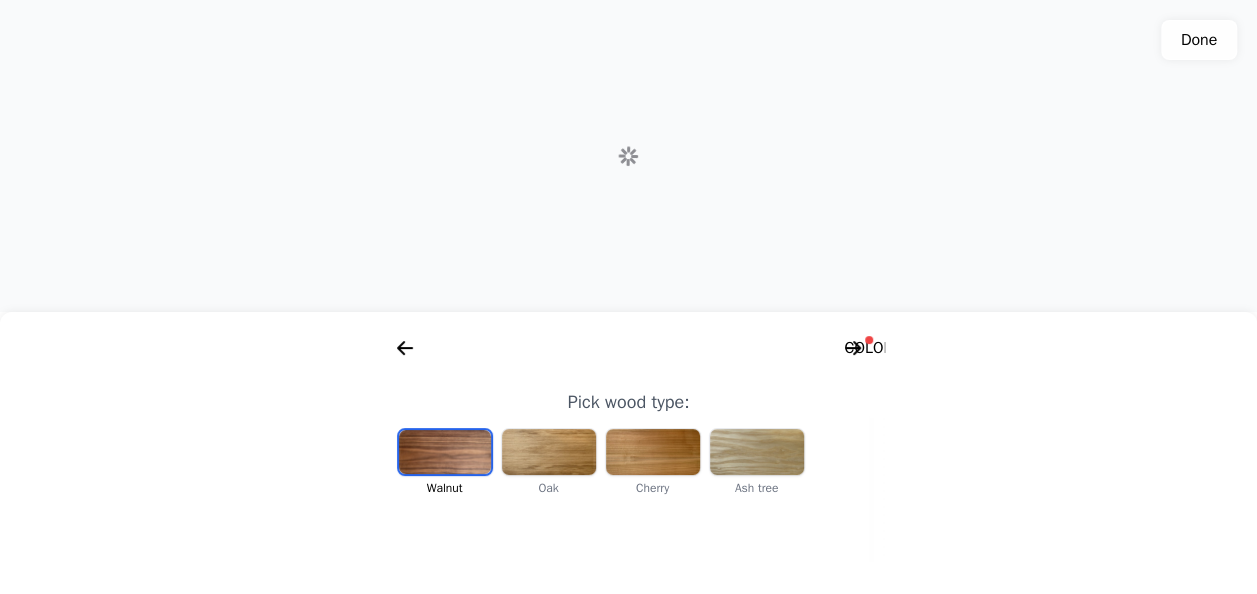 scroll, scrollTop: 0, scrollLeft: 256, axis: horizontal 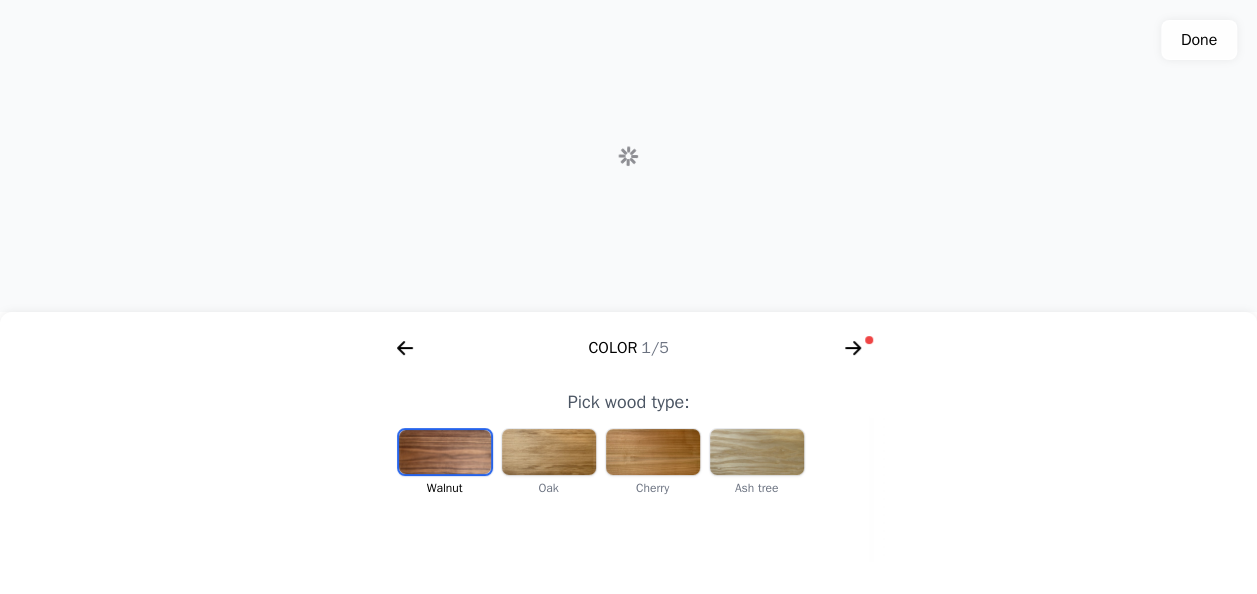 click at bounding box center [549, 452] 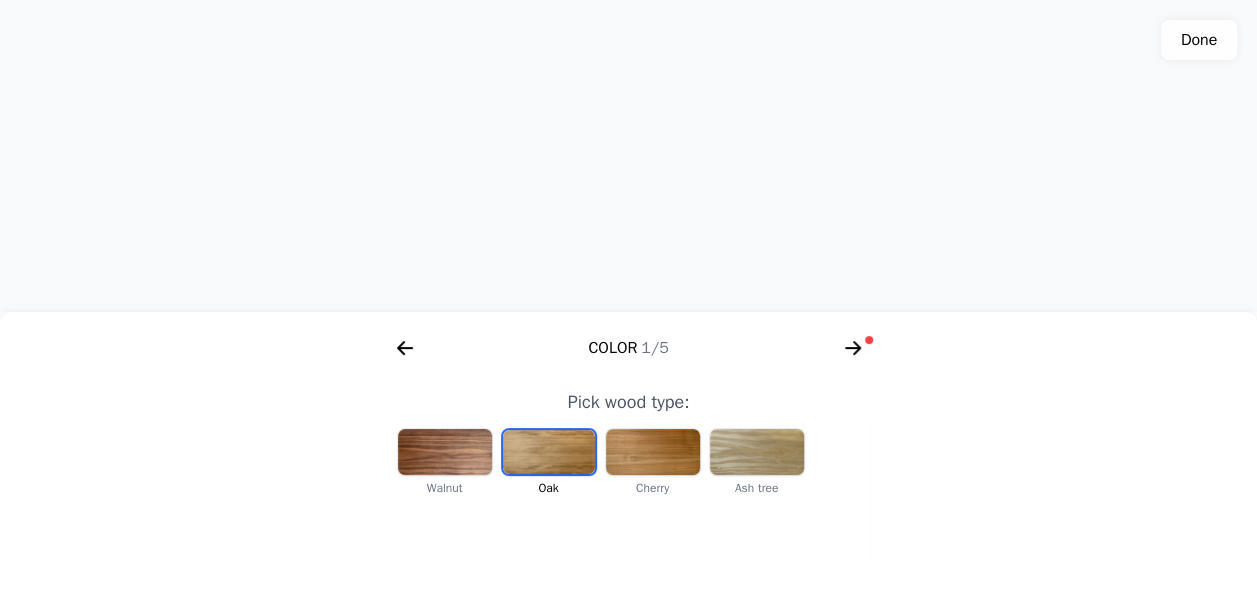 scroll, scrollTop: 0, scrollLeft: 412, axis: horizontal 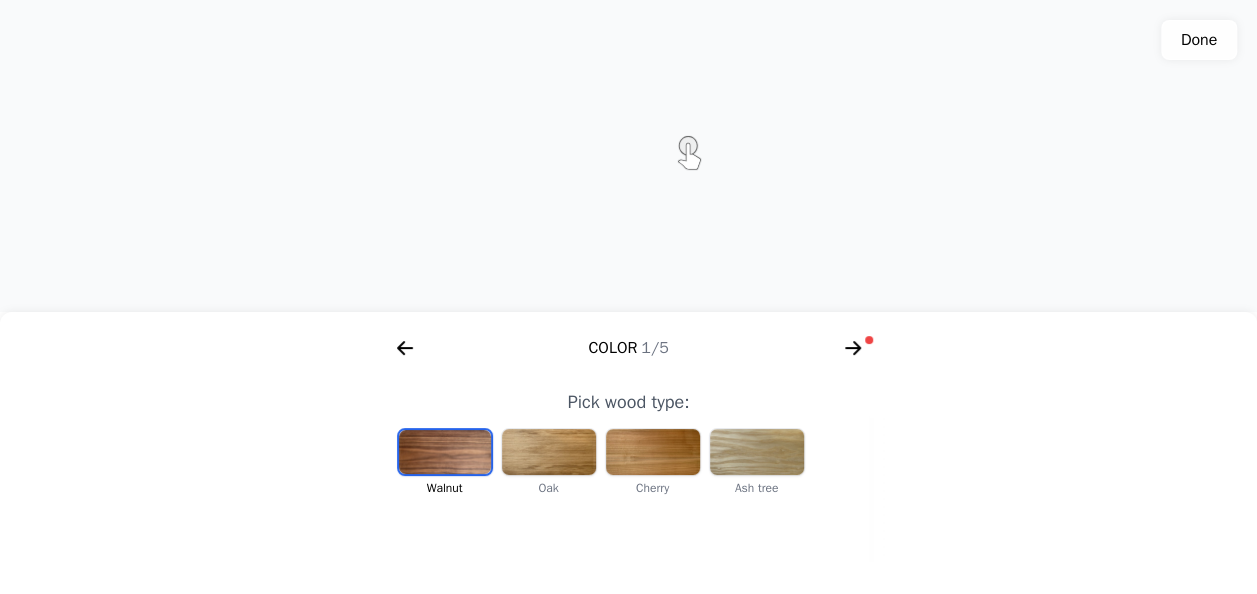 click at bounding box center (757, 452) 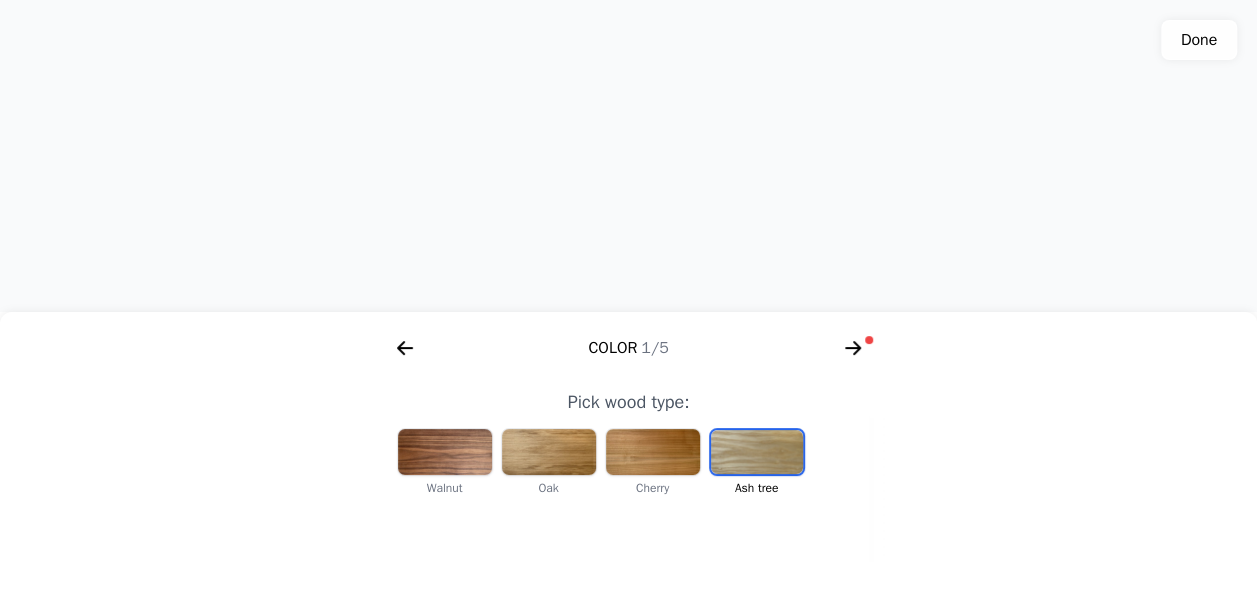 click at bounding box center [653, 452] 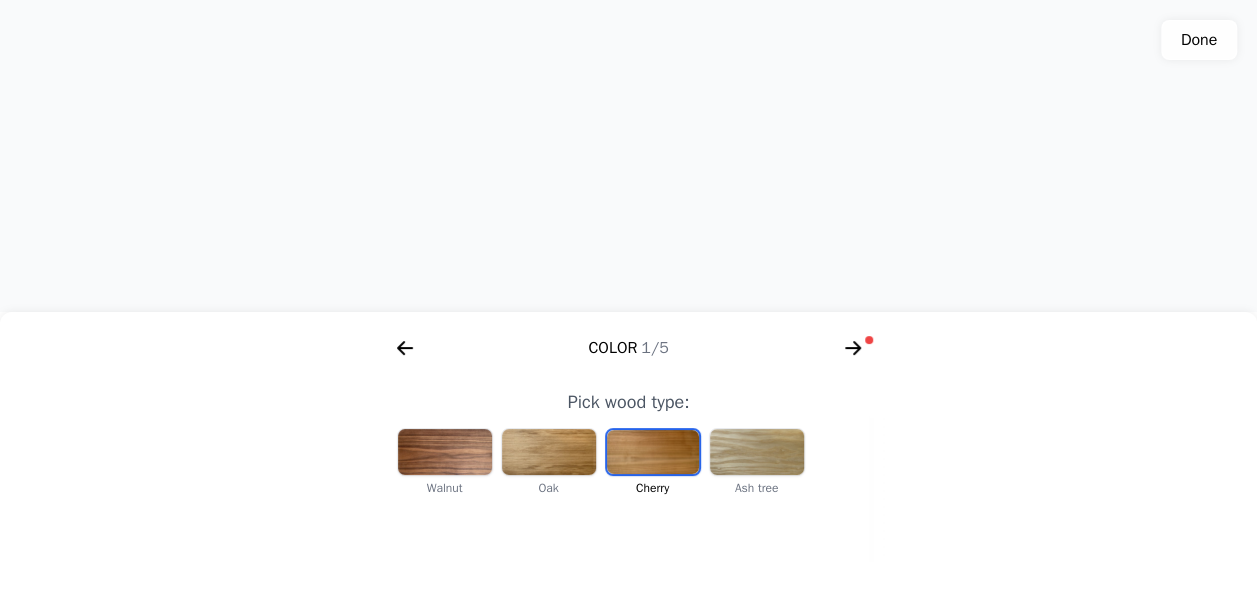 click at bounding box center [549, 452] 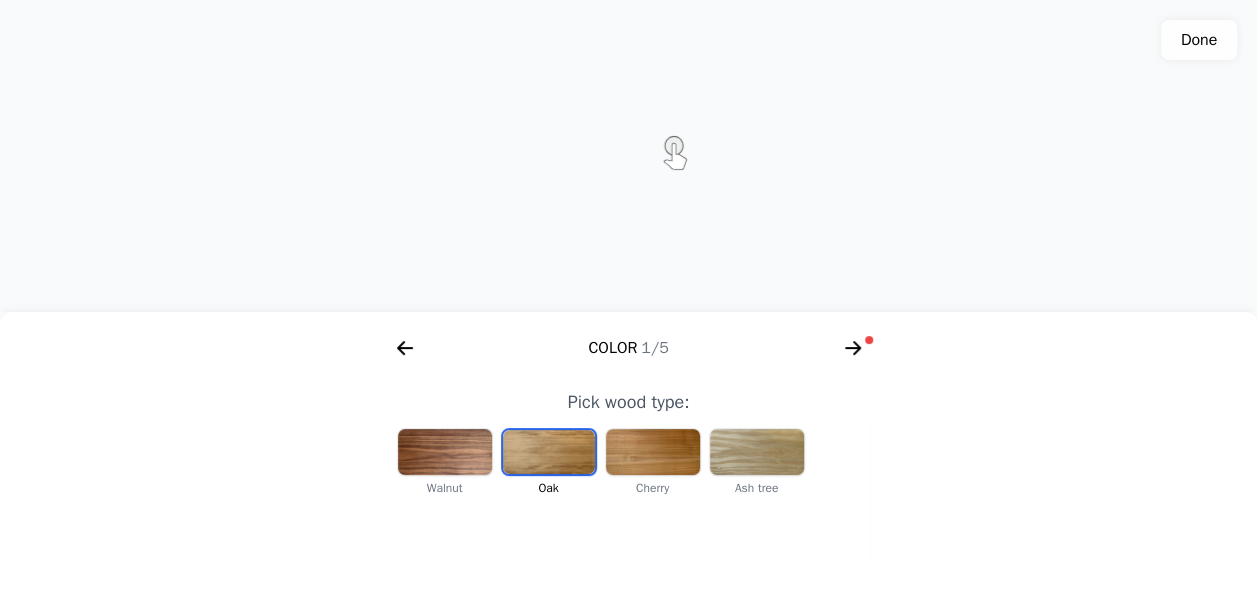 click at bounding box center (445, 452) 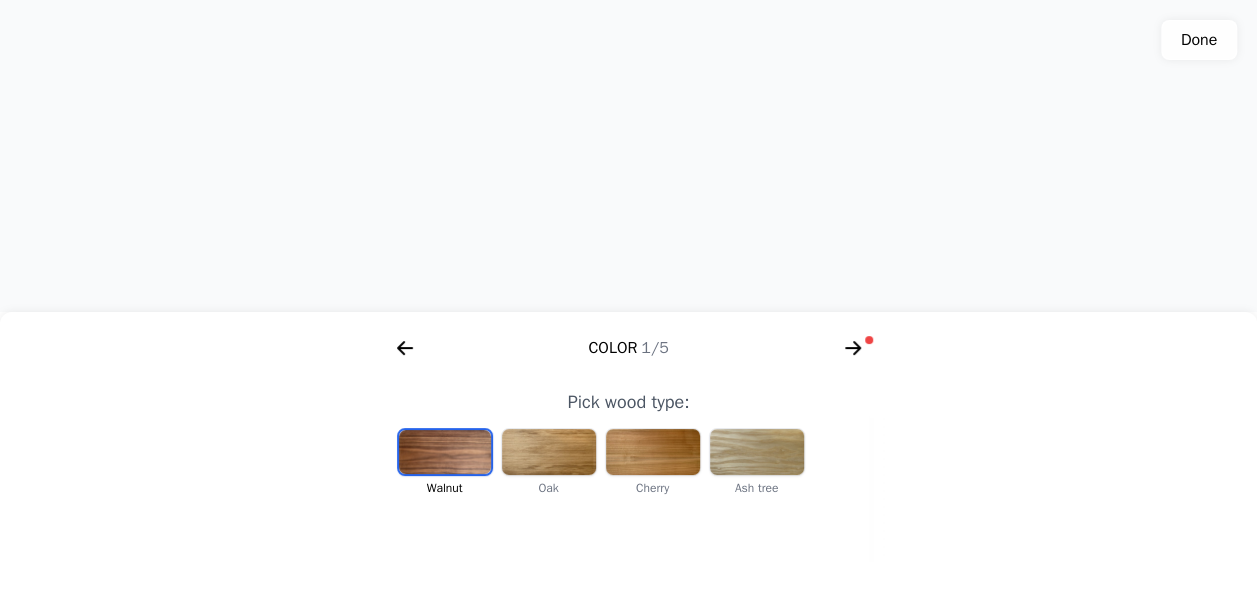 click at bounding box center (653, 452) 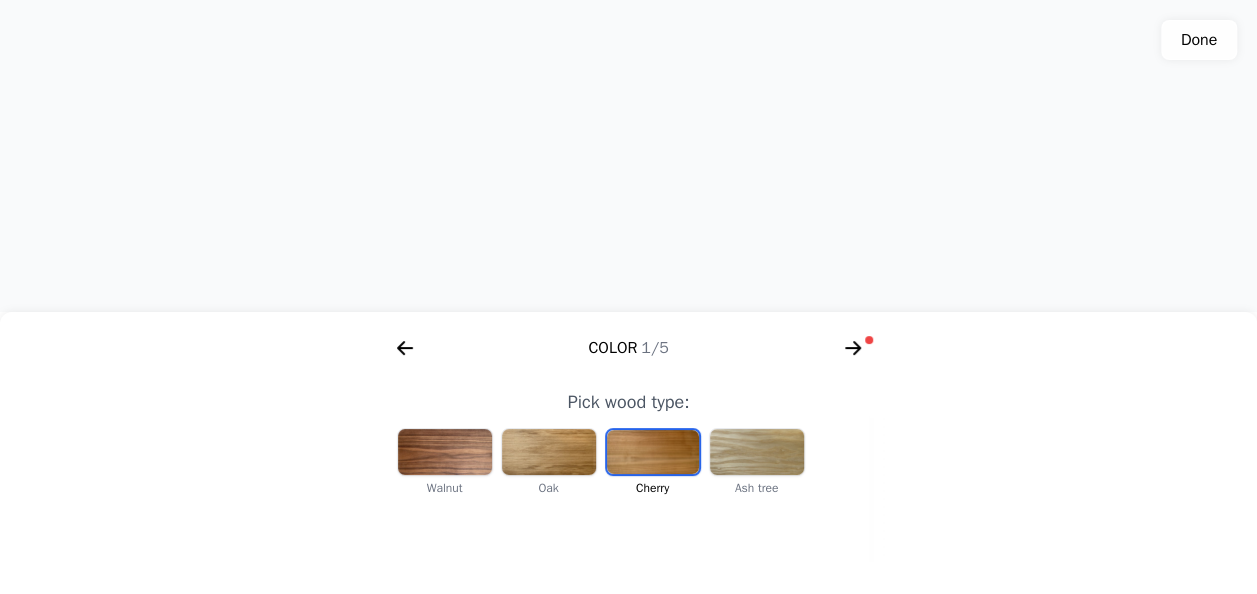 click at bounding box center [757, 452] 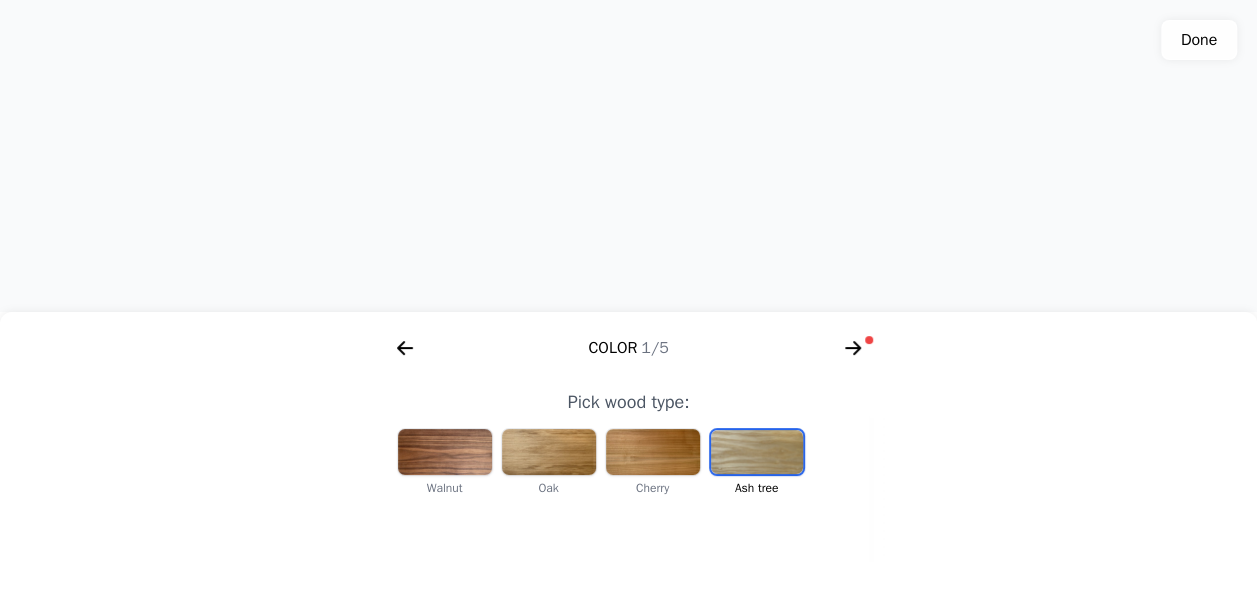 click at bounding box center (445, 452) 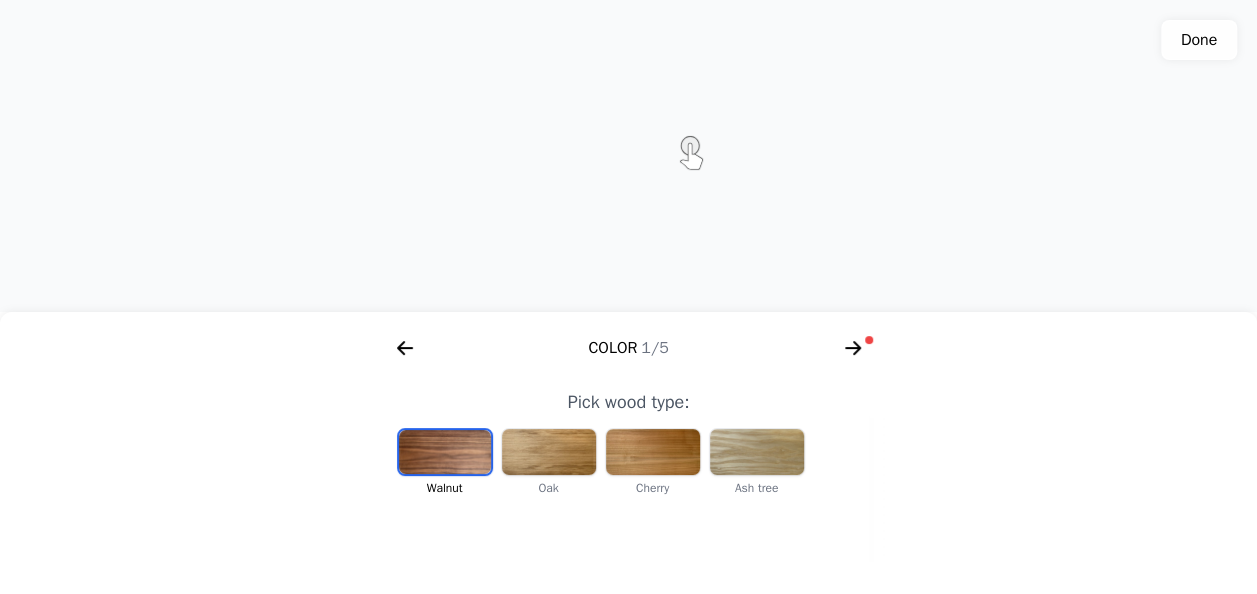 scroll, scrollTop: 763, scrollLeft: 0, axis: vertical 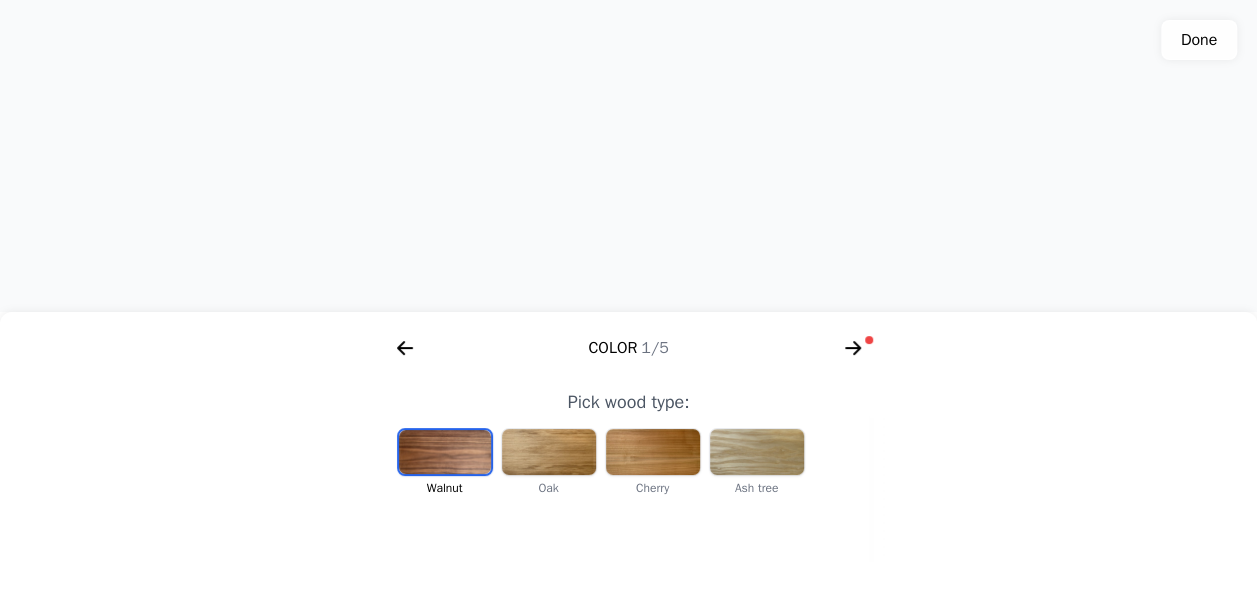 click 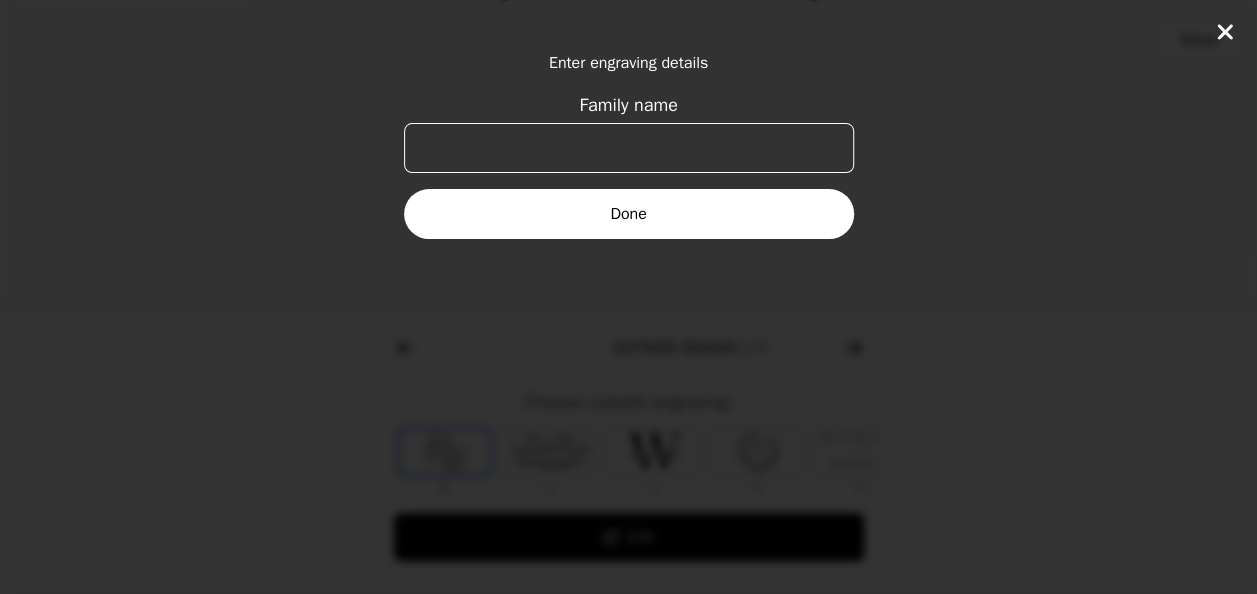 scroll, scrollTop: 0, scrollLeft: 768, axis: horizontal 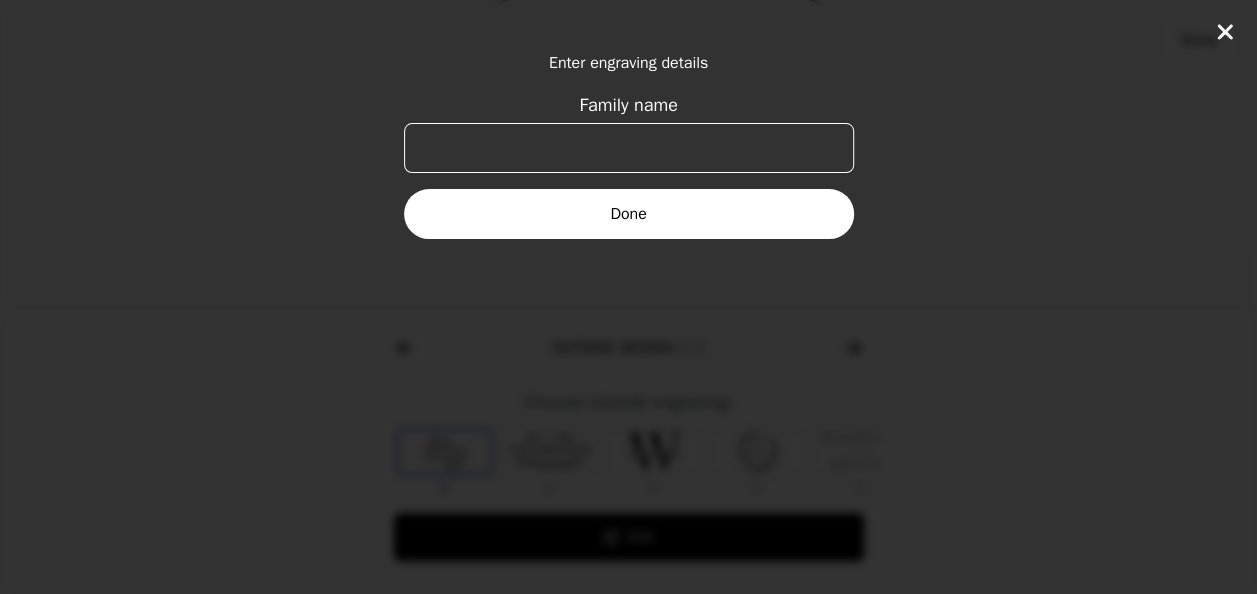 click on "Family name" at bounding box center (629, 148) 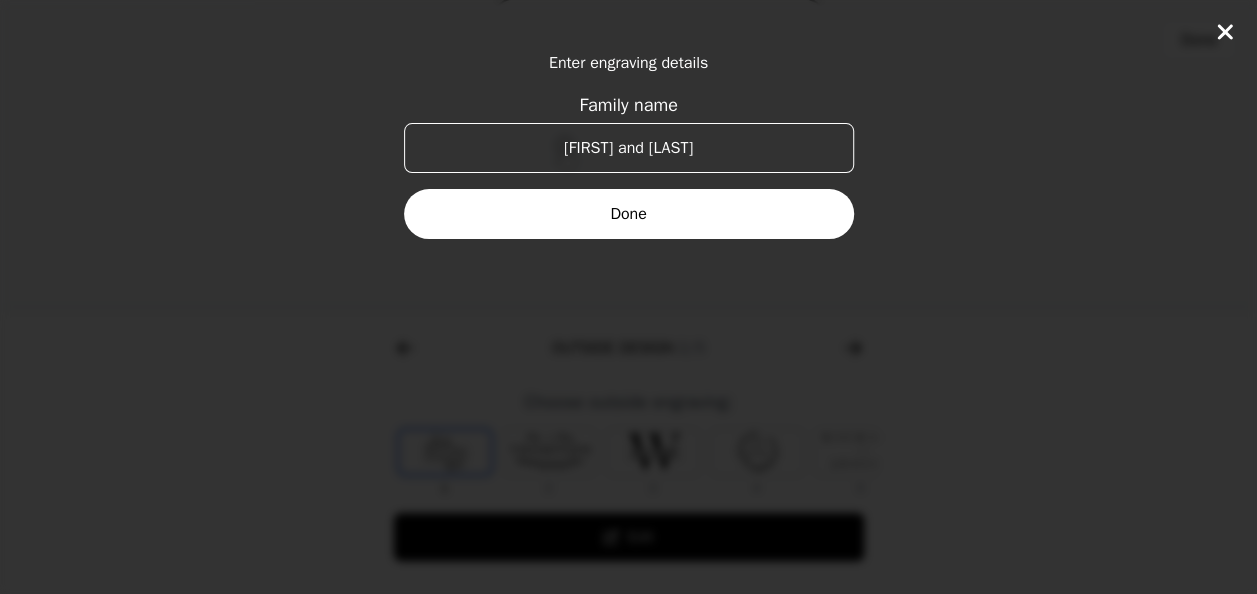 type on "[FIRST] and [LAST]" 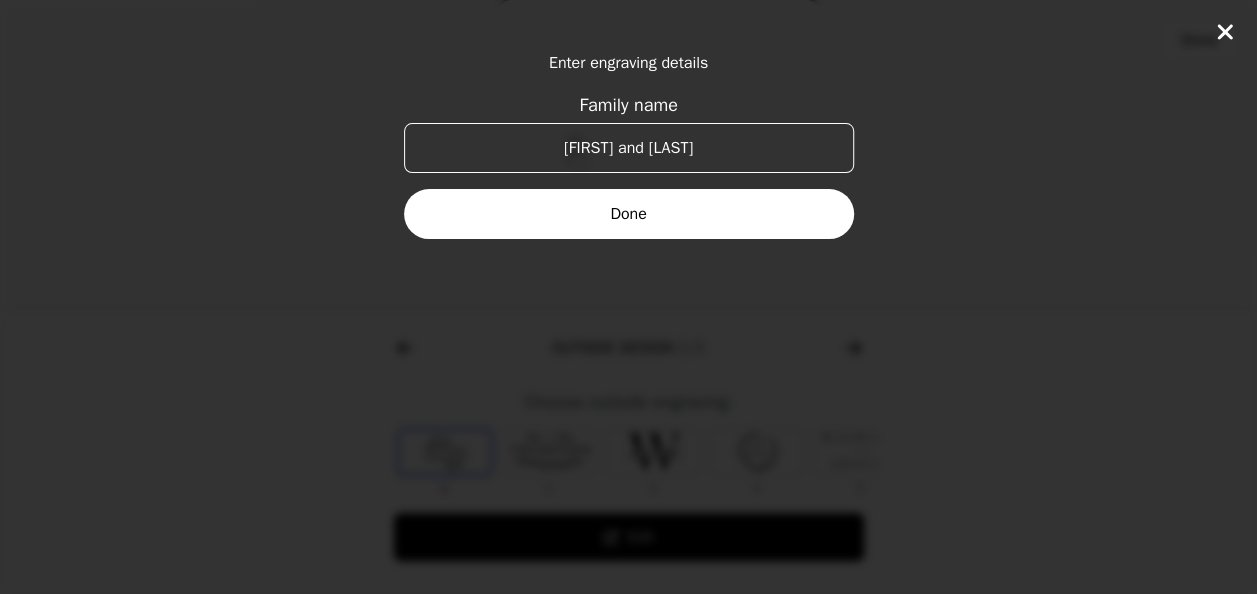 click on "Done" at bounding box center [629, 214] 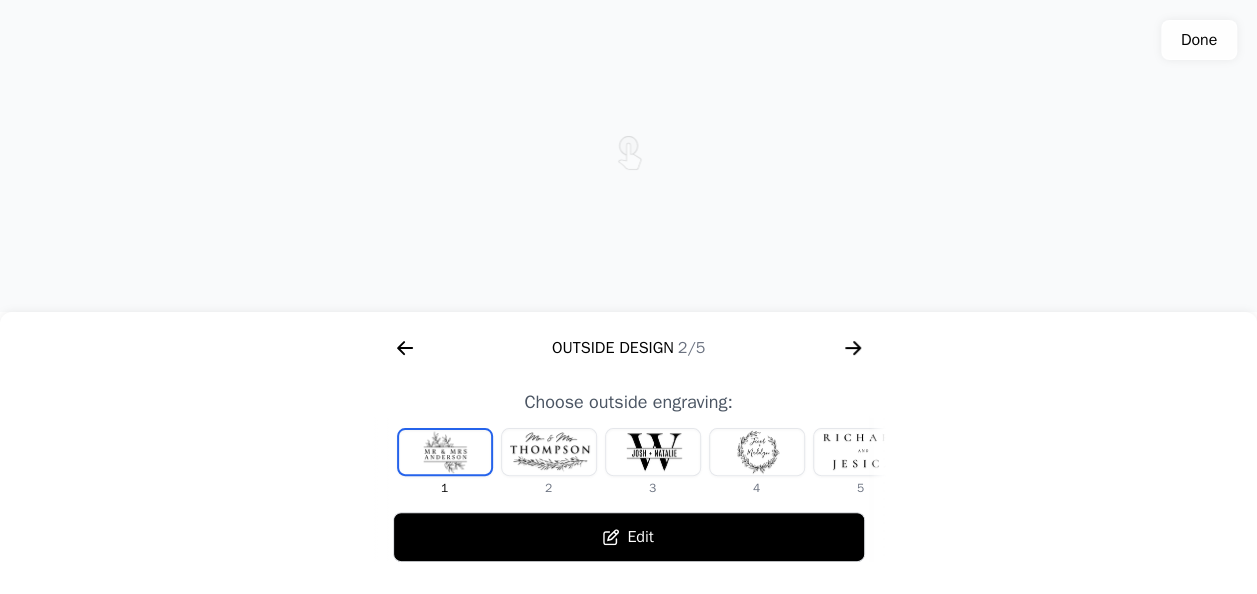 click at bounding box center [653, 452] 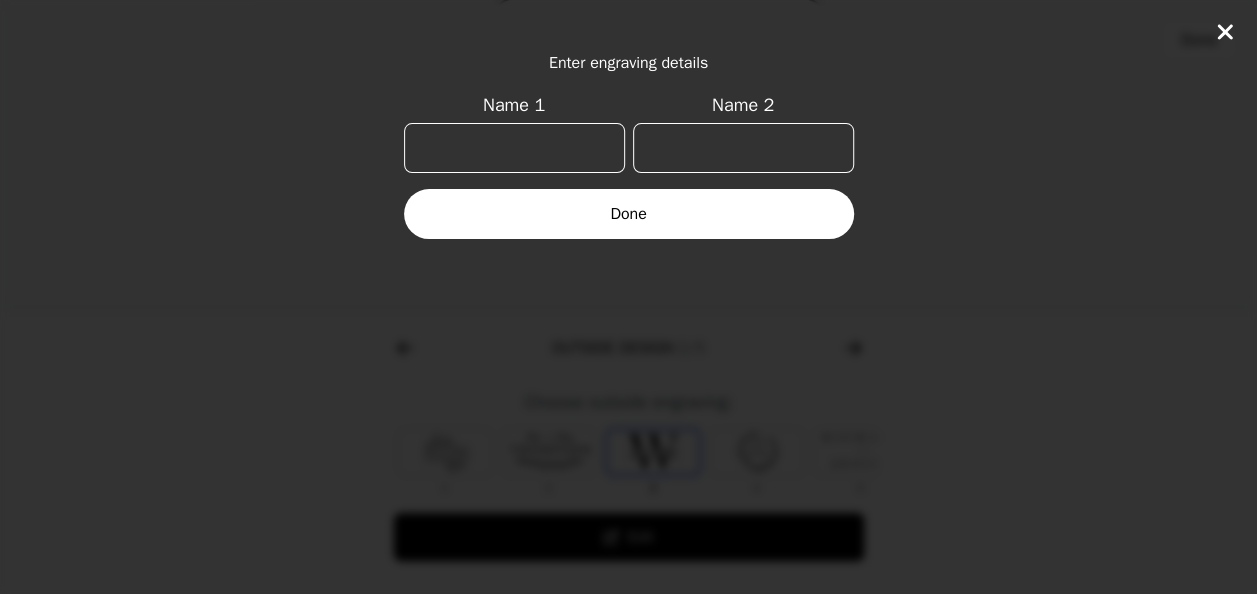 scroll, scrollTop: 0, scrollLeft: 24, axis: horizontal 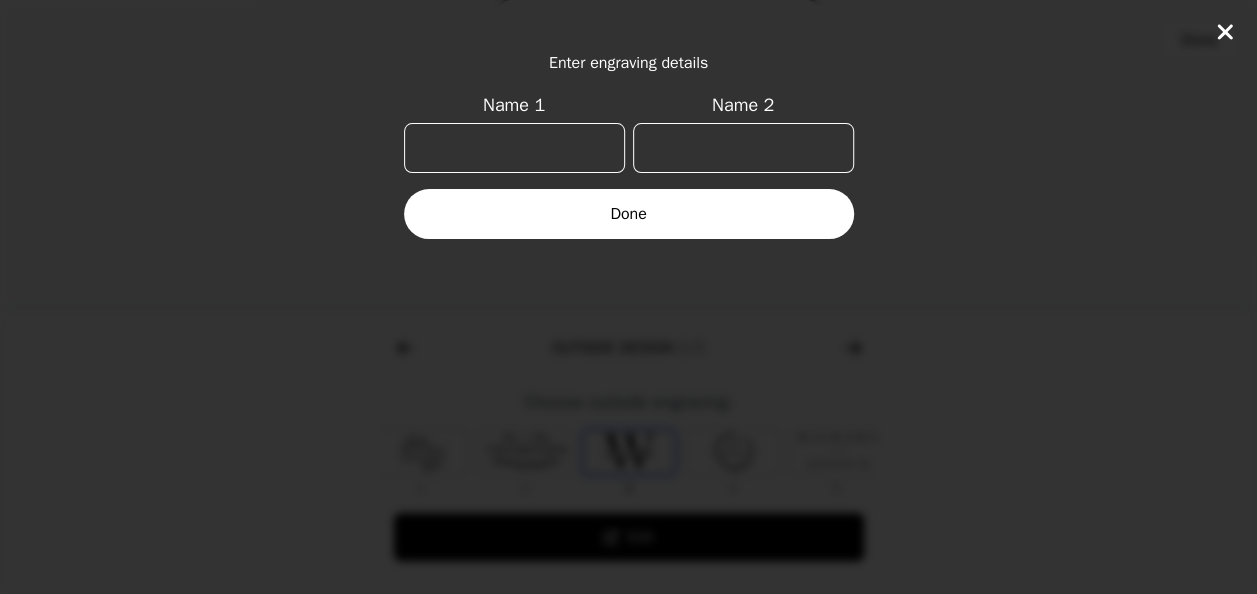 click on "Name 1" at bounding box center [514, 148] 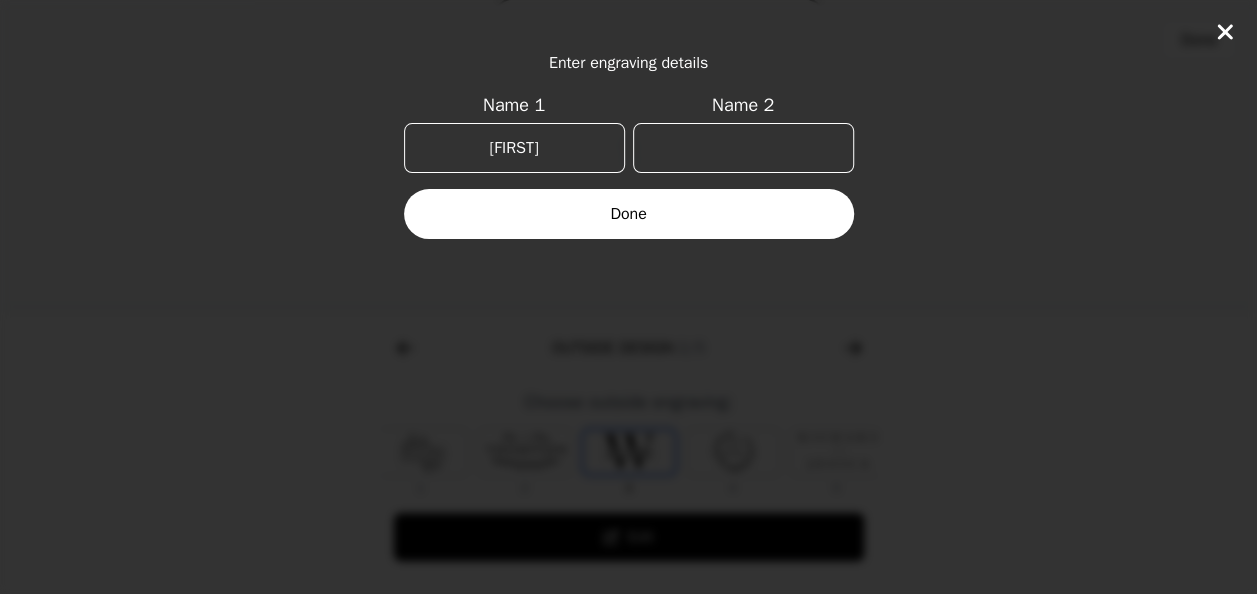 type on "[FIRST]" 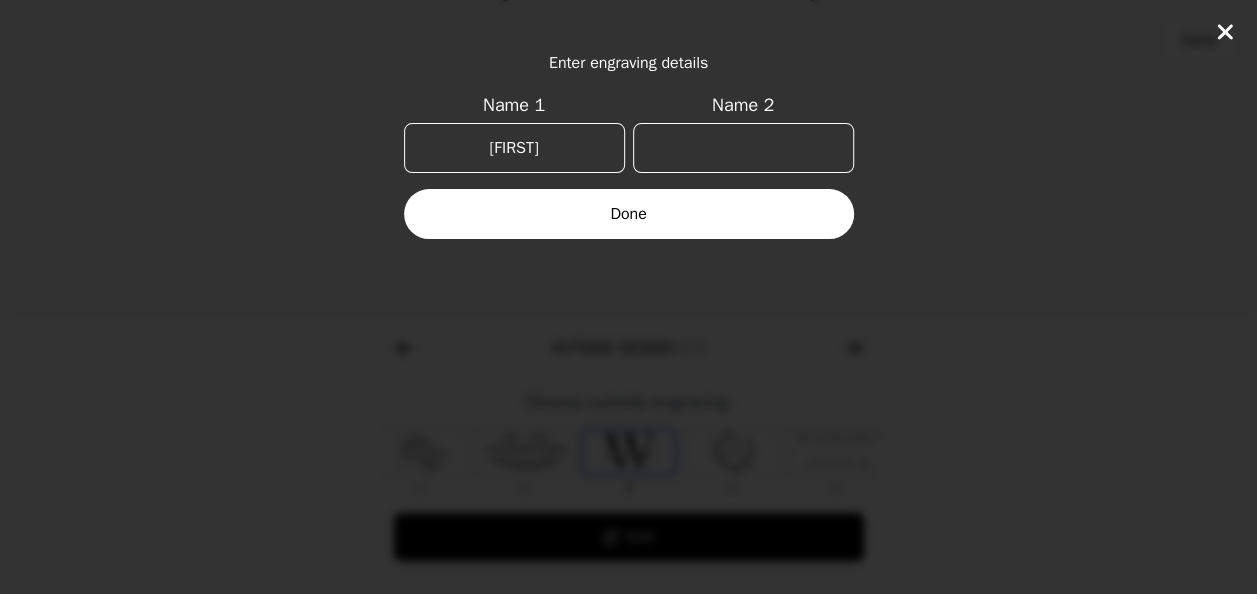 click on "Name 2" at bounding box center [743, 148] 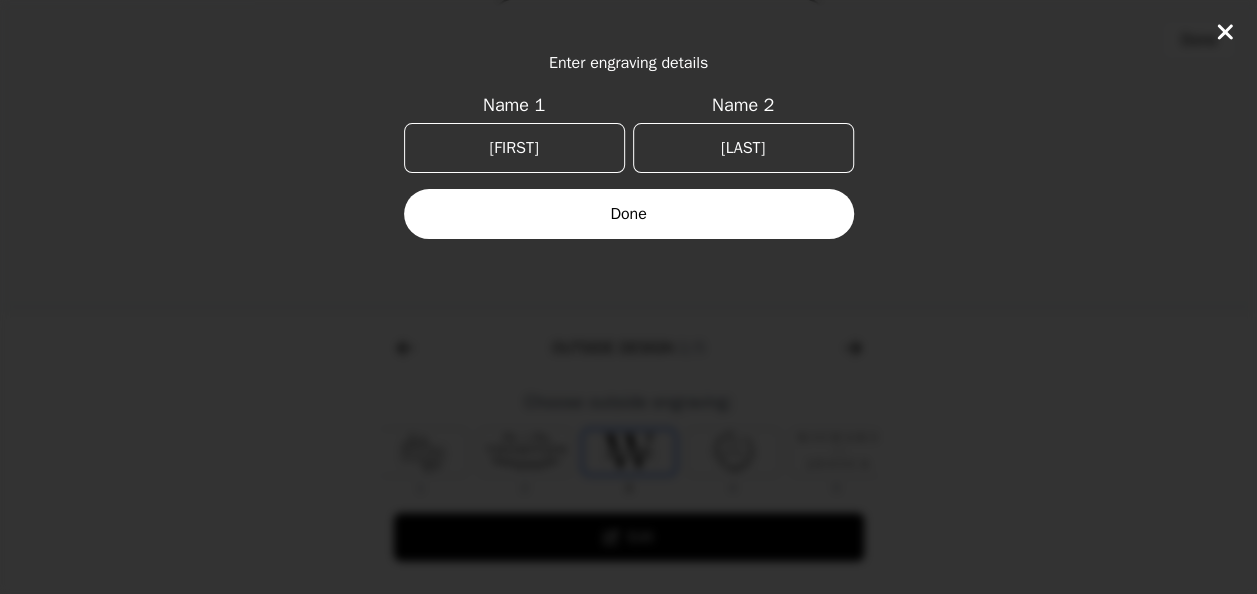 type on "[FIRST]" 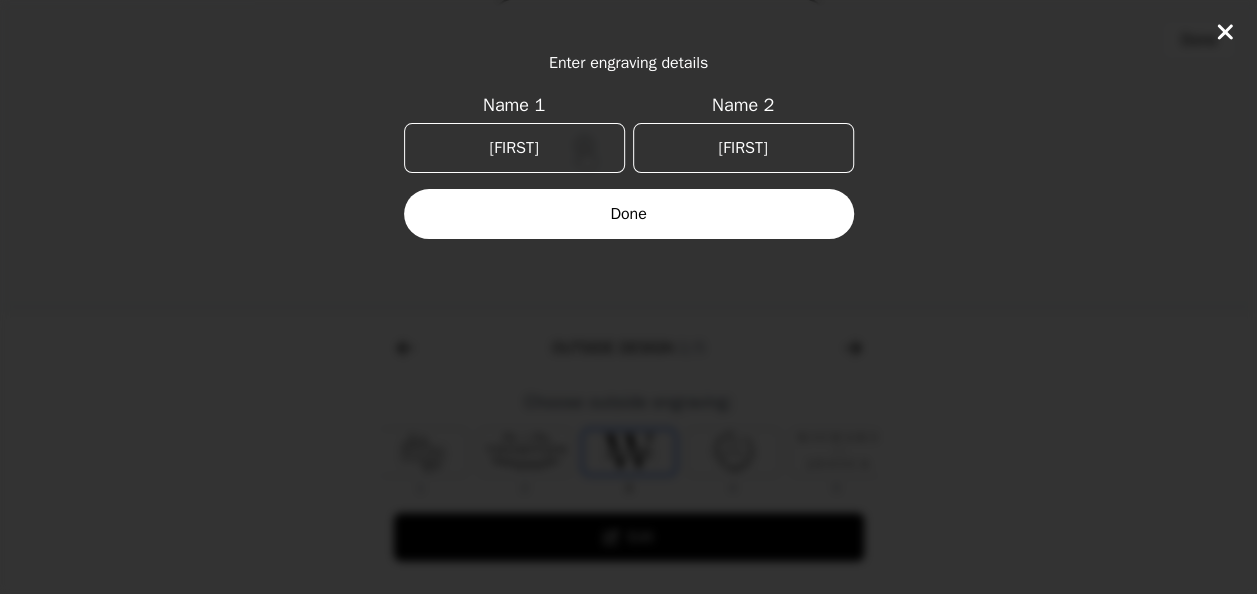 click on "Done" at bounding box center [629, 214] 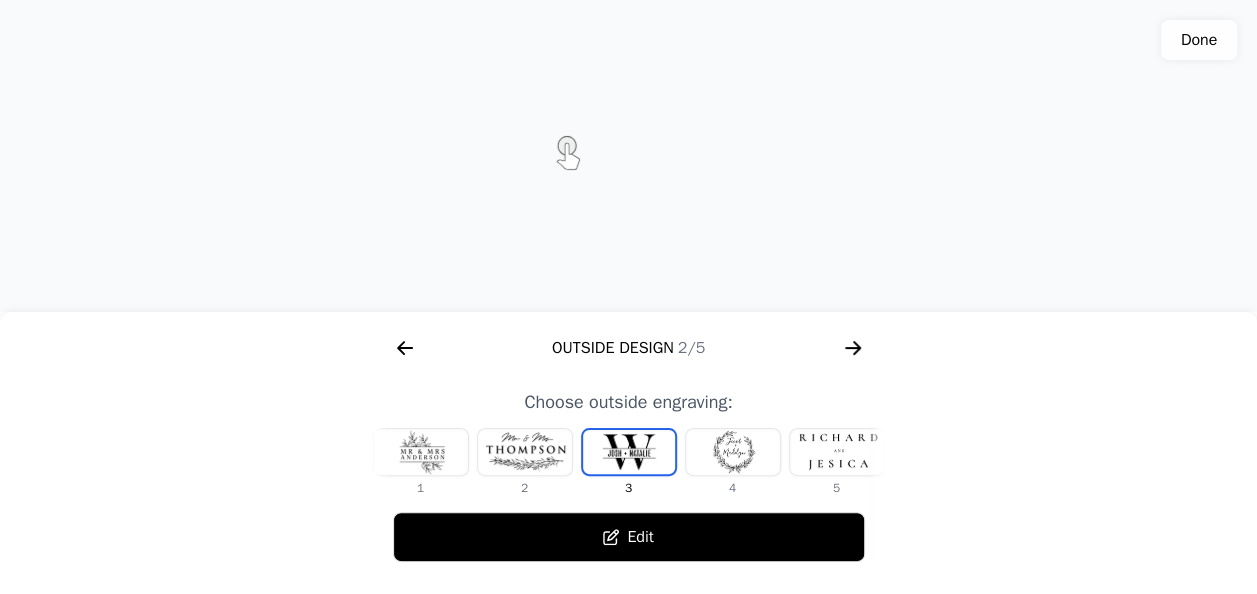 click at bounding box center [733, 452] 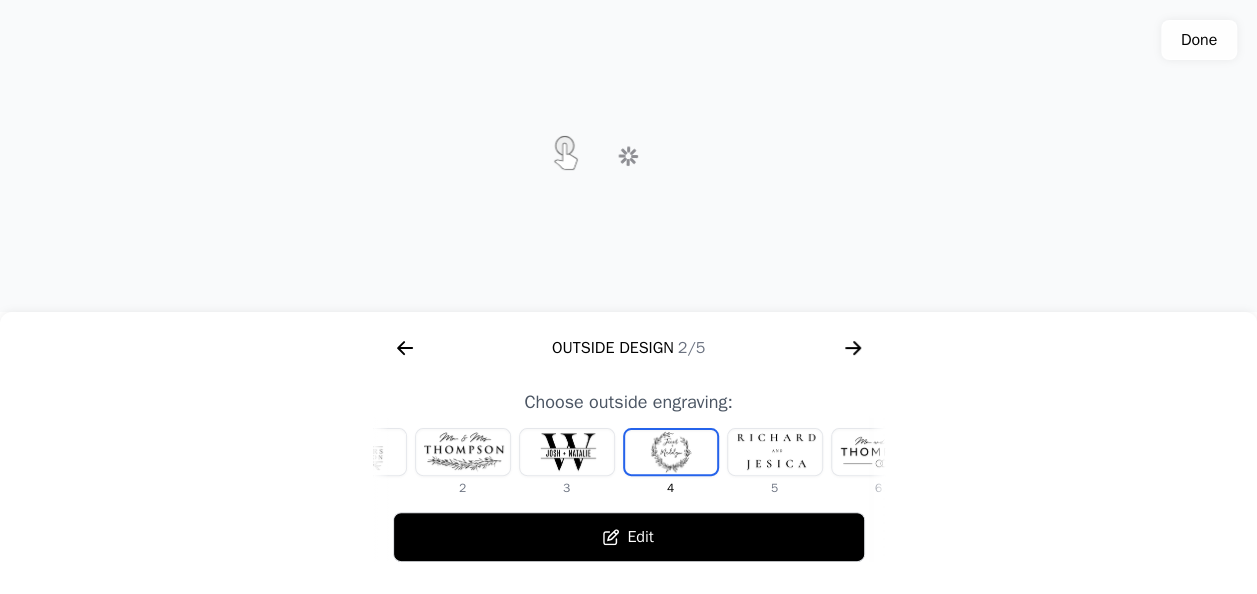 scroll, scrollTop: 0, scrollLeft: 128, axis: horizontal 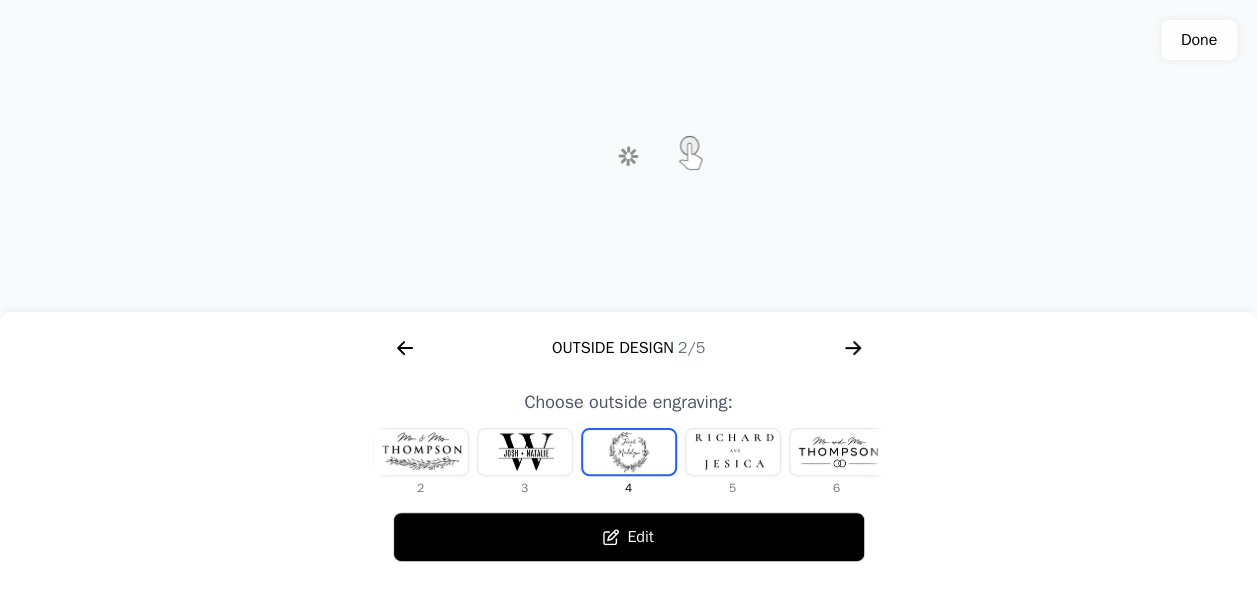 click at bounding box center [733, 452] 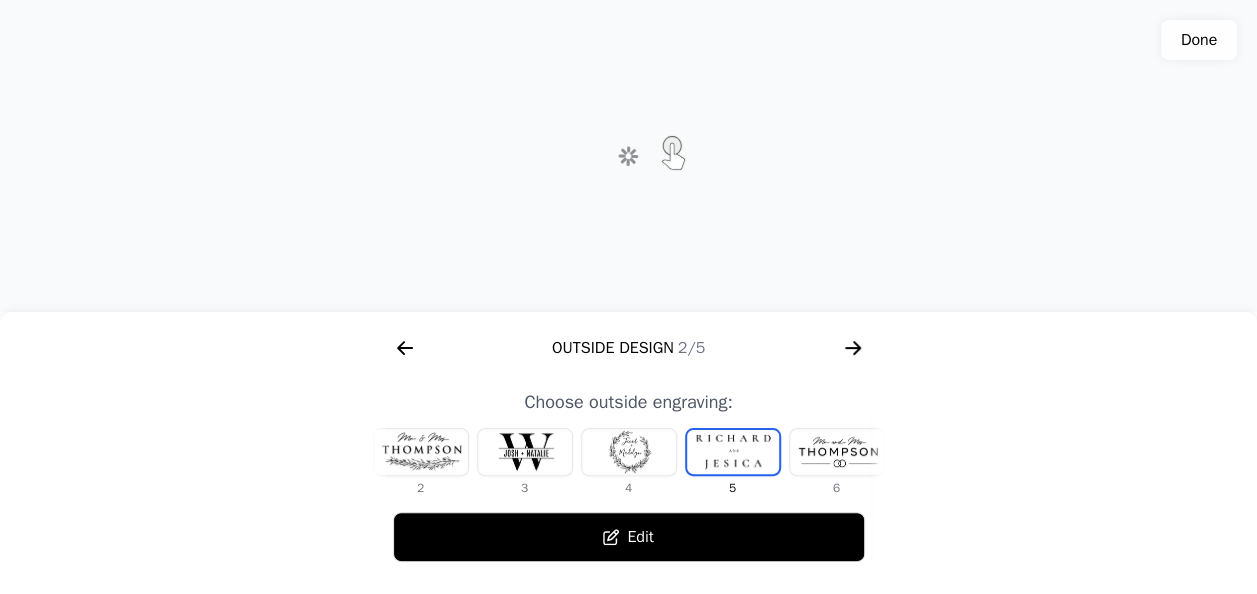 scroll, scrollTop: 0, scrollLeft: 232, axis: horizontal 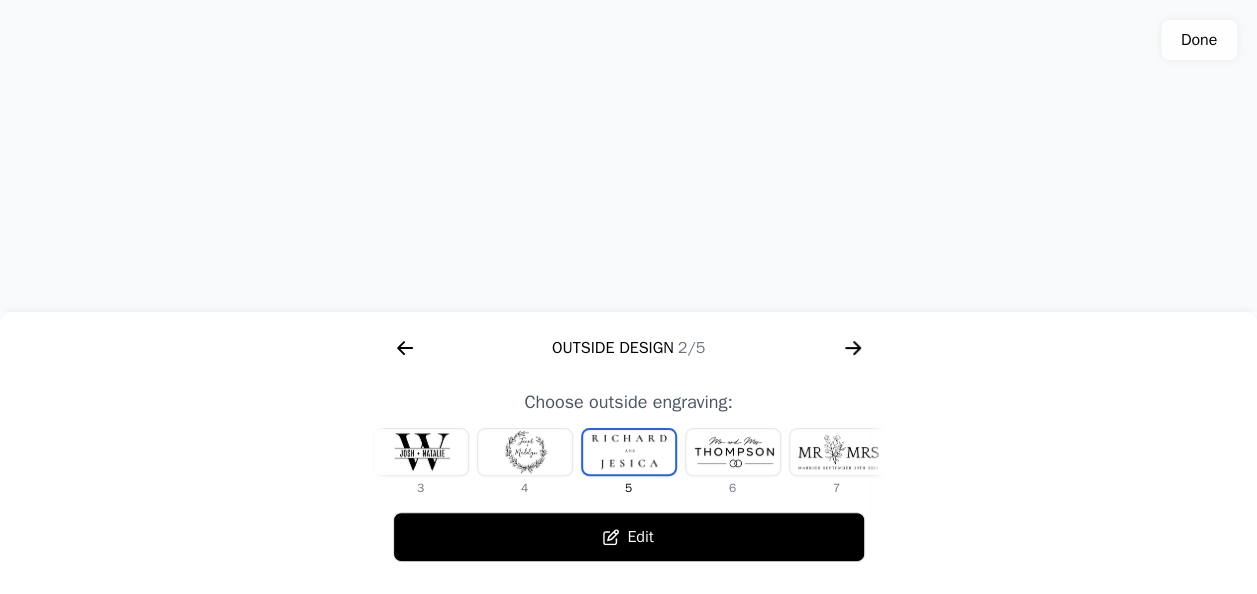 click at bounding box center (733, 452) 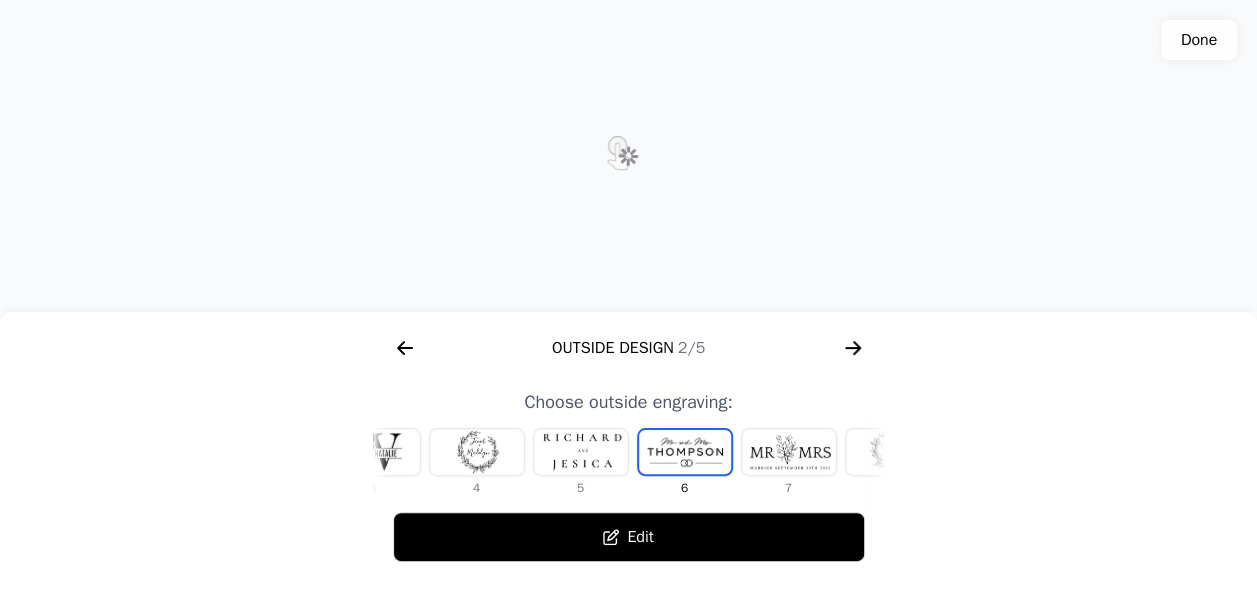 scroll, scrollTop: 0, scrollLeft: 336, axis: horizontal 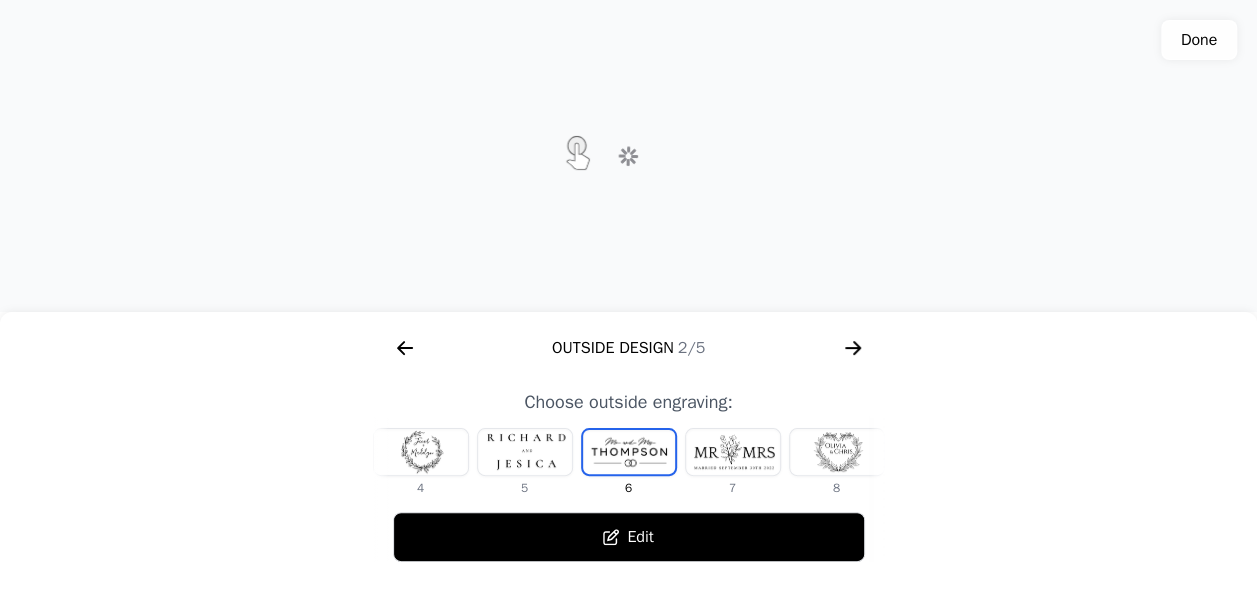 click at bounding box center (733, 452) 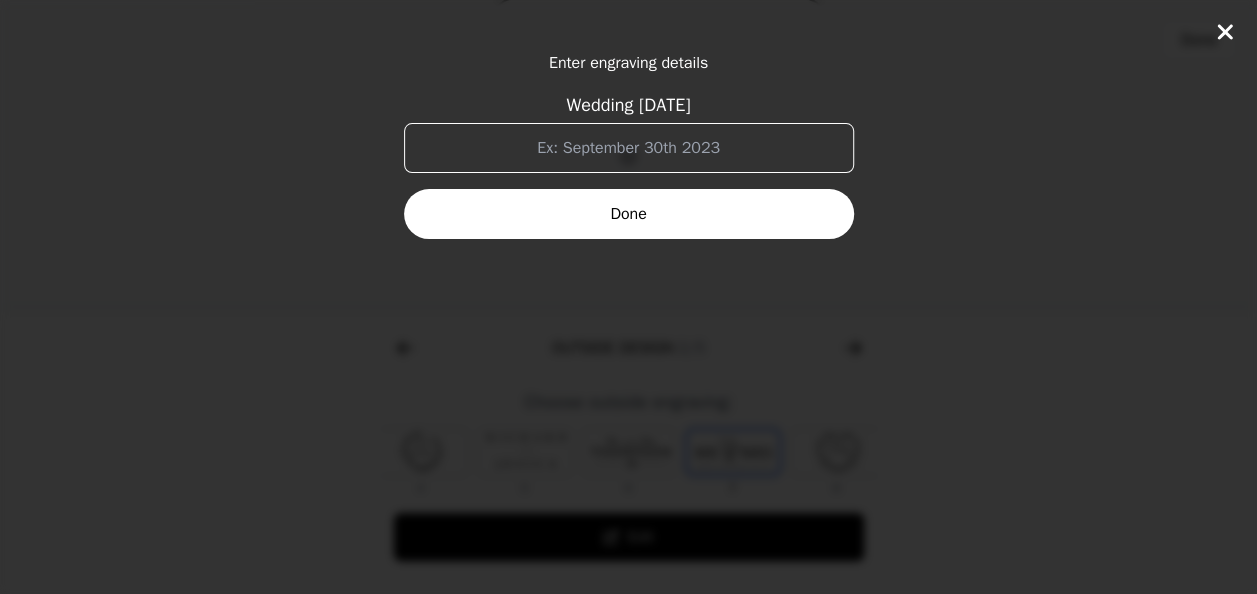 click on "Enter engraving details Wedding date Done" 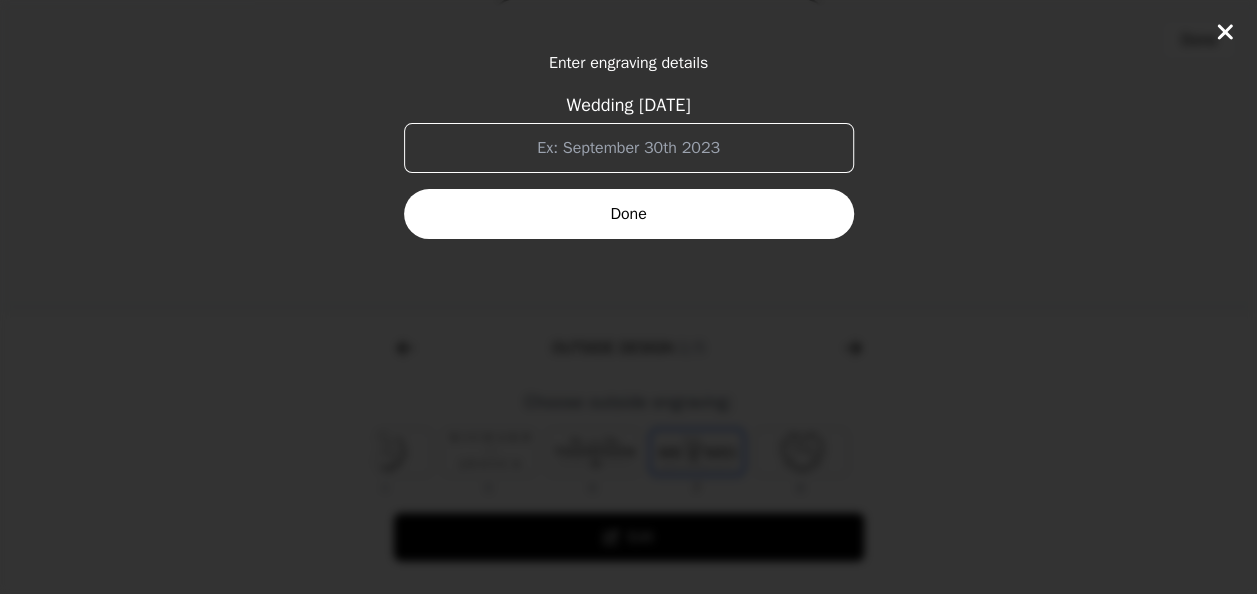 click 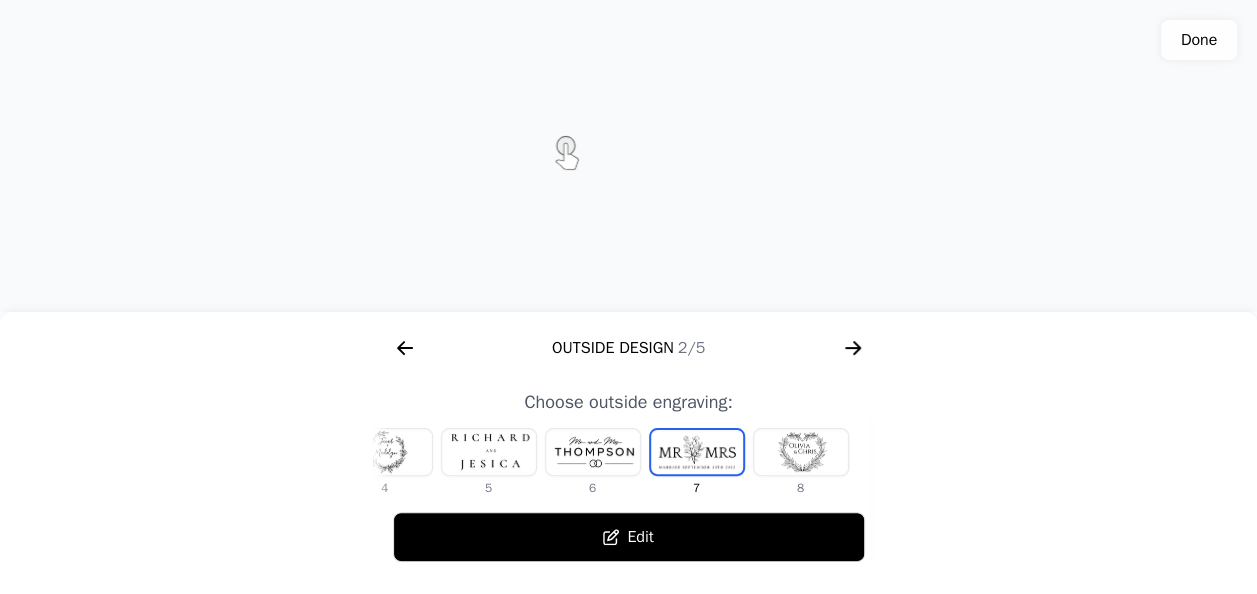 click 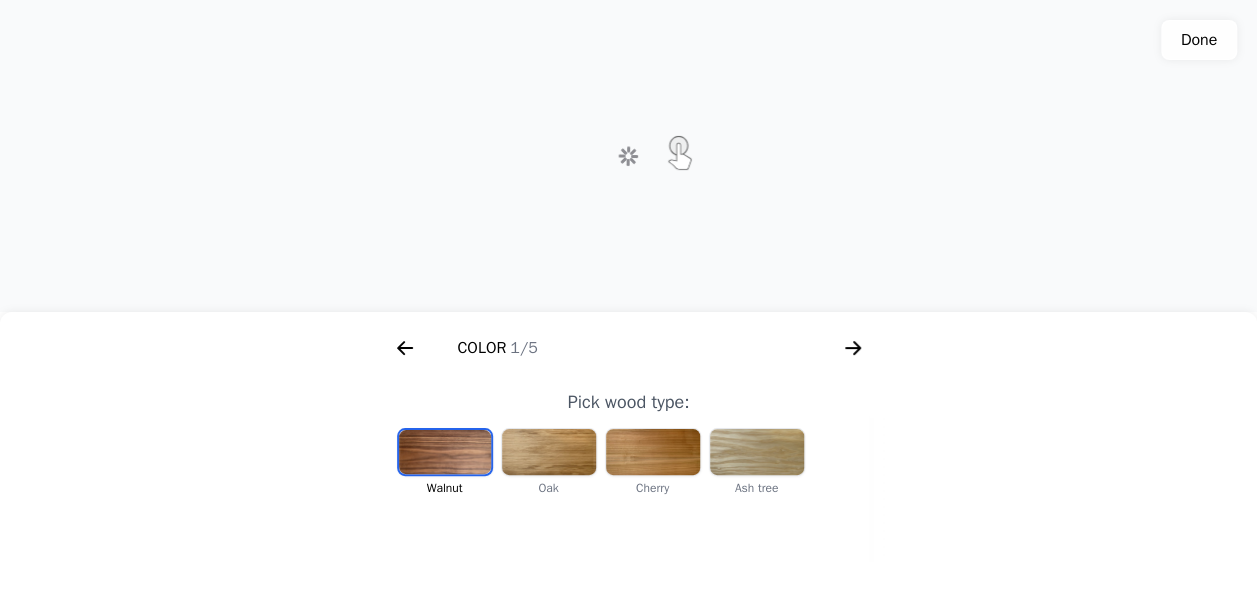 scroll, scrollTop: 0, scrollLeft: 256, axis: horizontal 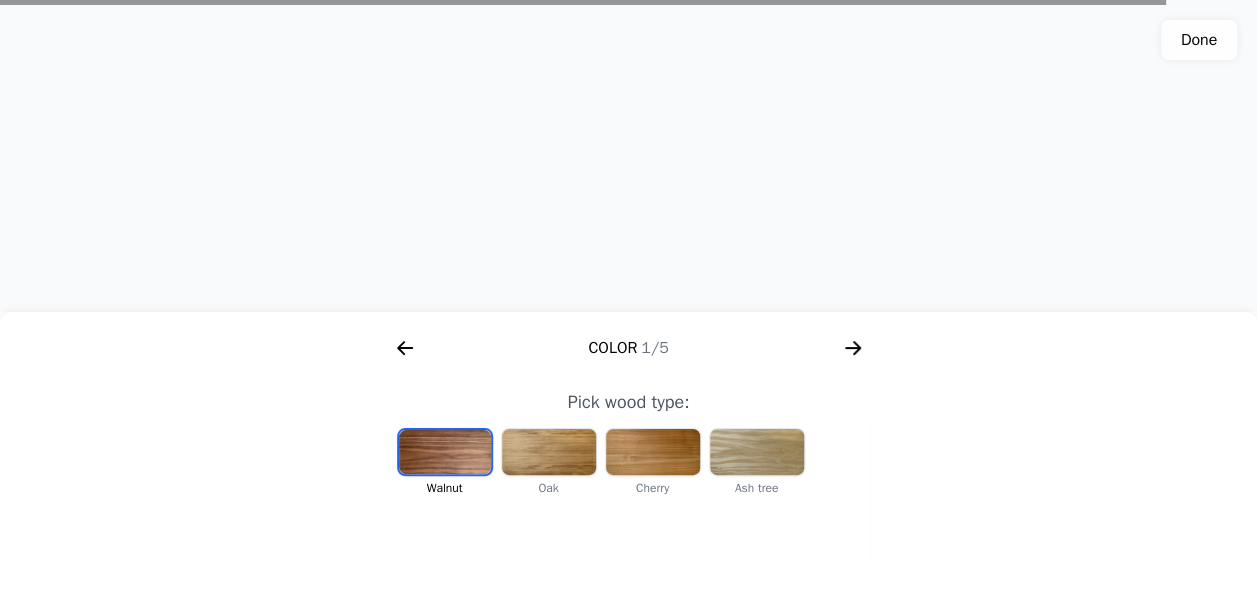 click 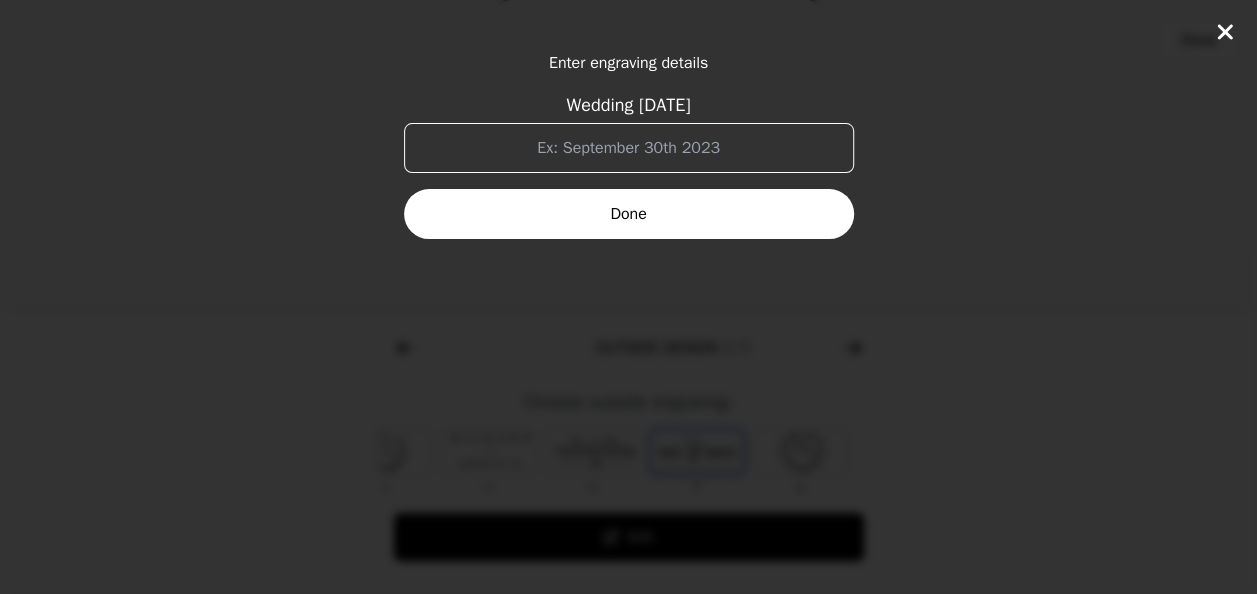 scroll, scrollTop: 0, scrollLeft: 768, axis: horizontal 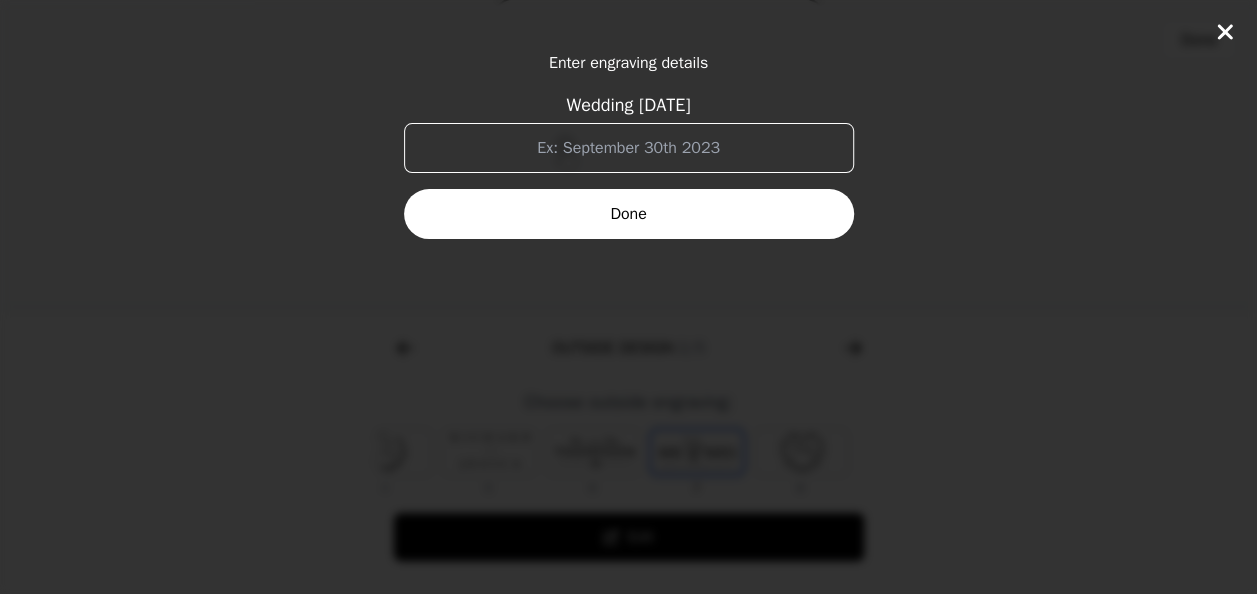 click 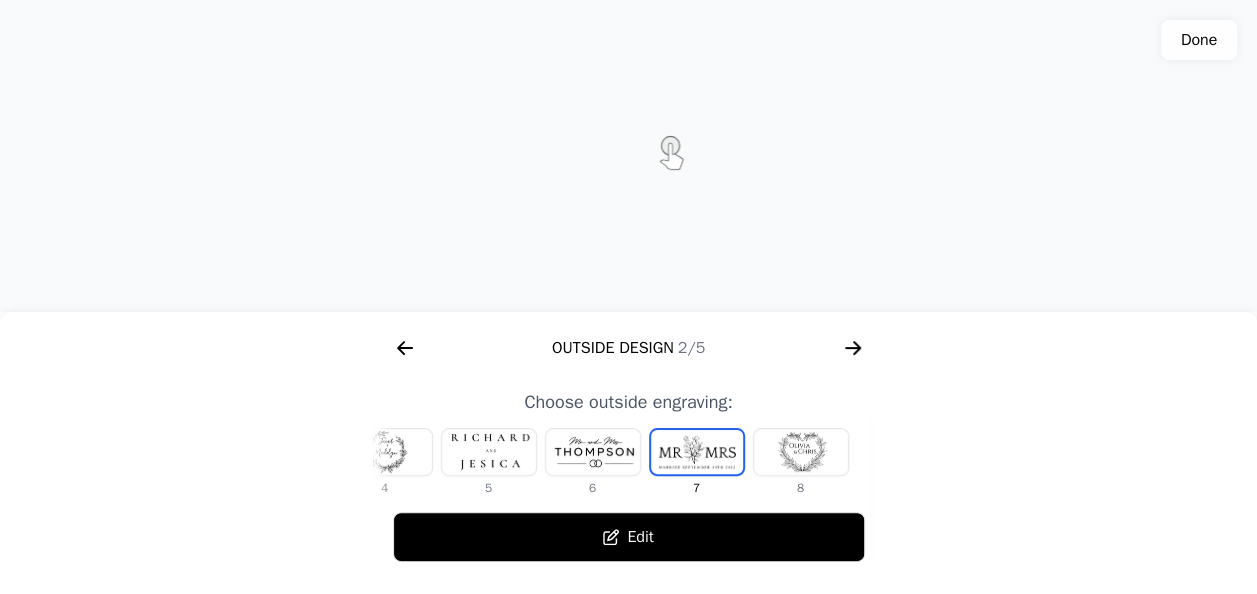 click at bounding box center (385, 452) 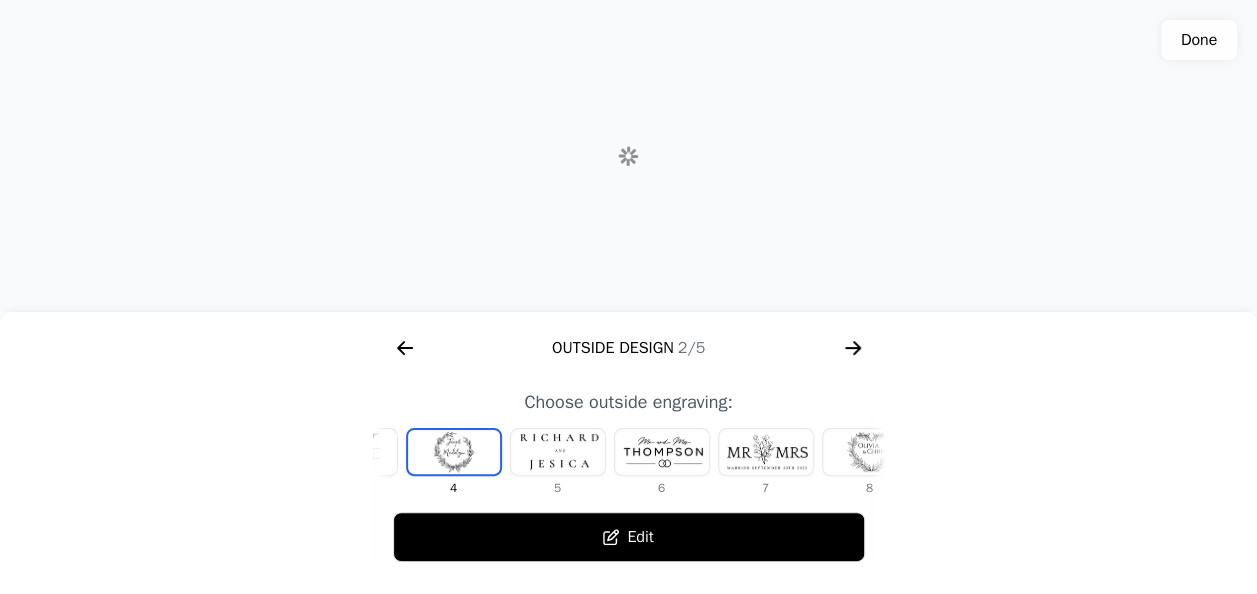 scroll, scrollTop: 0, scrollLeft: 128, axis: horizontal 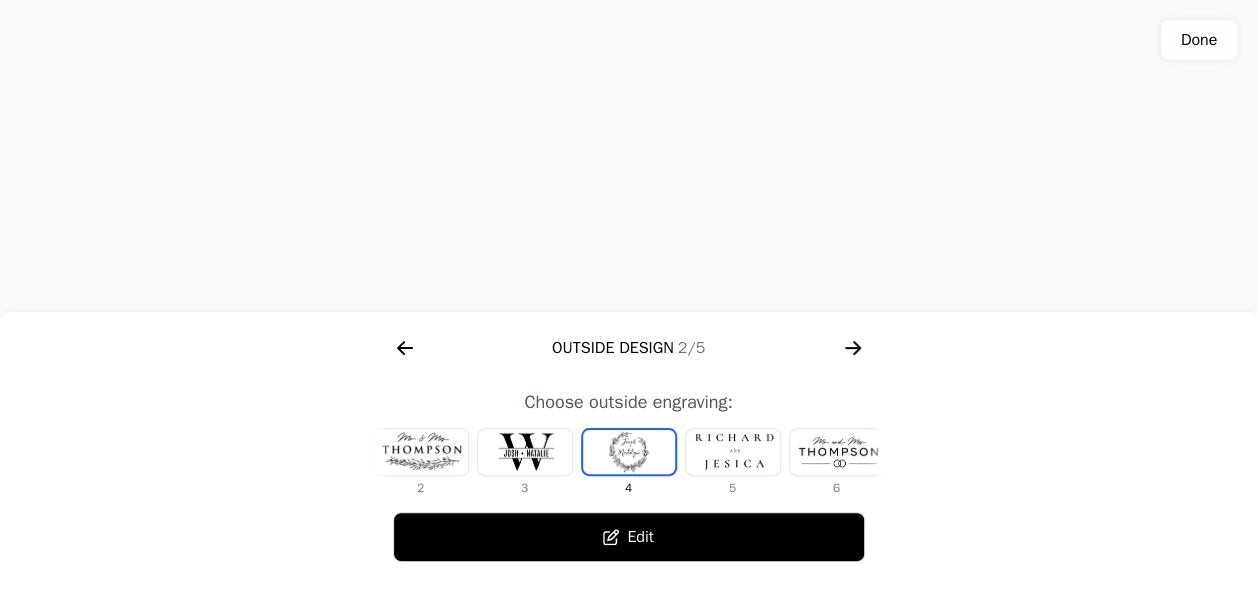 click on "Edit" at bounding box center [629, 537] 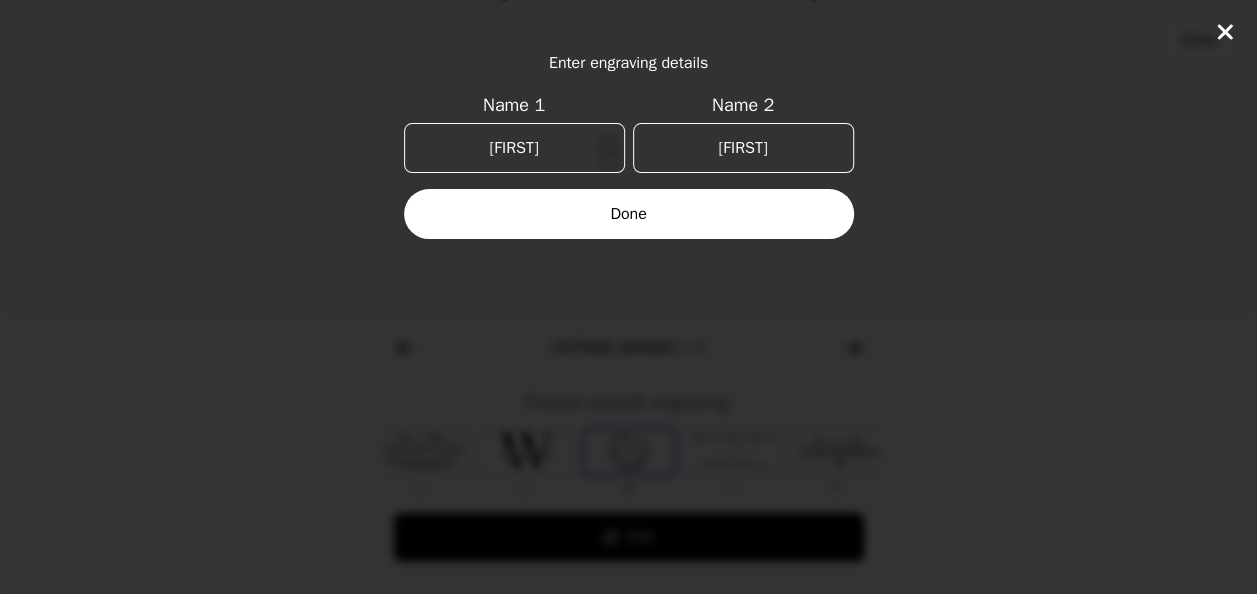click on "Done" at bounding box center [629, 214] 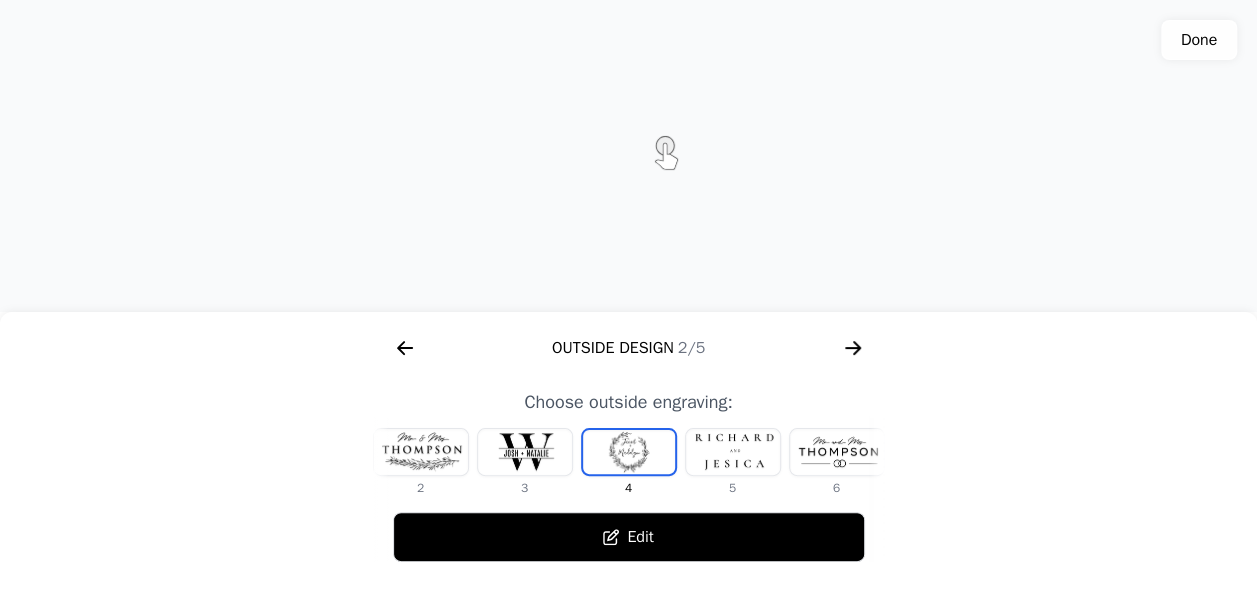 click 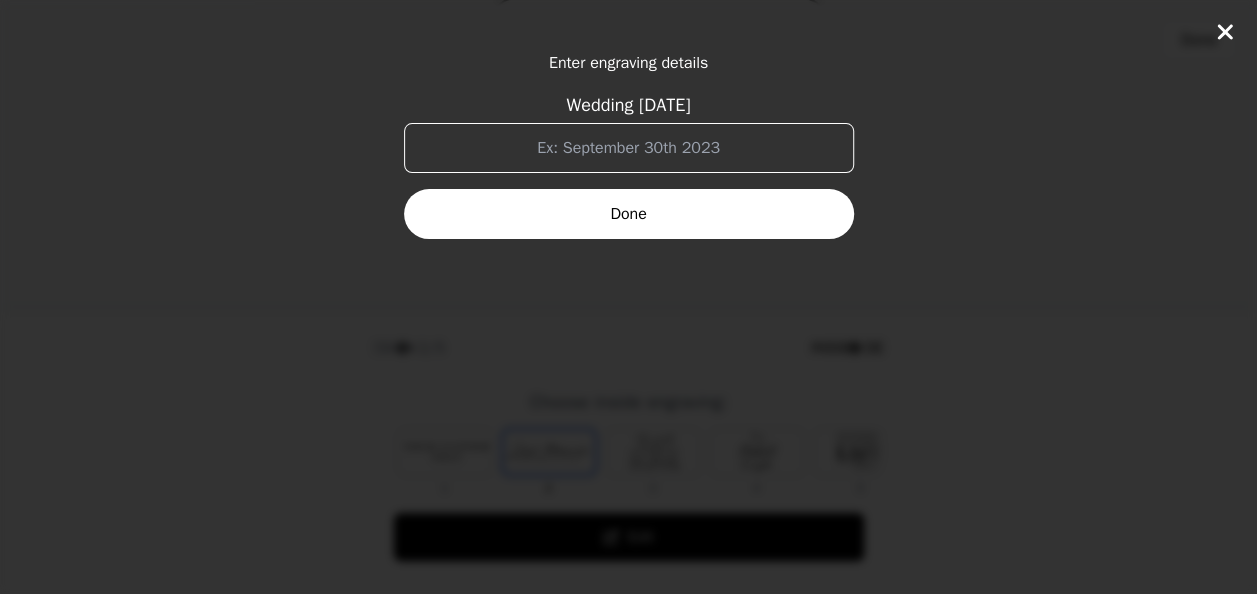 scroll, scrollTop: 0, scrollLeft: 1280, axis: horizontal 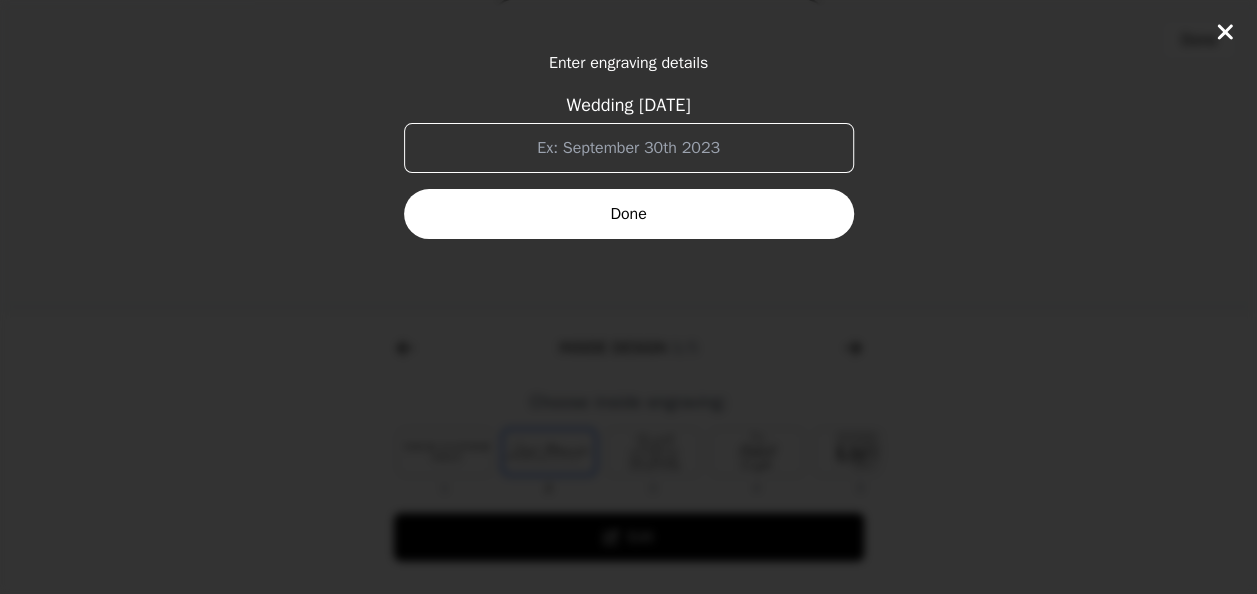 click on "Wedding [DATE]" at bounding box center [629, 148] 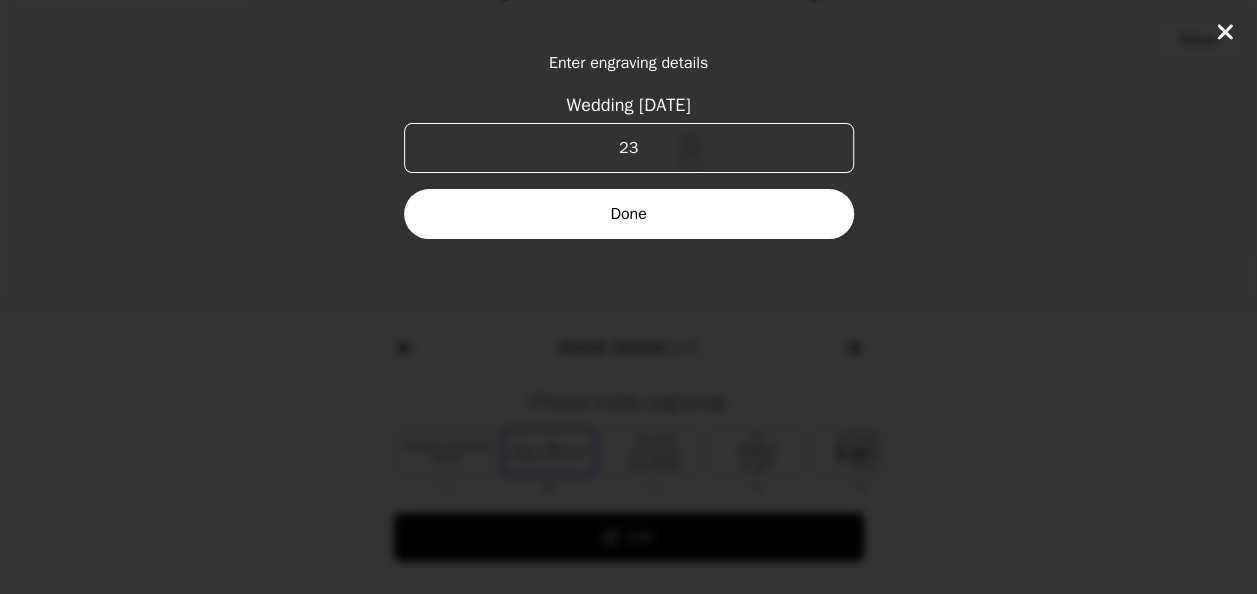 type on "2" 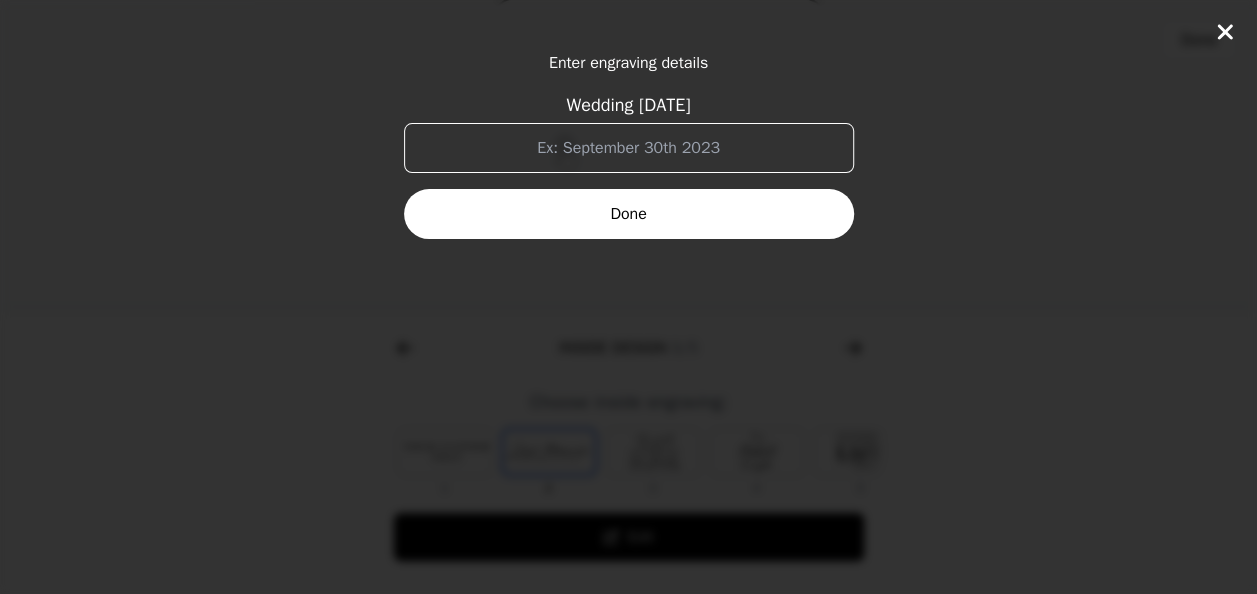 type on "S" 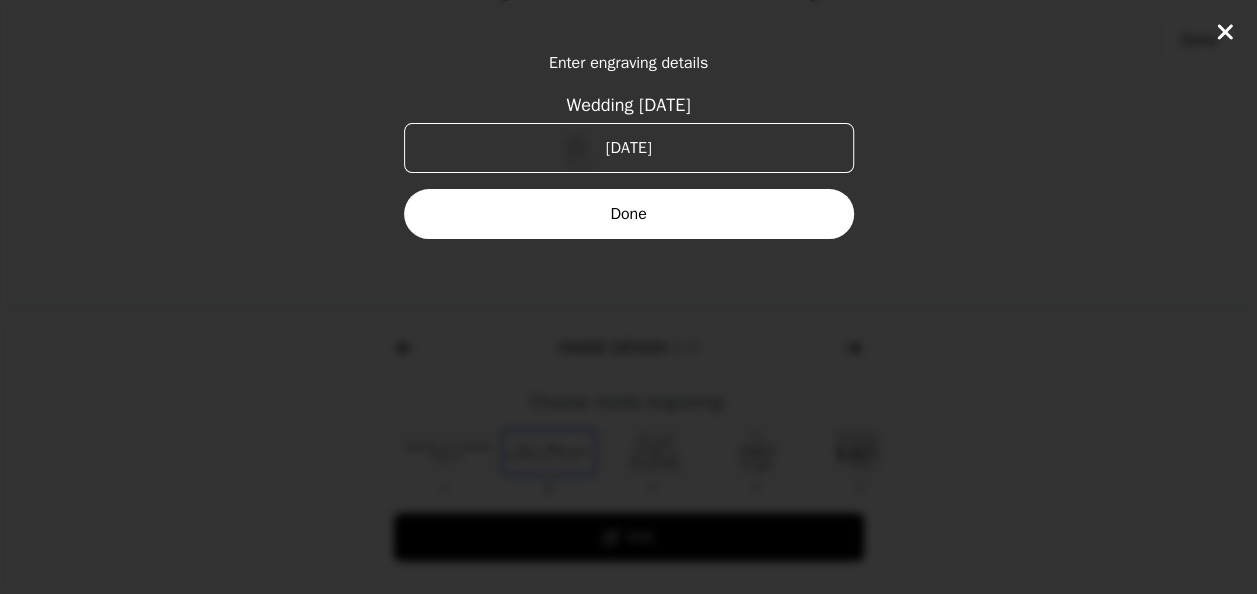 type on "[DATE]" 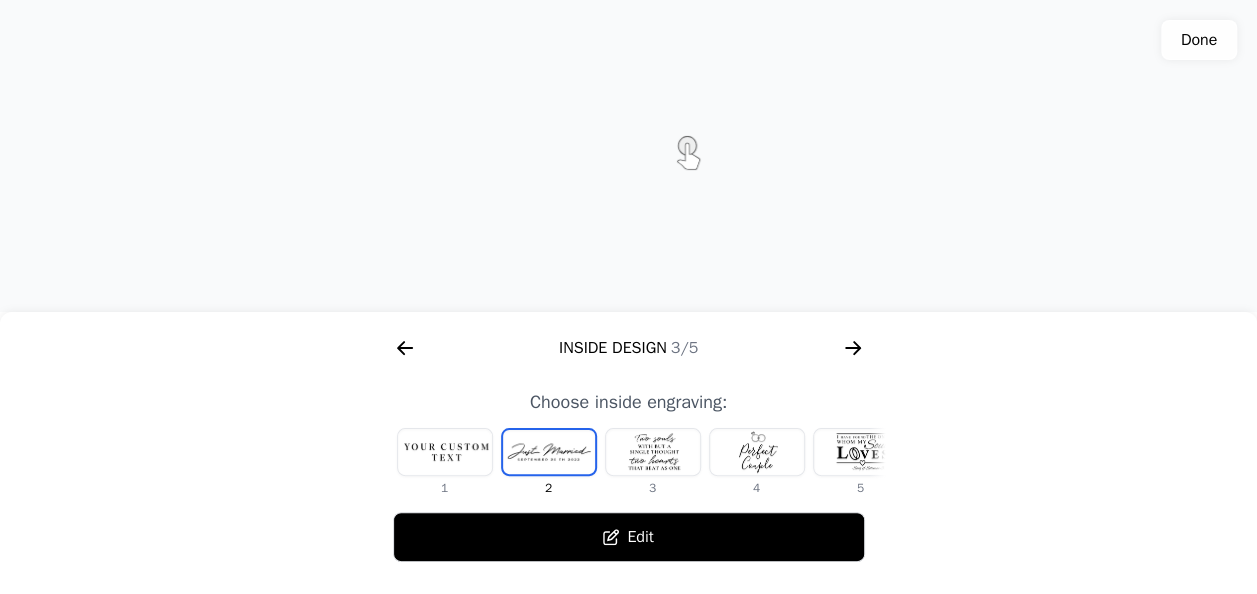 click at bounding box center (653, 452) 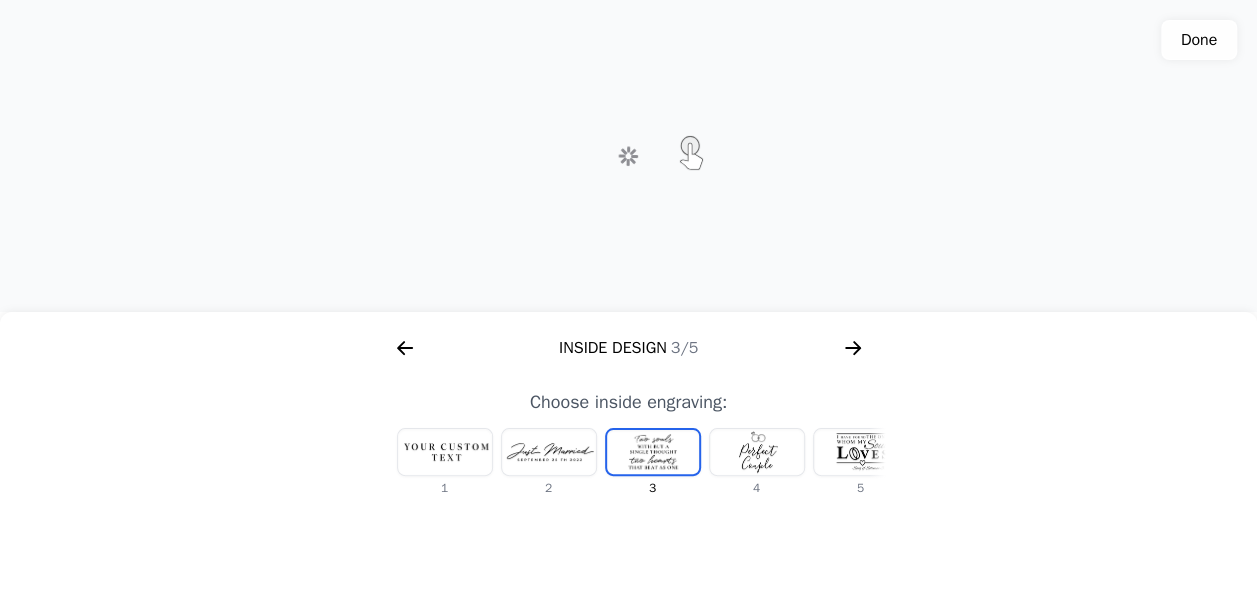scroll, scrollTop: 0, scrollLeft: 24, axis: horizontal 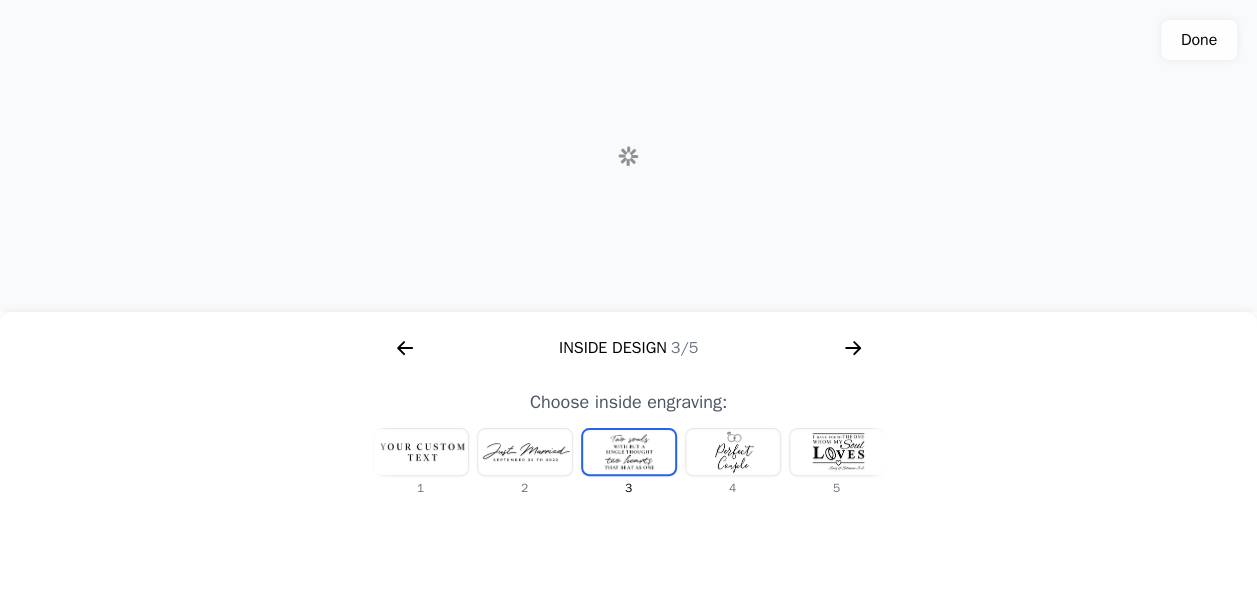 click at bounding box center [733, 452] 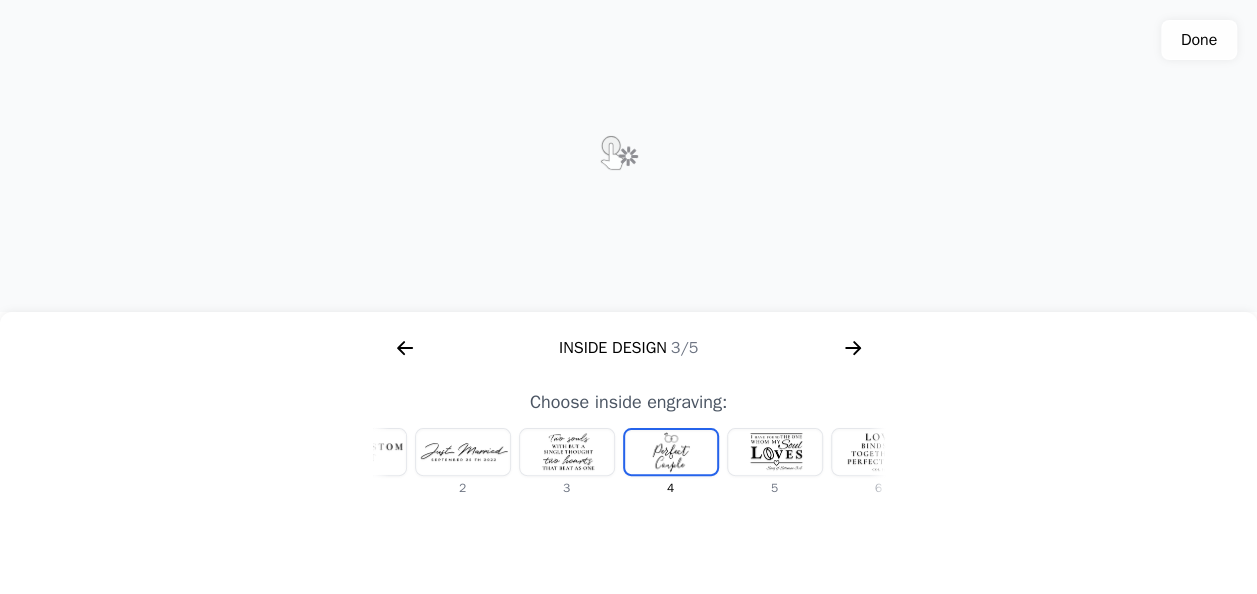 scroll, scrollTop: 0, scrollLeft: 128, axis: horizontal 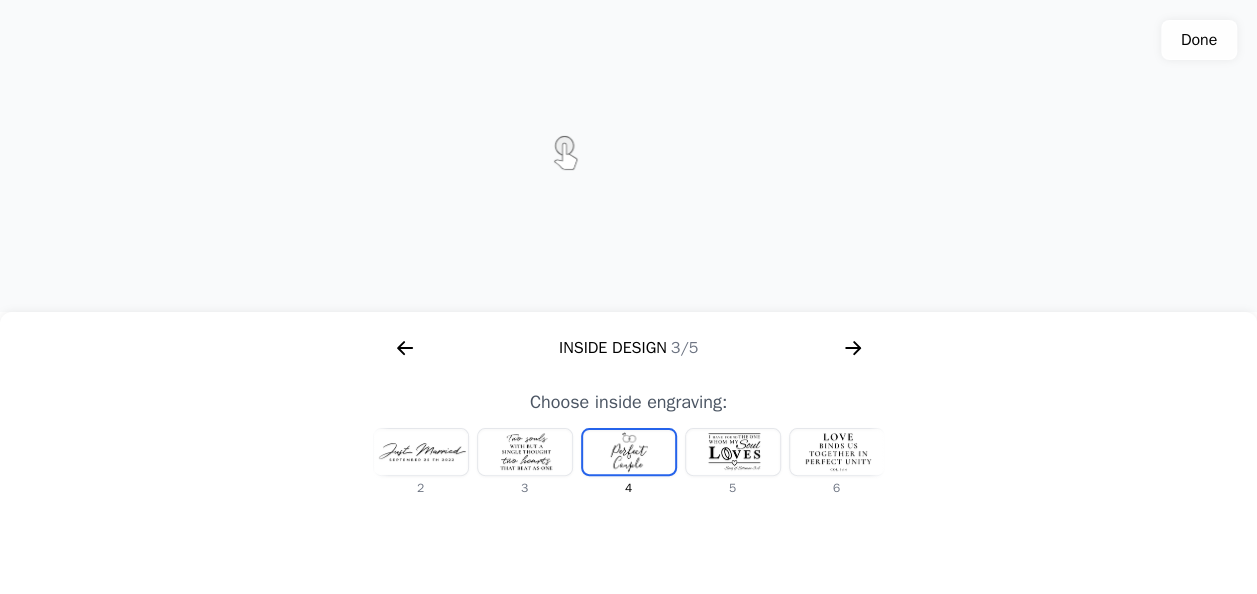 click at bounding box center [733, 452] 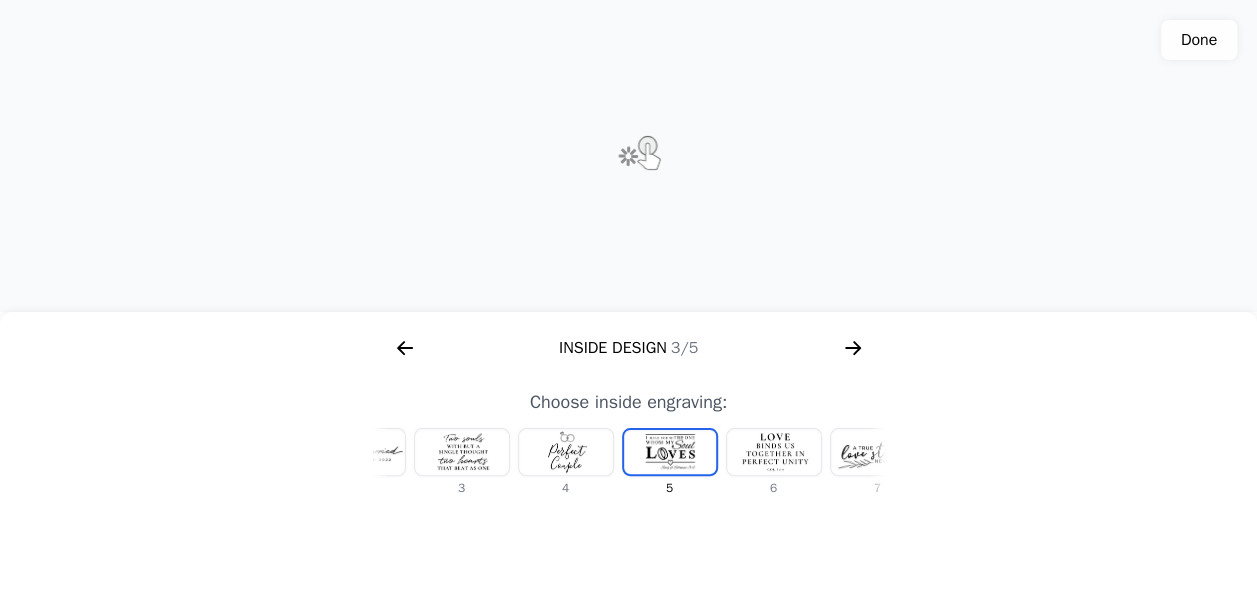 scroll, scrollTop: 0, scrollLeft: 232, axis: horizontal 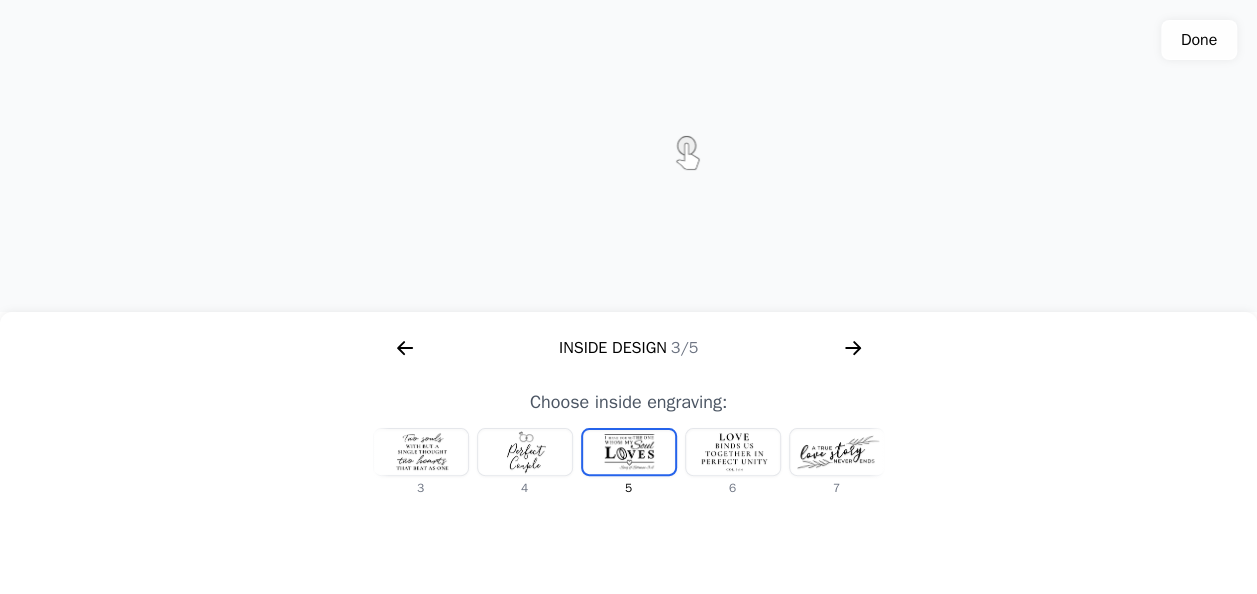 click at bounding box center [733, 452] 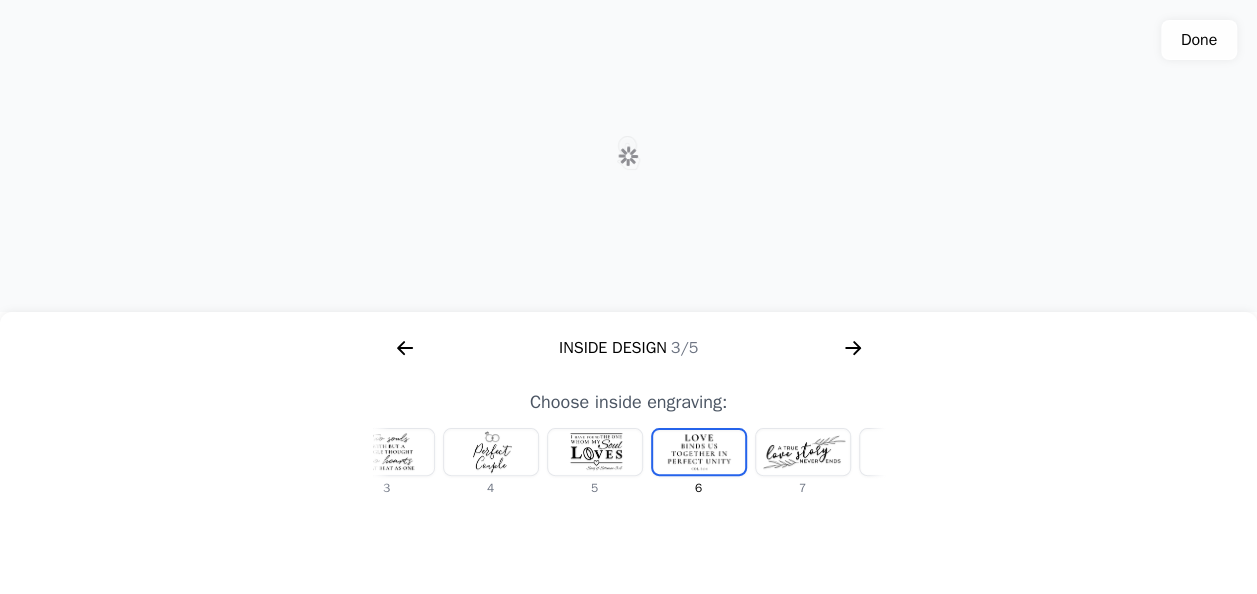 scroll, scrollTop: 0, scrollLeft: 336, axis: horizontal 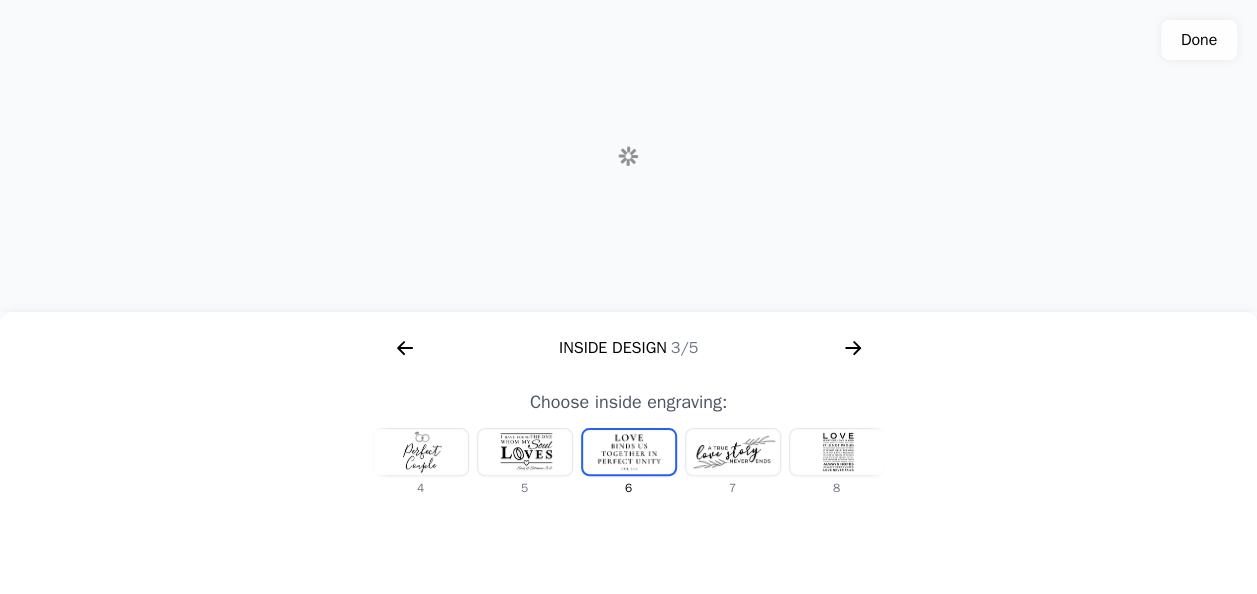click at bounding box center (837, 452) 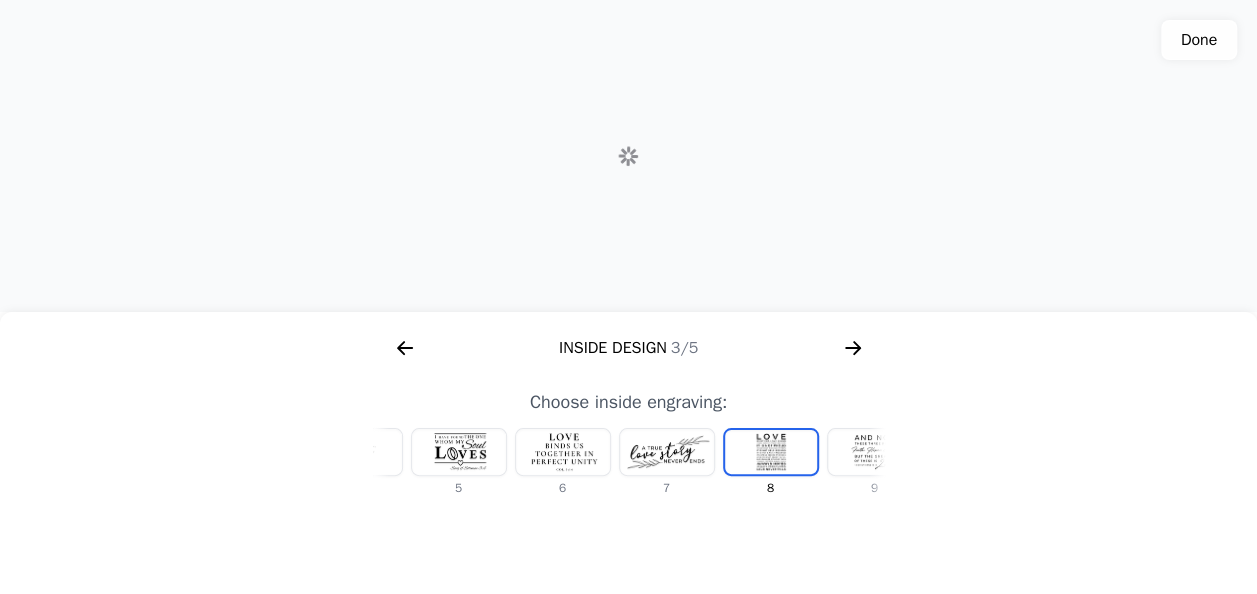 scroll, scrollTop: 0, scrollLeft: 476, axis: horizontal 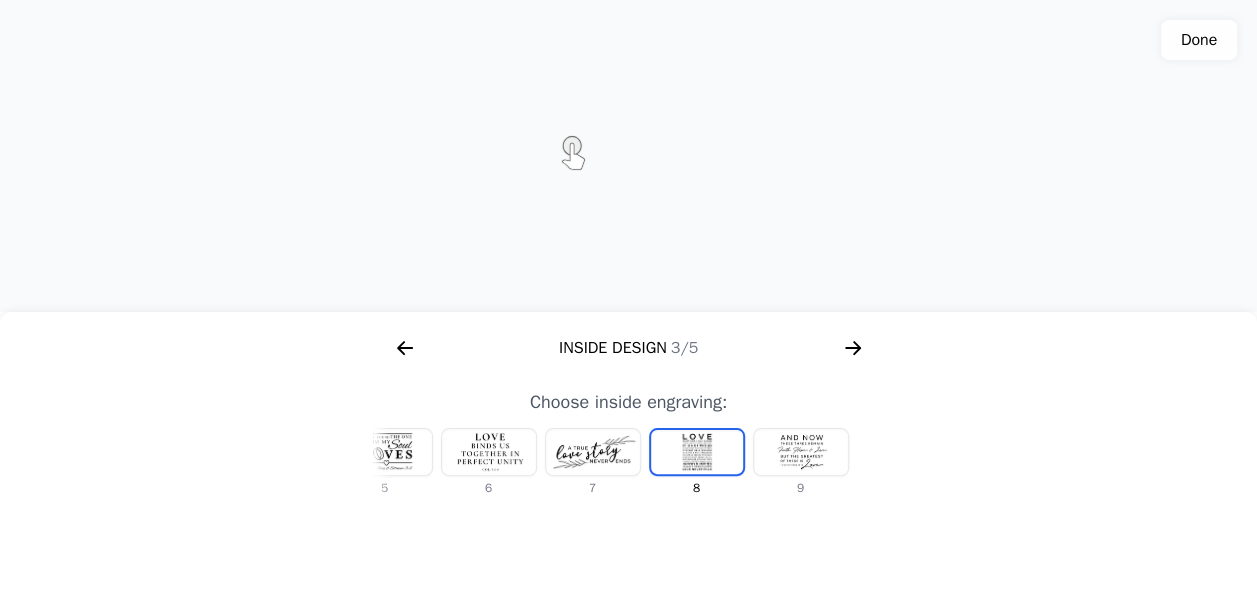 click at bounding box center [801, 452] 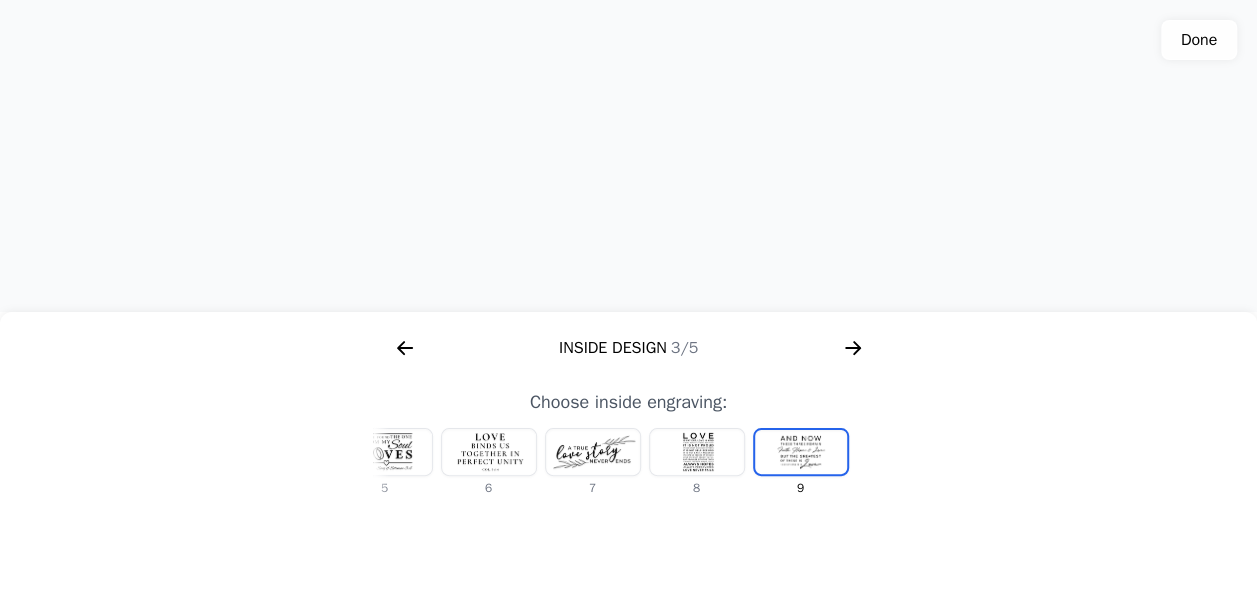 click at bounding box center [385, 452] 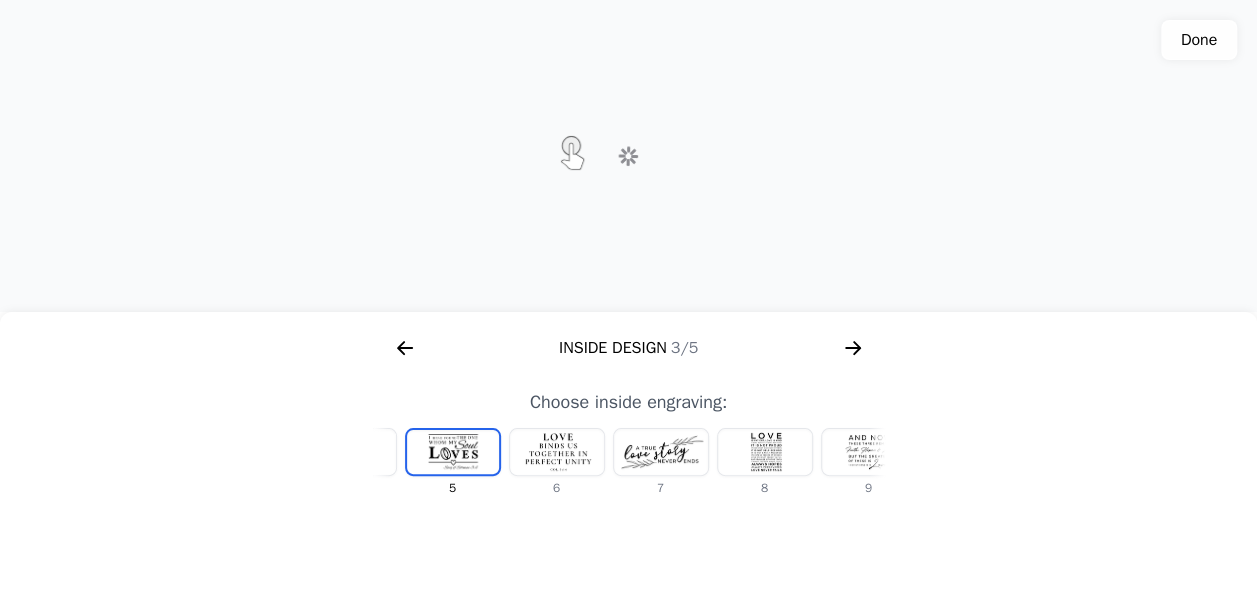 scroll, scrollTop: 0, scrollLeft: 232, axis: horizontal 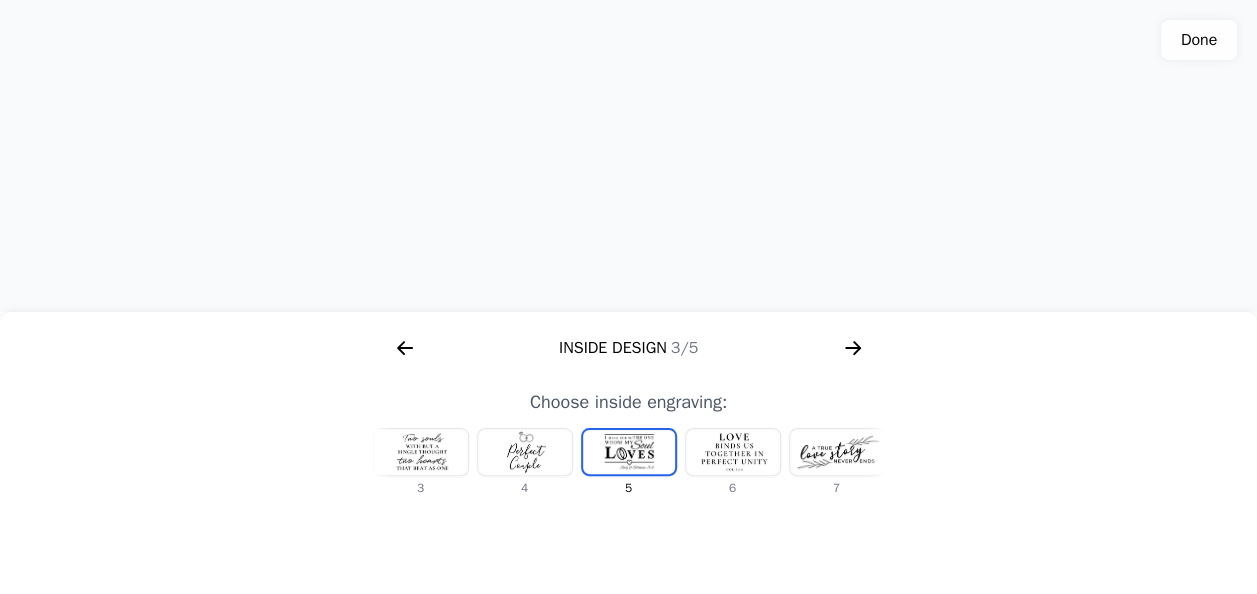 click at bounding box center [421, 452] 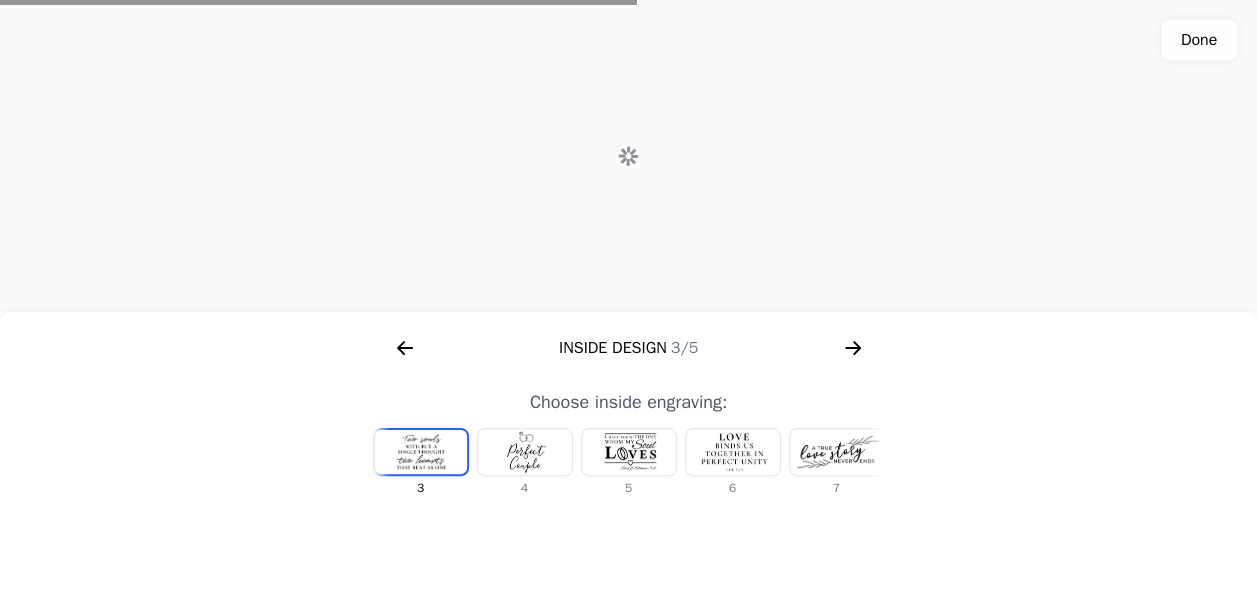 scroll, scrollTop: 0, scrollLeft: 24, axis: horizontal 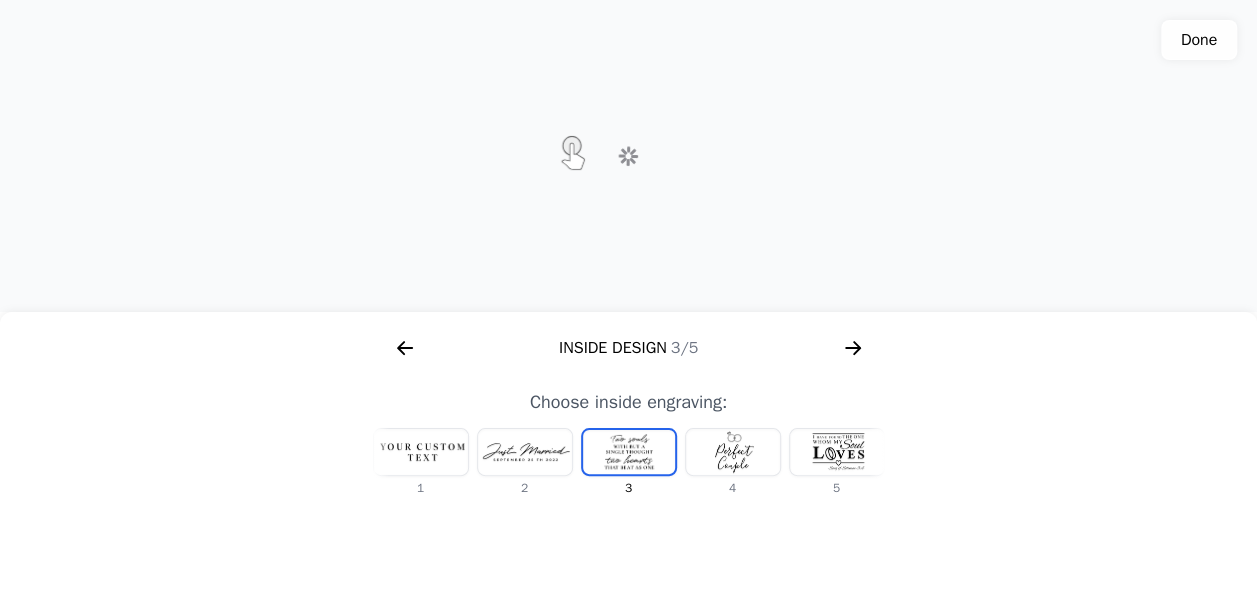 click at bounding box center (837, 452) 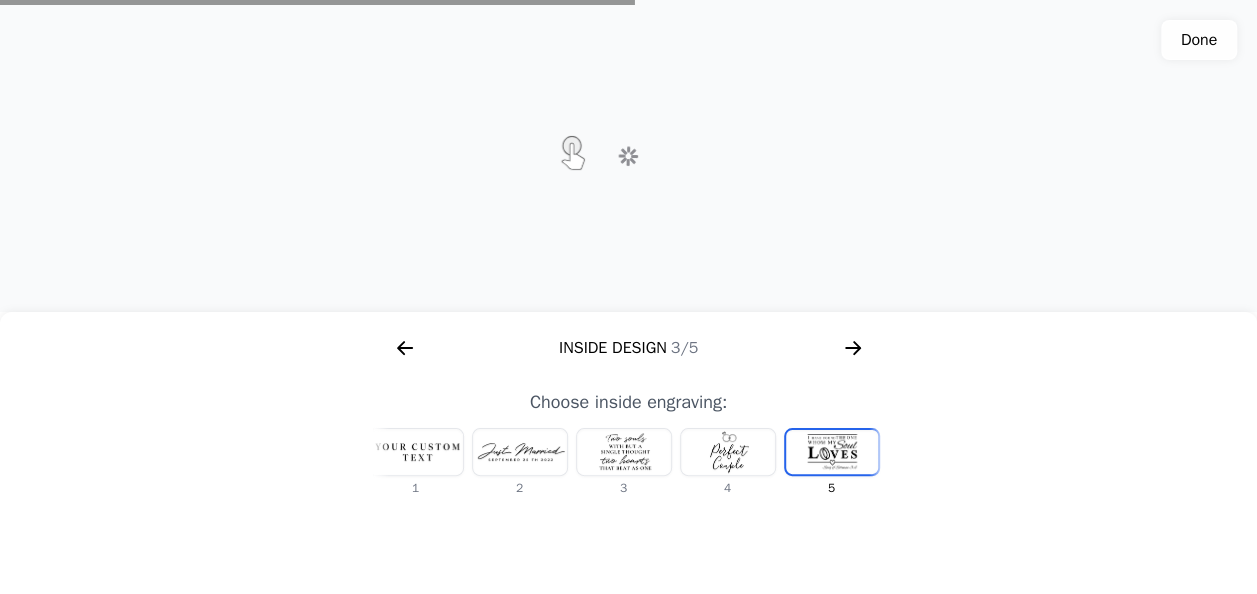 scroll, scrollTop: 0, scrollLeft: 232, axis: horizontal 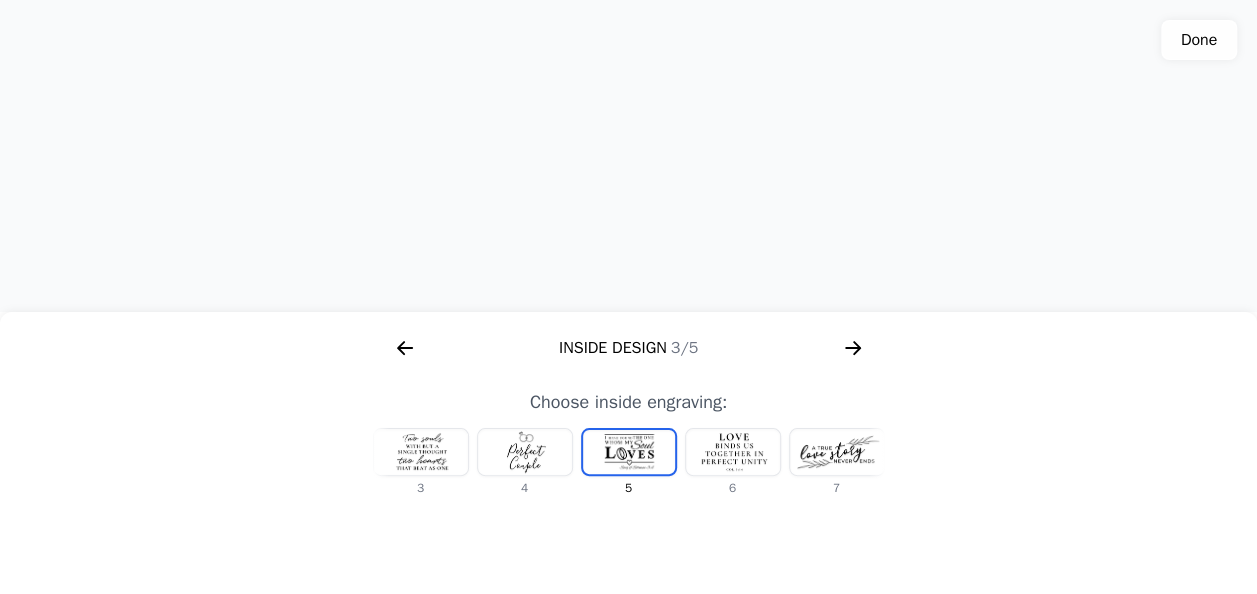 click at bounding box center [837, 452] 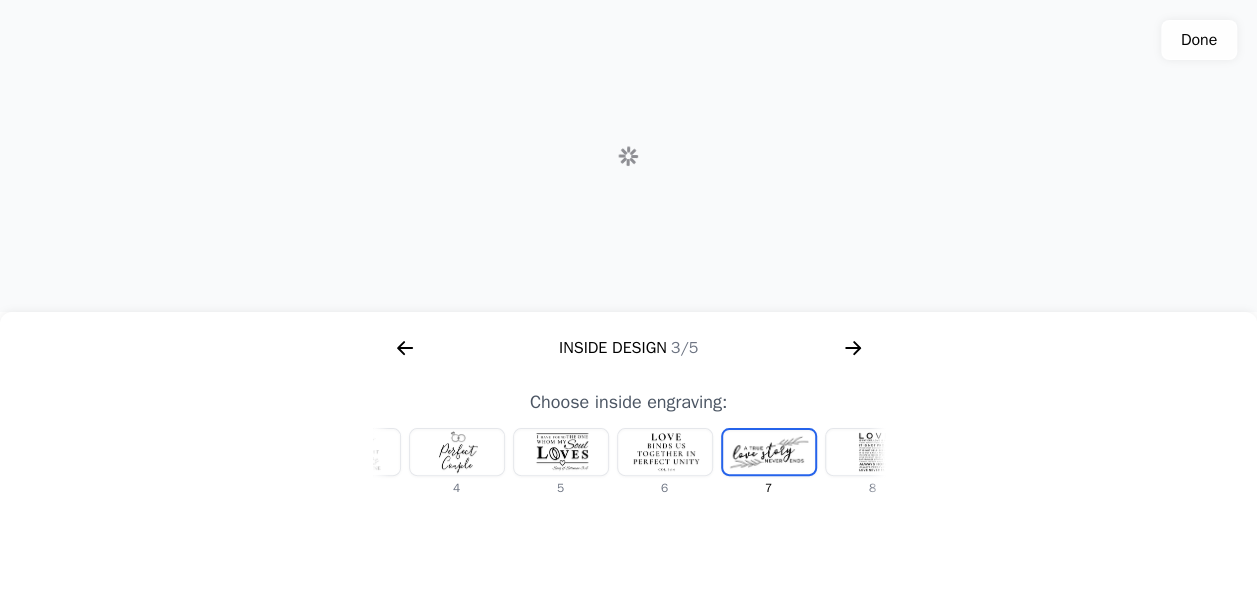 scroll, scrollTop: 0, scrollLeft: 440, axis: horizontal 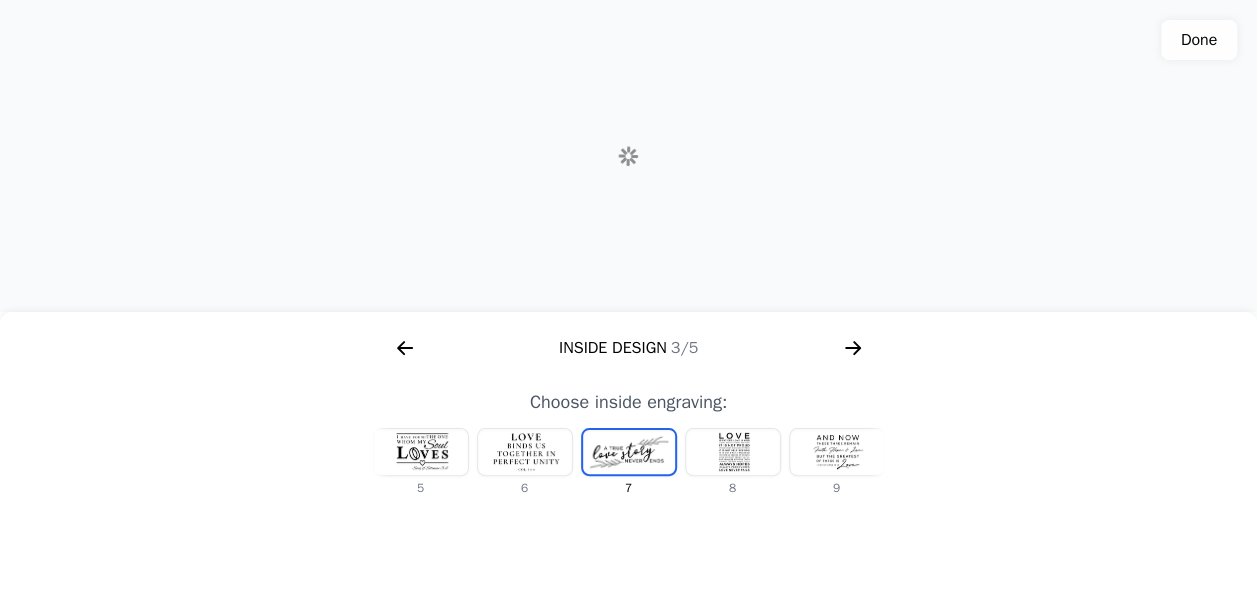 click at bounding box center [837, 452] 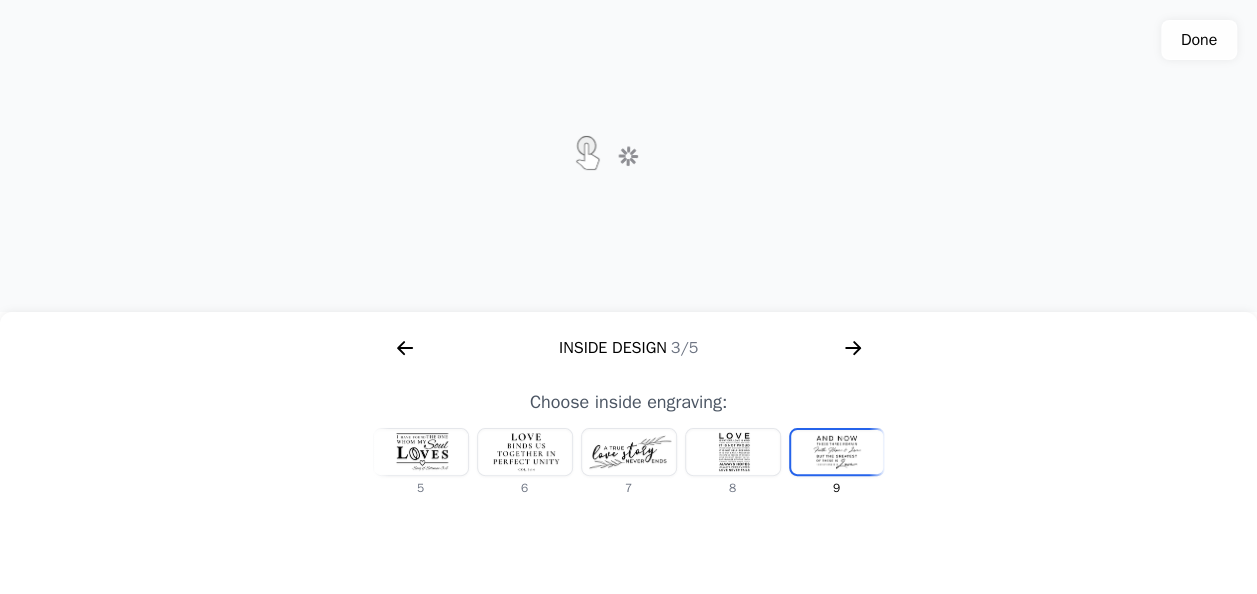 scroll, scrollTop: 0, scrollLeft: 476, axis: horizontal 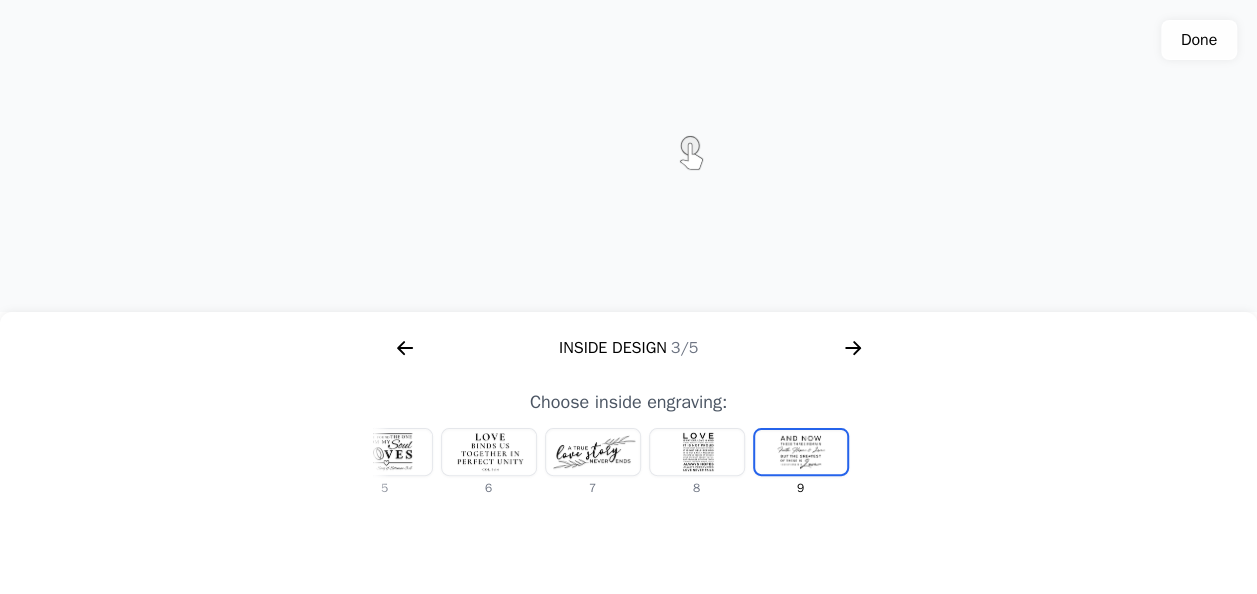 click 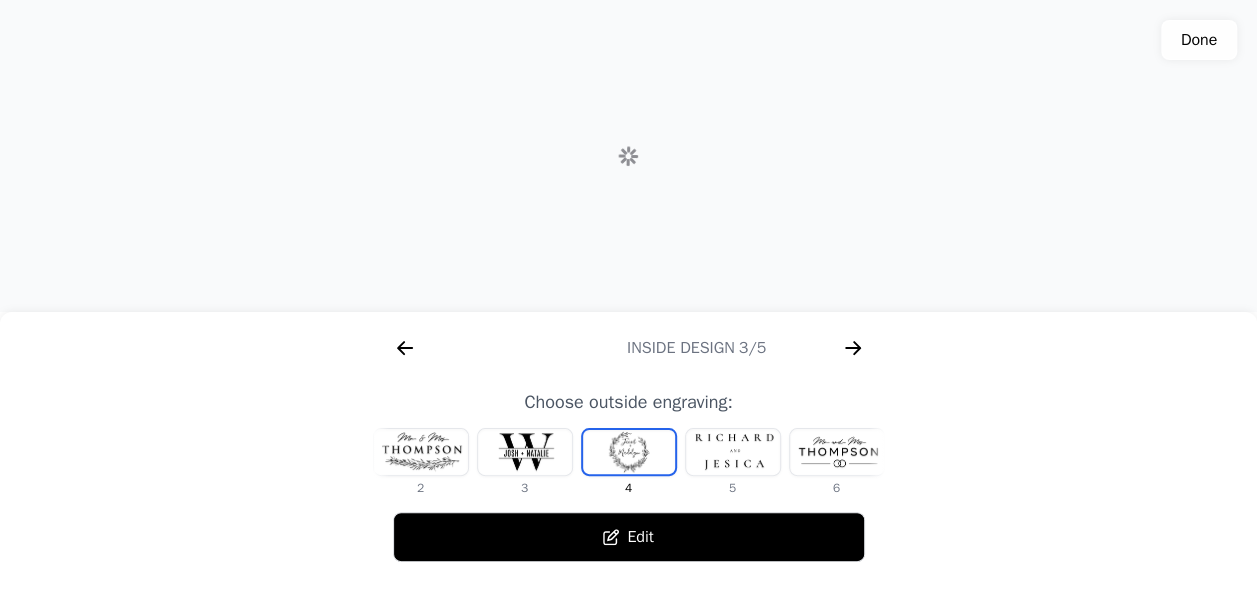 scroll, scrollTop: 0, scrollLeft: 768, axis: horizontal 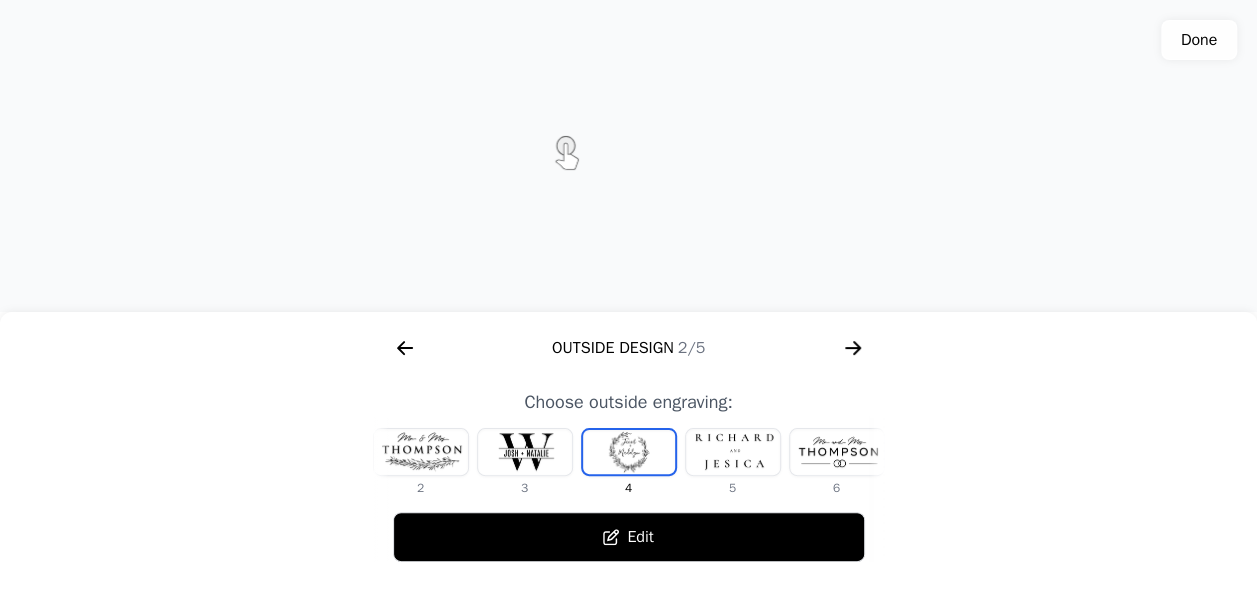 click 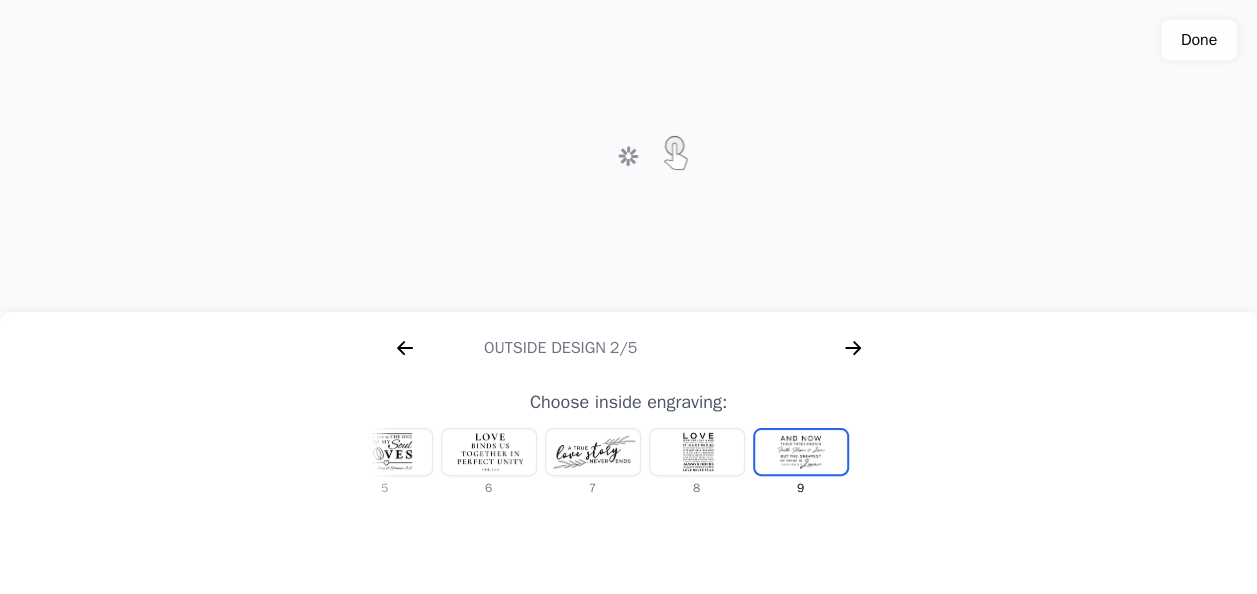 scroll, scrollTop: 0, scrollLeft: 1280, axis: horizontal 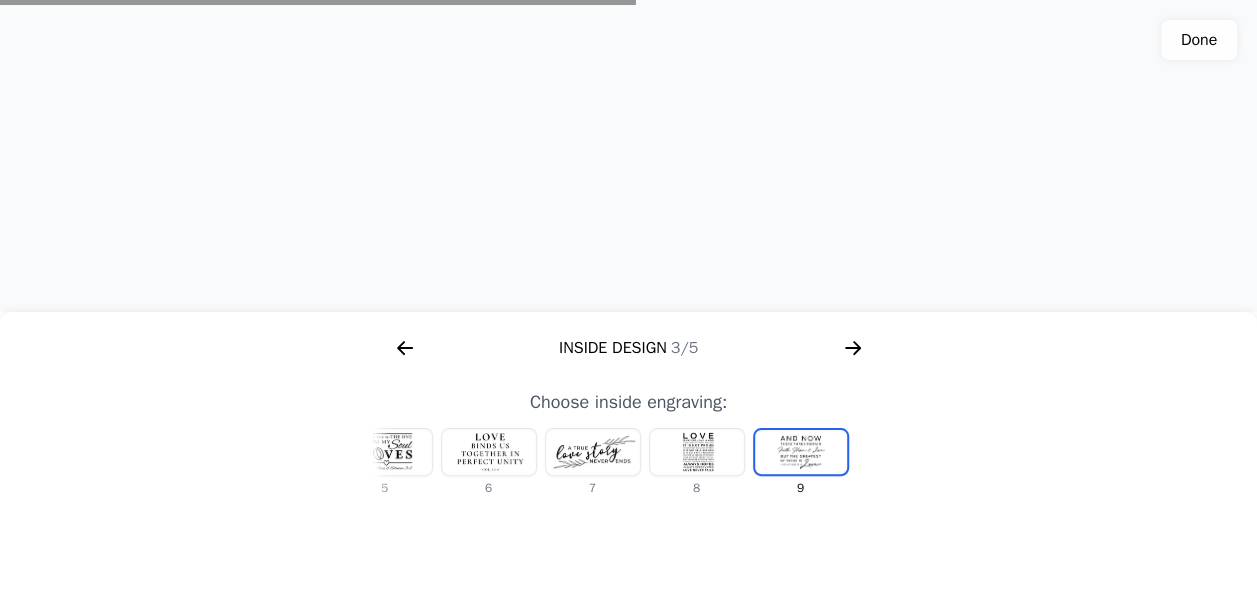 click 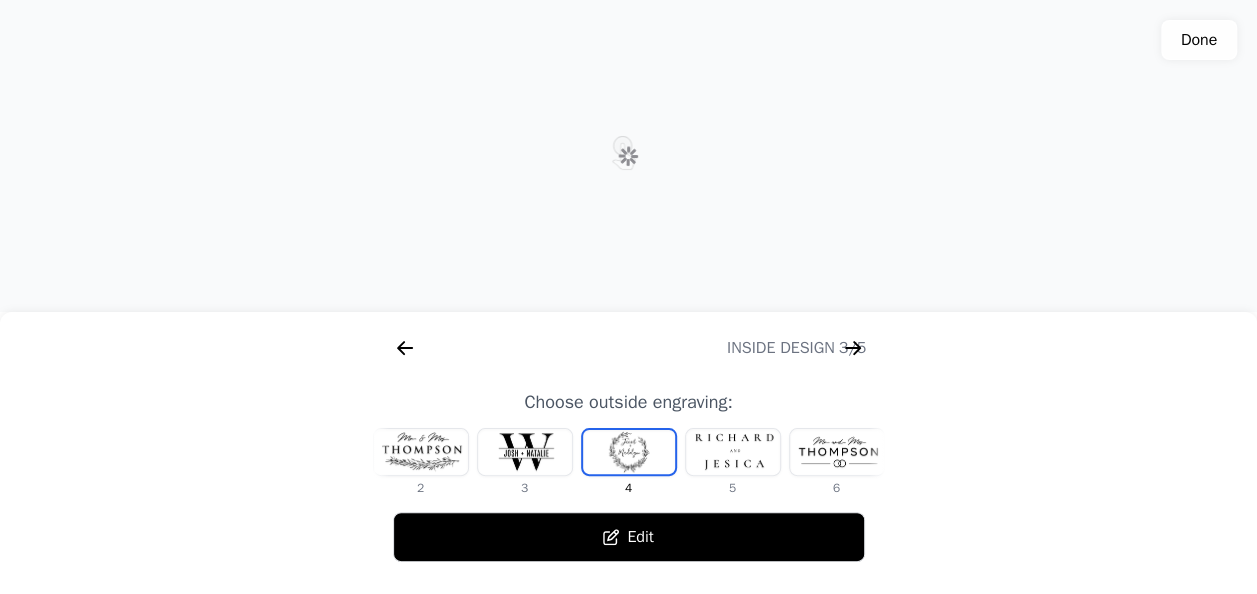 scroll, scrollTop: 0, scrollLeft: 768, axis: horizontal 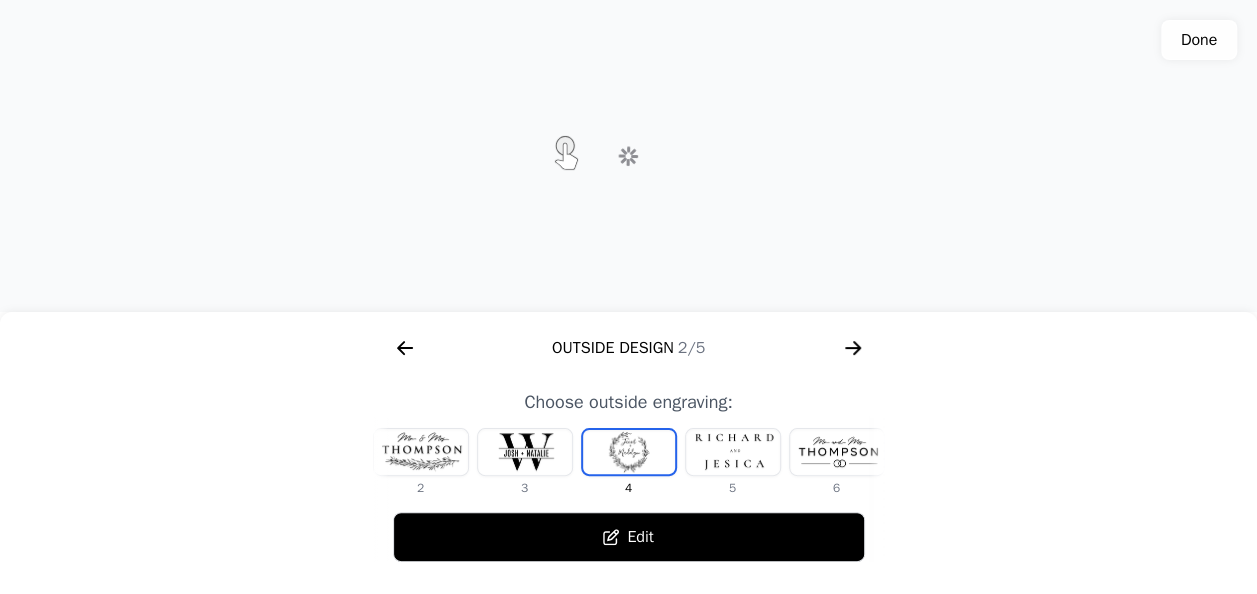 click on "Edit" at bounding box center [629, 537] 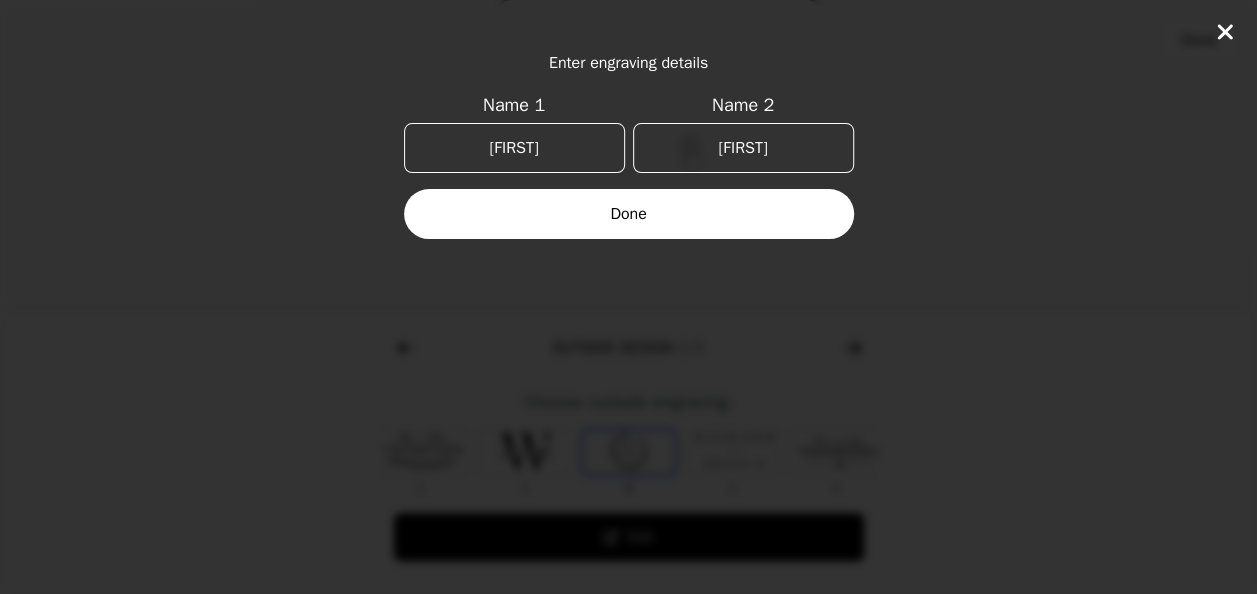 click on "Done" at bounding box center (629, 214) 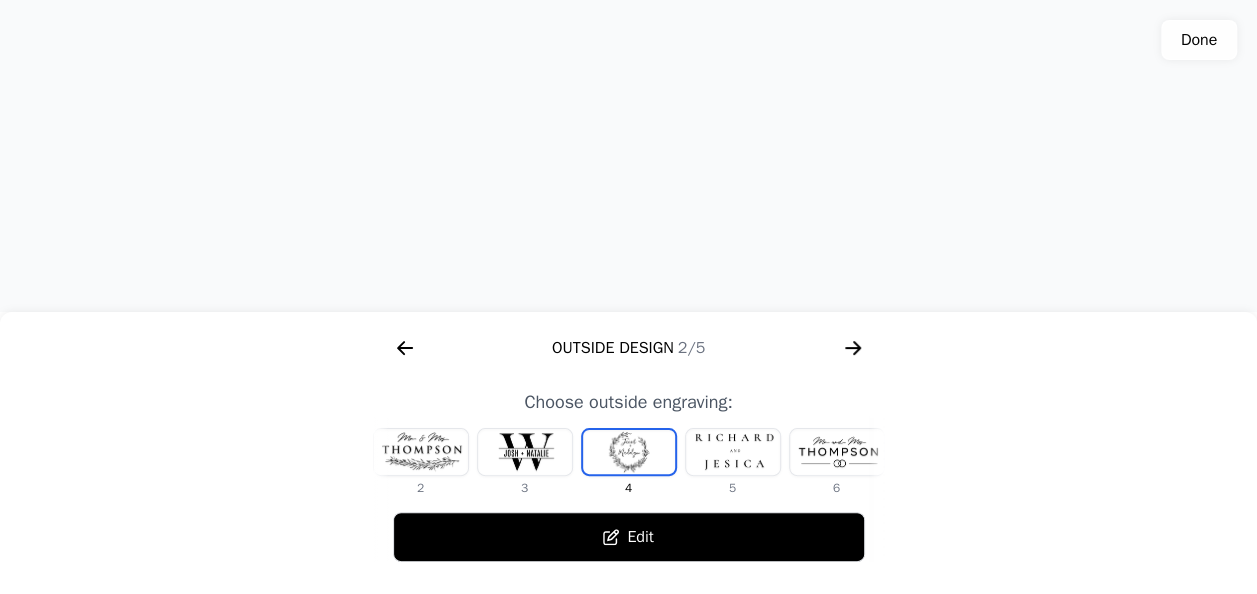 click on "Edit" at bounding box center (629, 537) 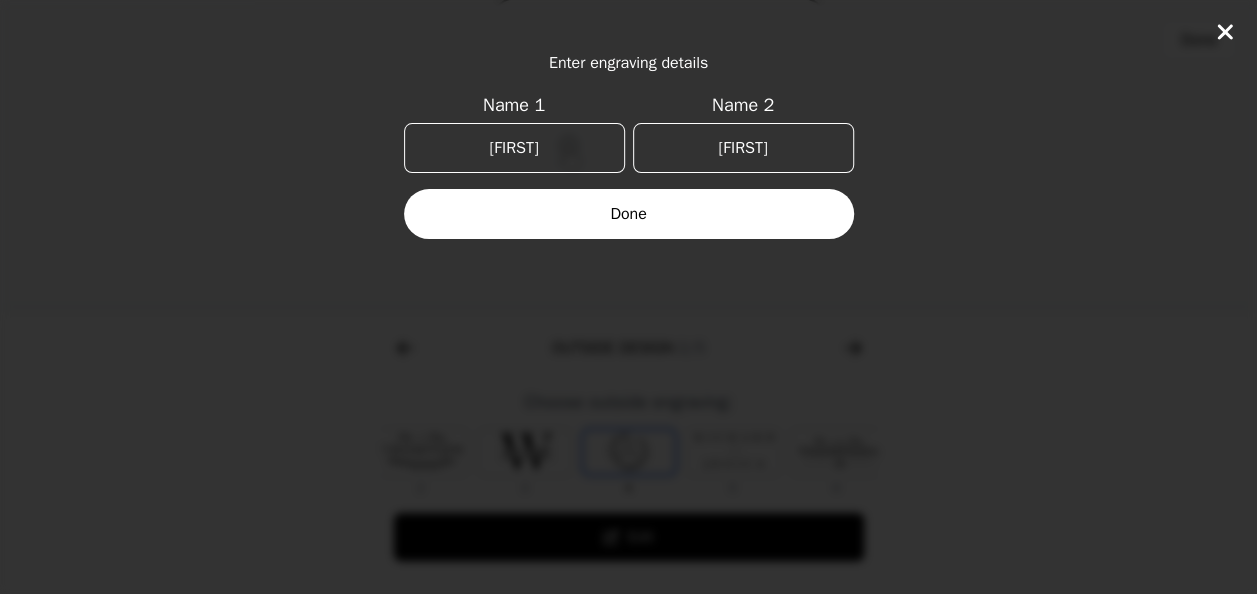 click 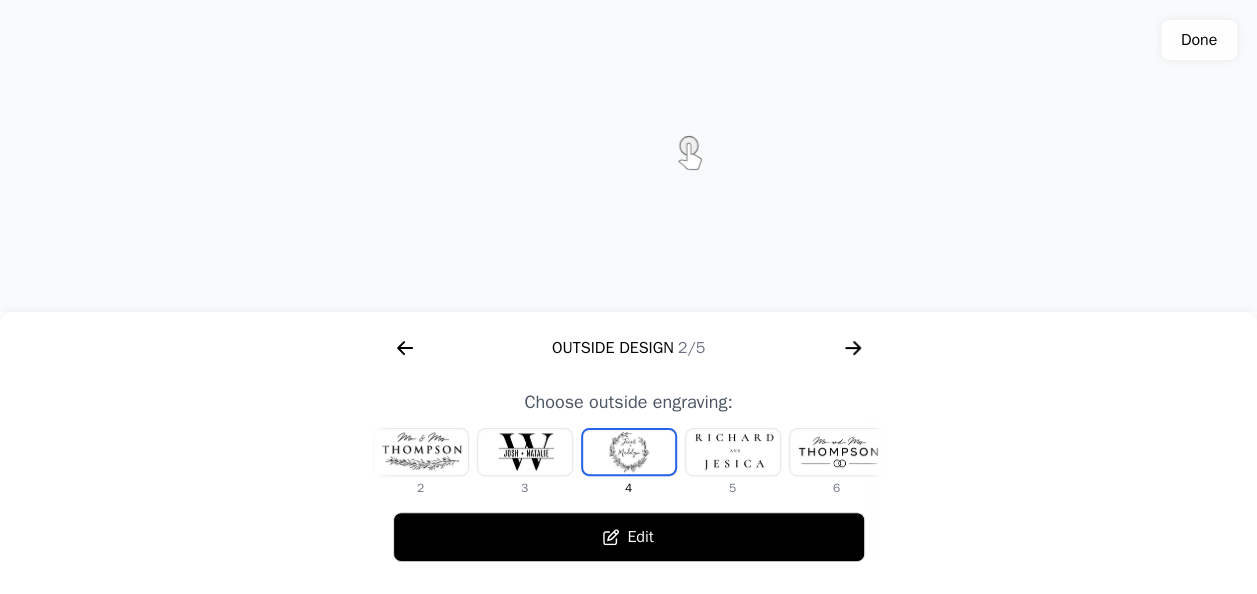 click 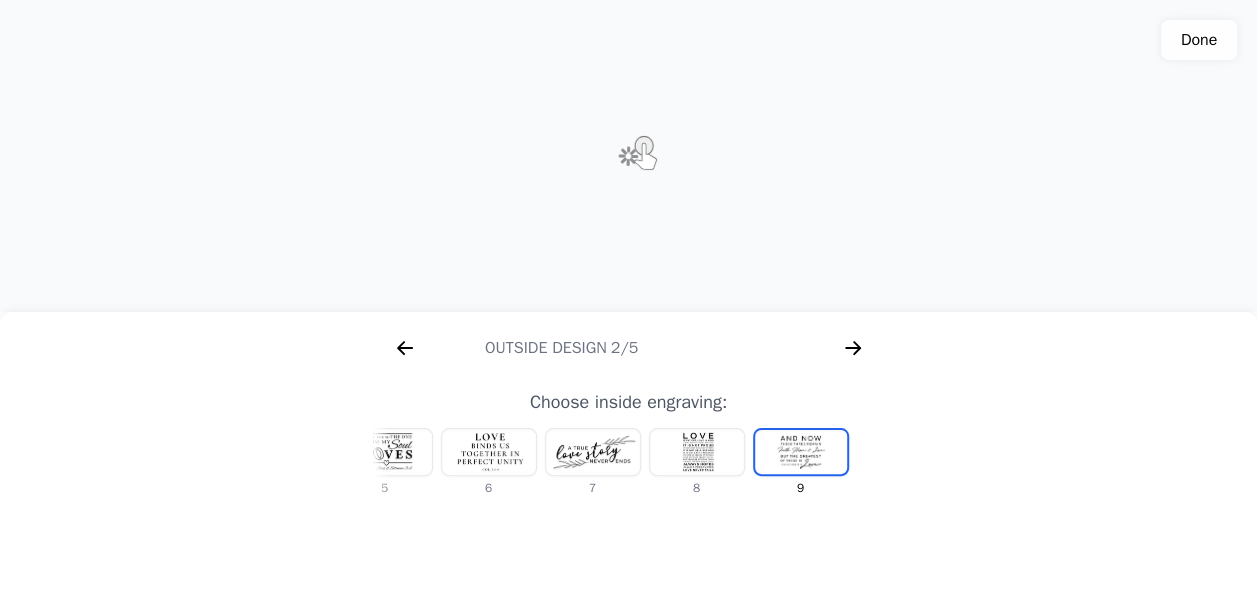 scroll, scrollTop: 0, scrollLeft: 1280, axis: horizontal 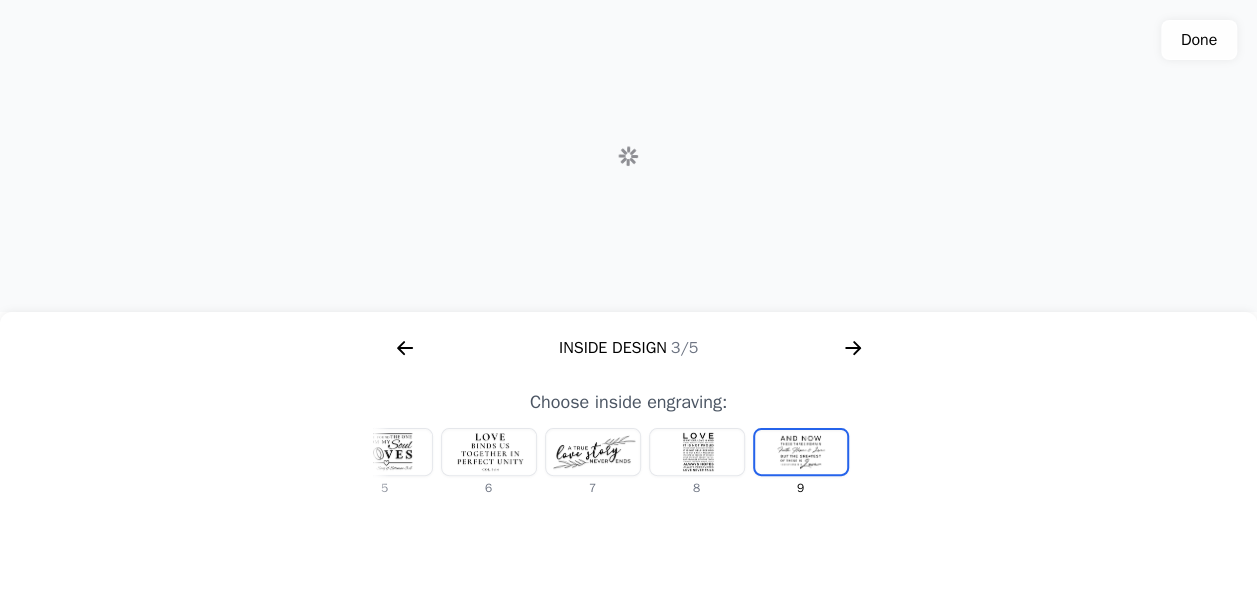 click 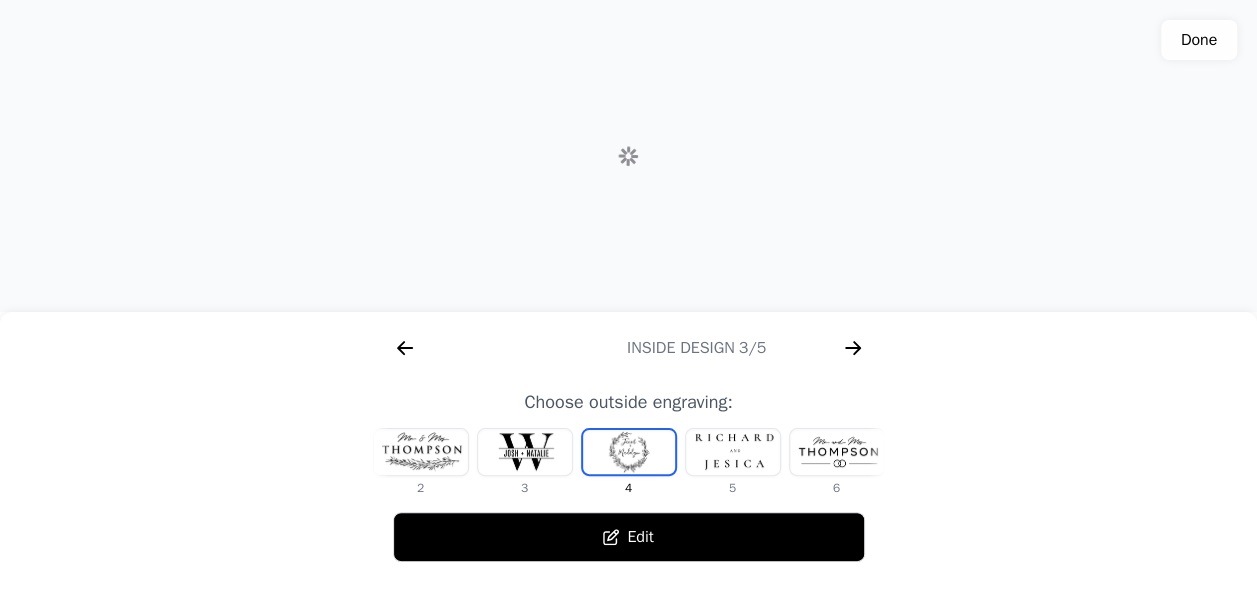 scroll, scrollTop: 0, scrollLeft: 768, axis: horizontal 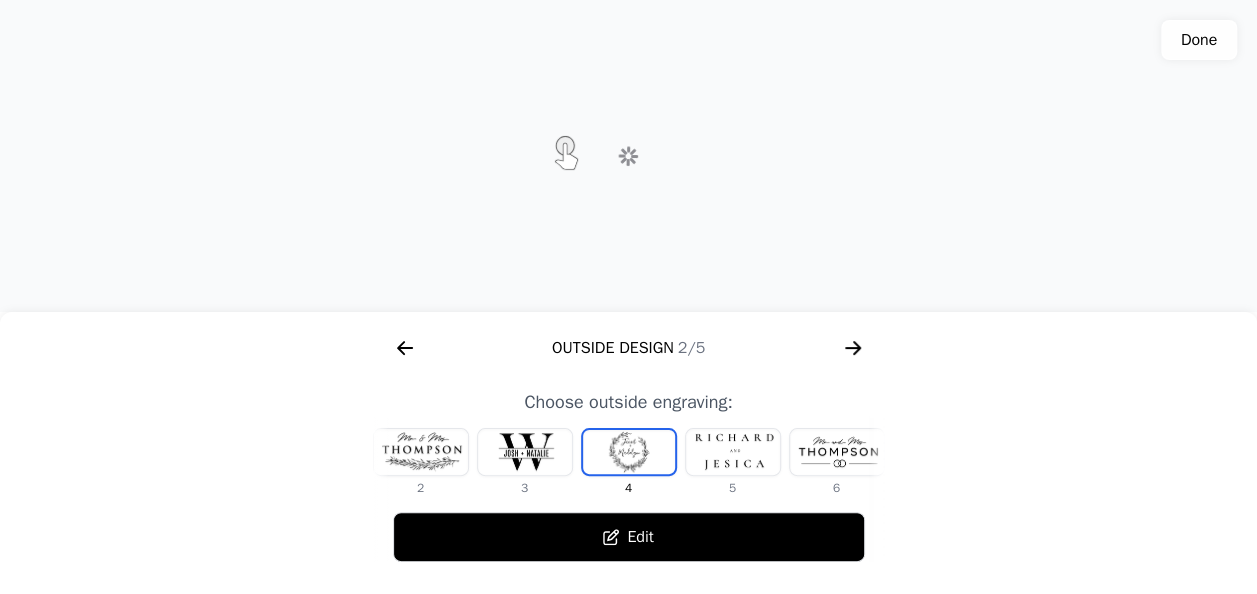 click at bounding box center [733, 452] 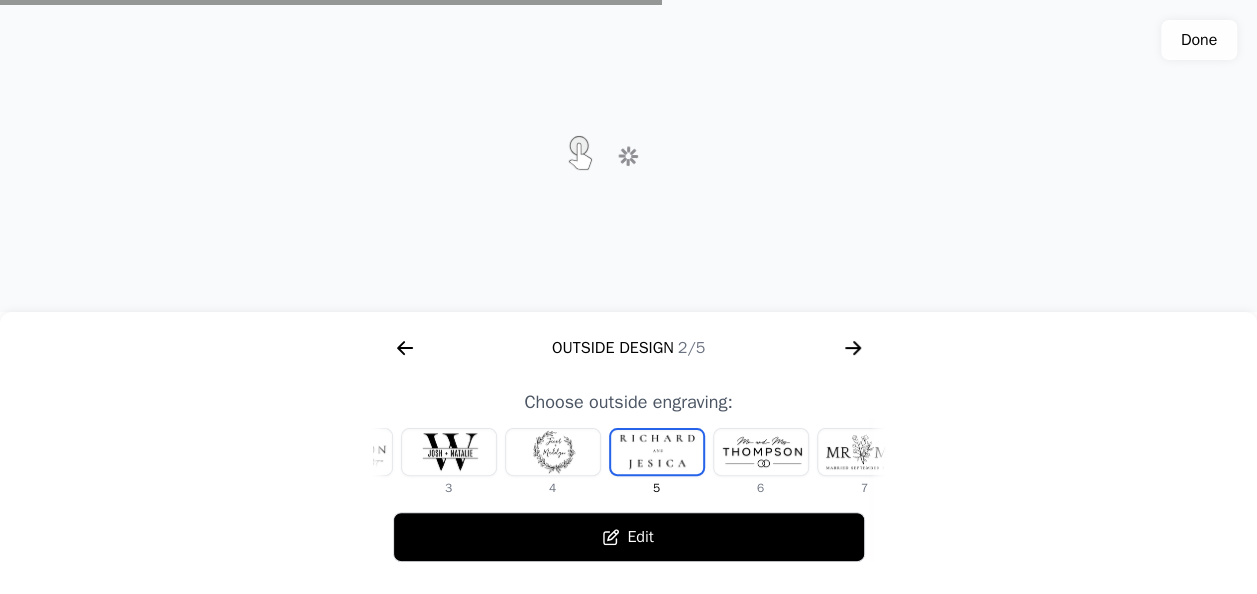 scroll, scrollTop: 0, scrollLeft: 232, axis: horizontal 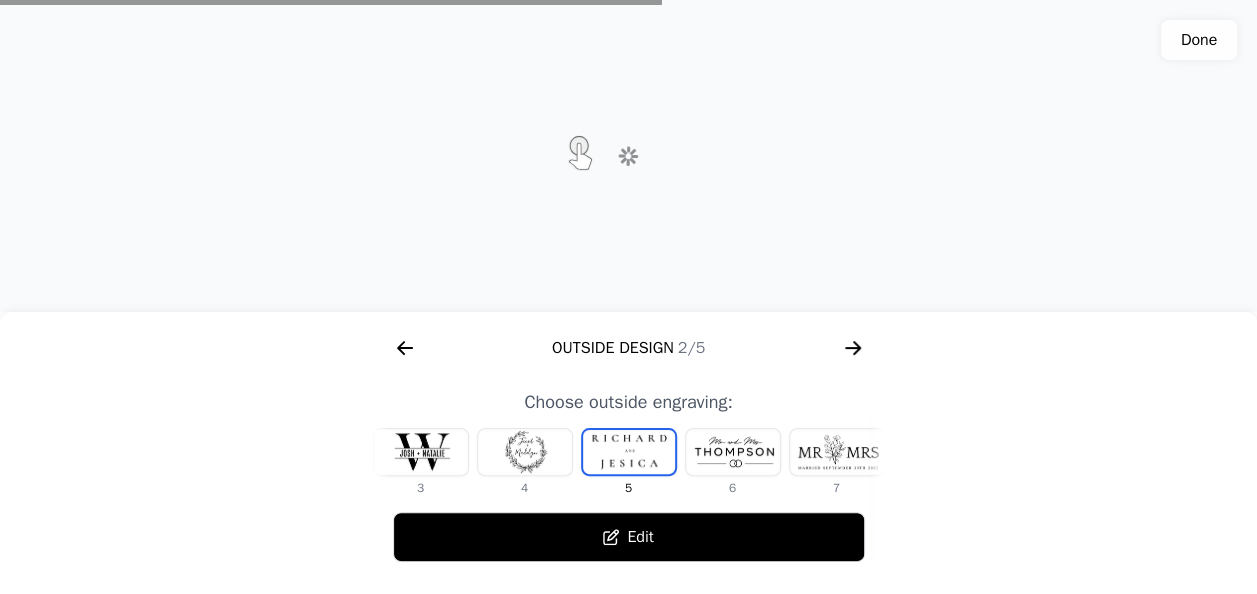 click at bounding box center [733, 452] 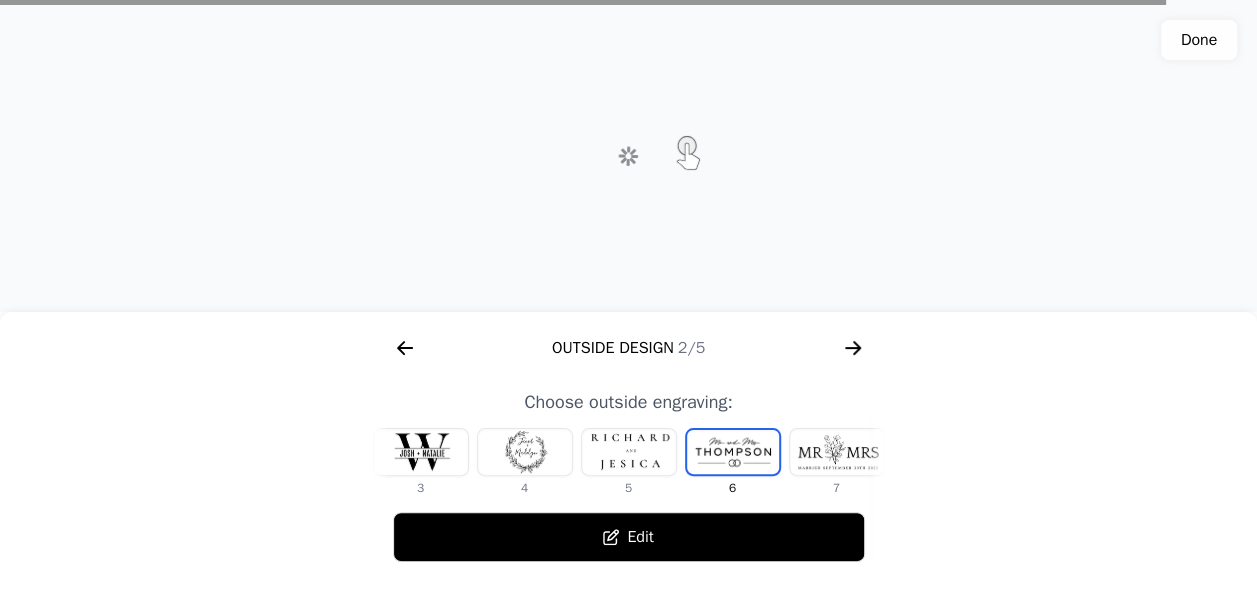 click at bounding box center [837, 452] 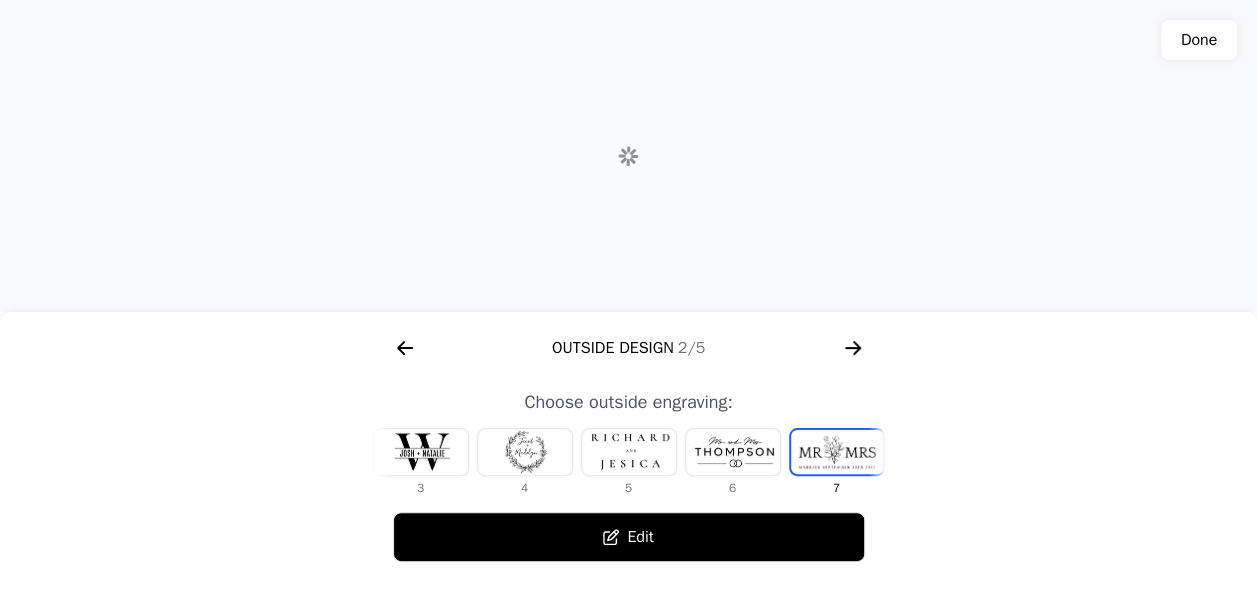scroll, scrollTop: 0, scrollLeft: 372, axis: horizontal 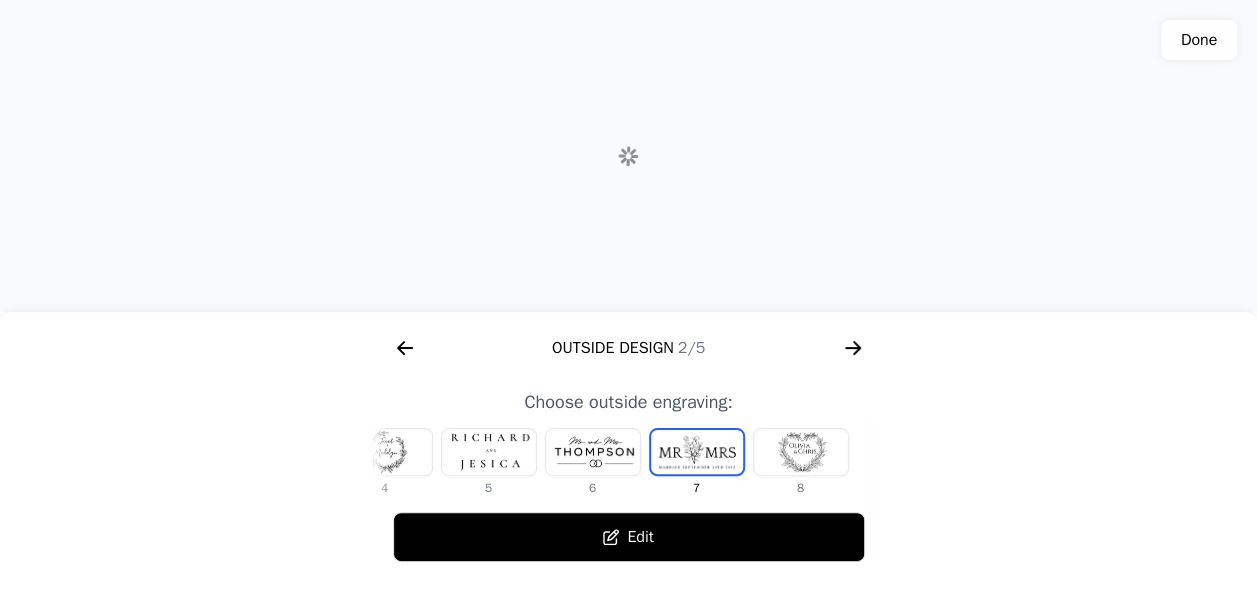 click at bounding box center [801, 452] 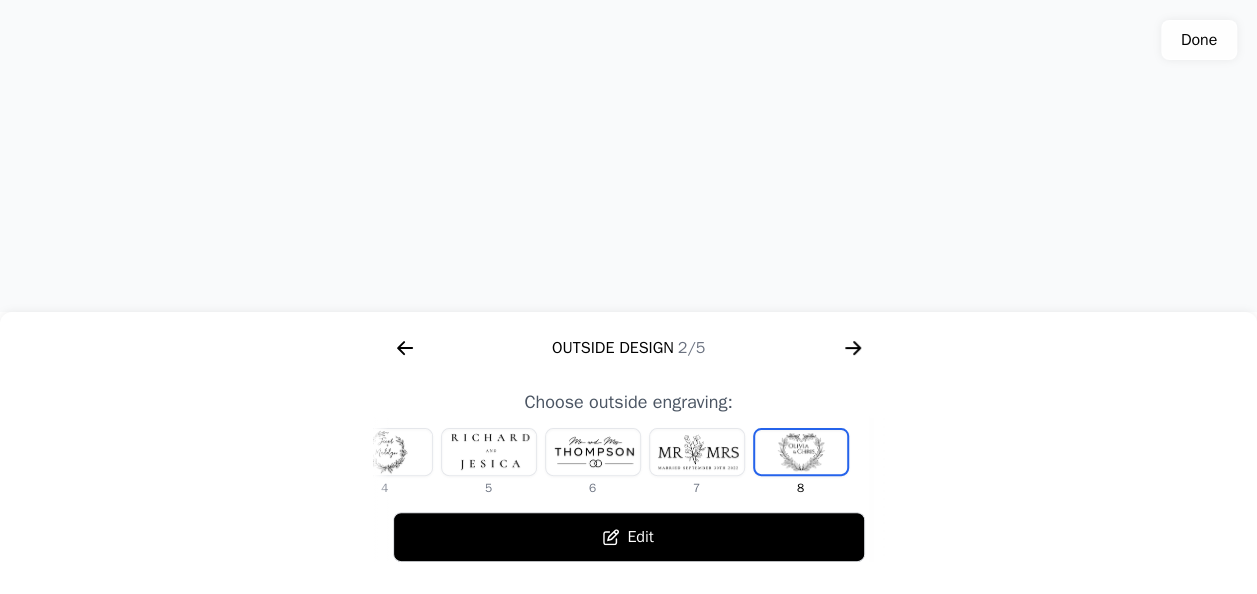 click at bounding box center [697, 452] 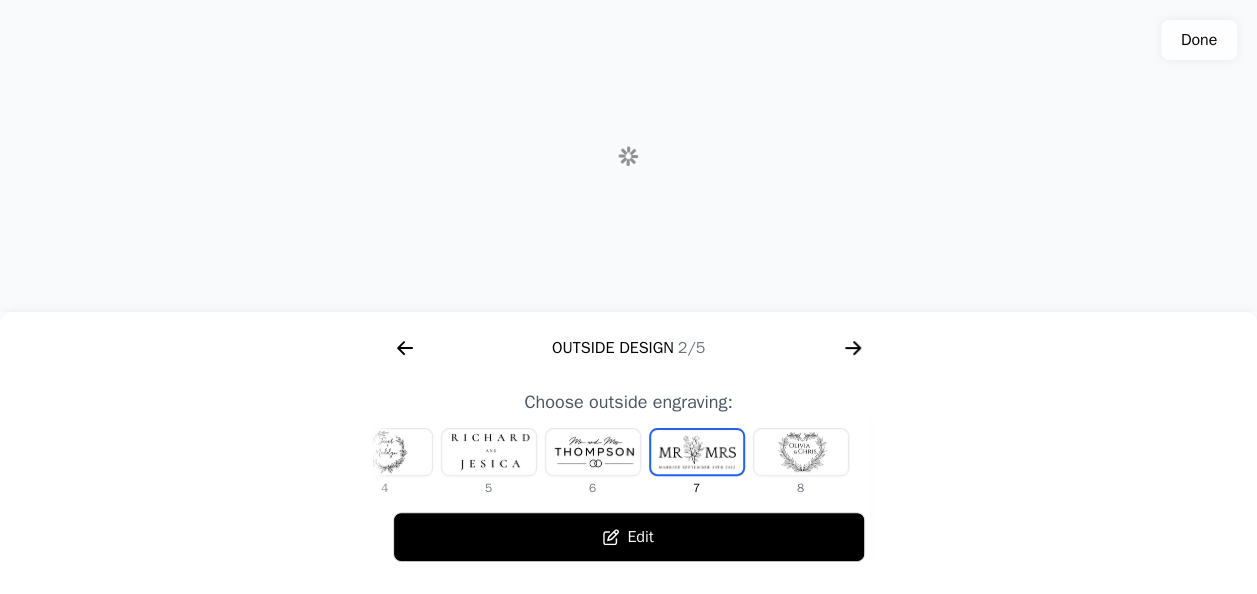 click at bounding box center [593, 452] 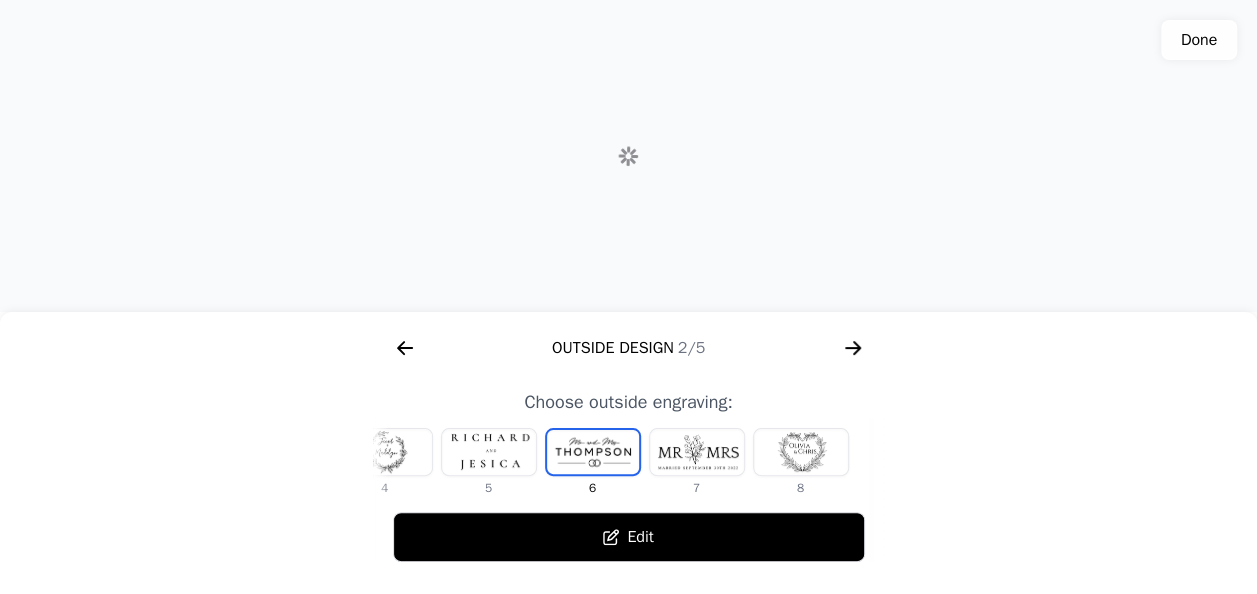 scroll, scrollTop: 0, scrollLeft: 336, axis: horizontal 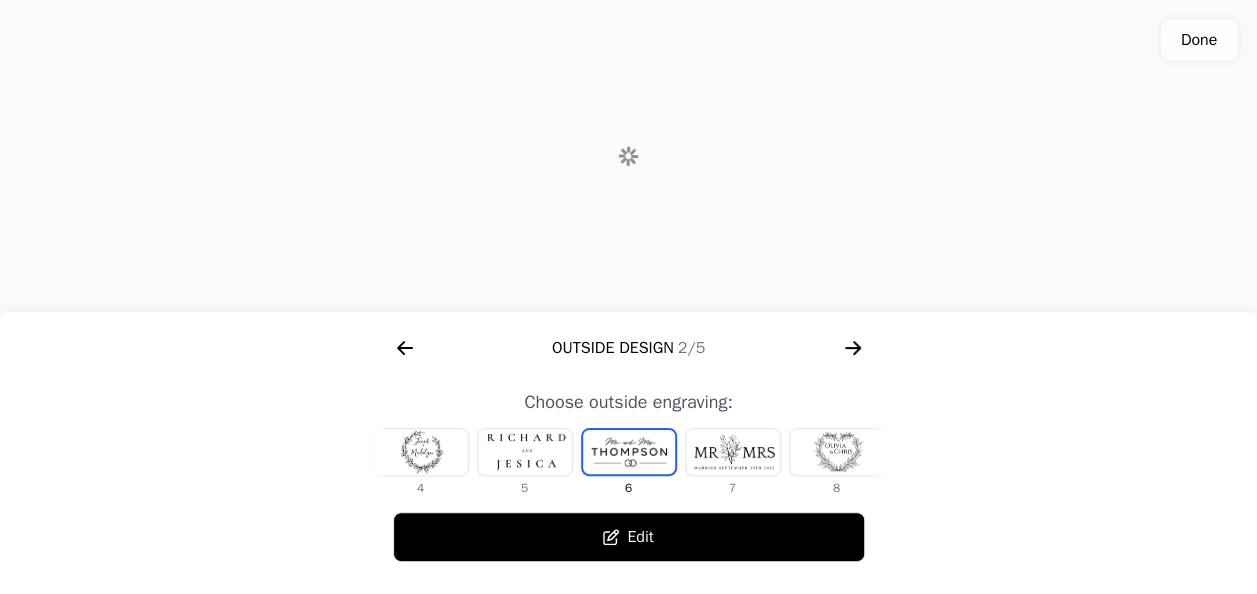 click at bounding box center [525, 452] 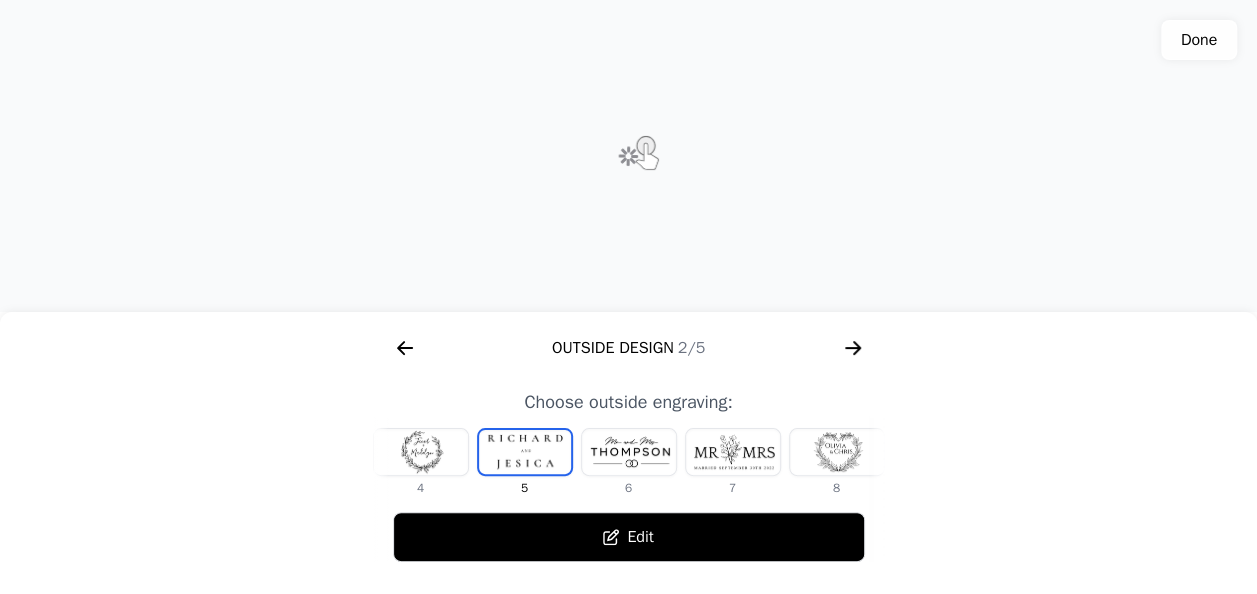 scroll, scrollTop: 0, scrollLeft: 232, axis: horizontal 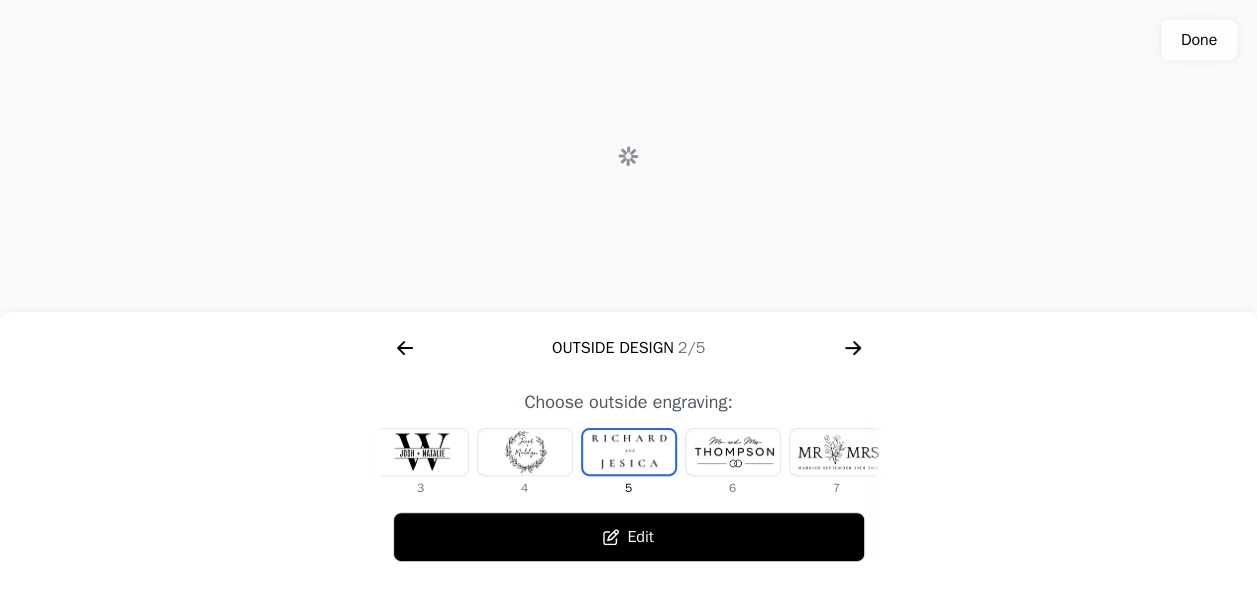 click at bounding box center (525, 452) 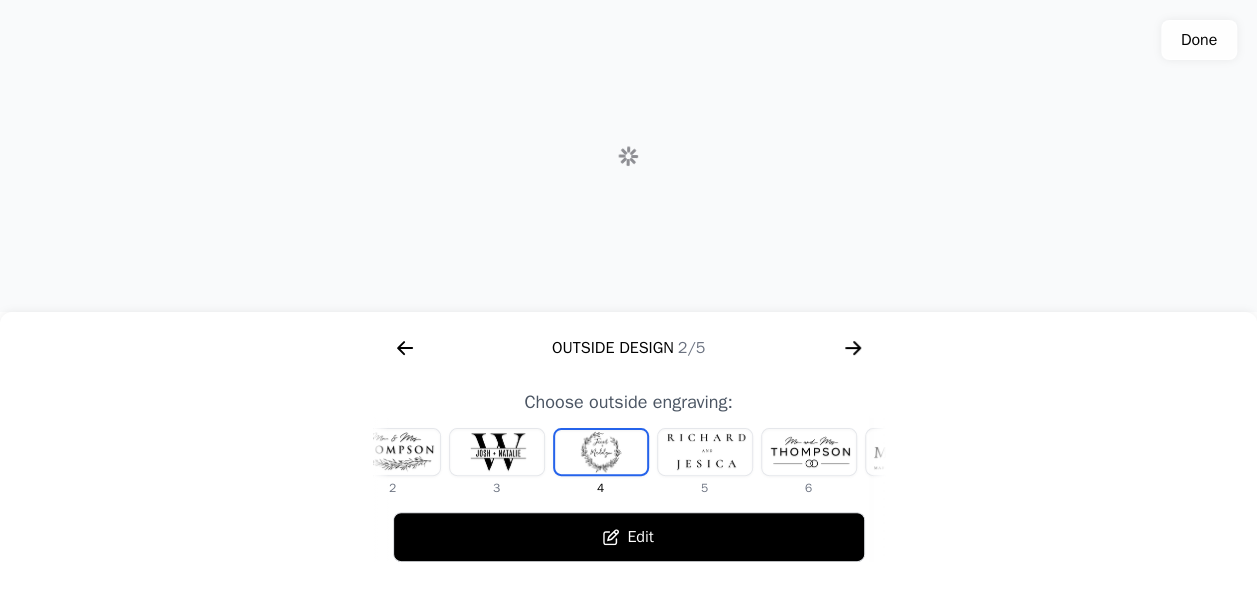 scroll, scrollTop: 0, scrollLeft: 128, axis: horizontal 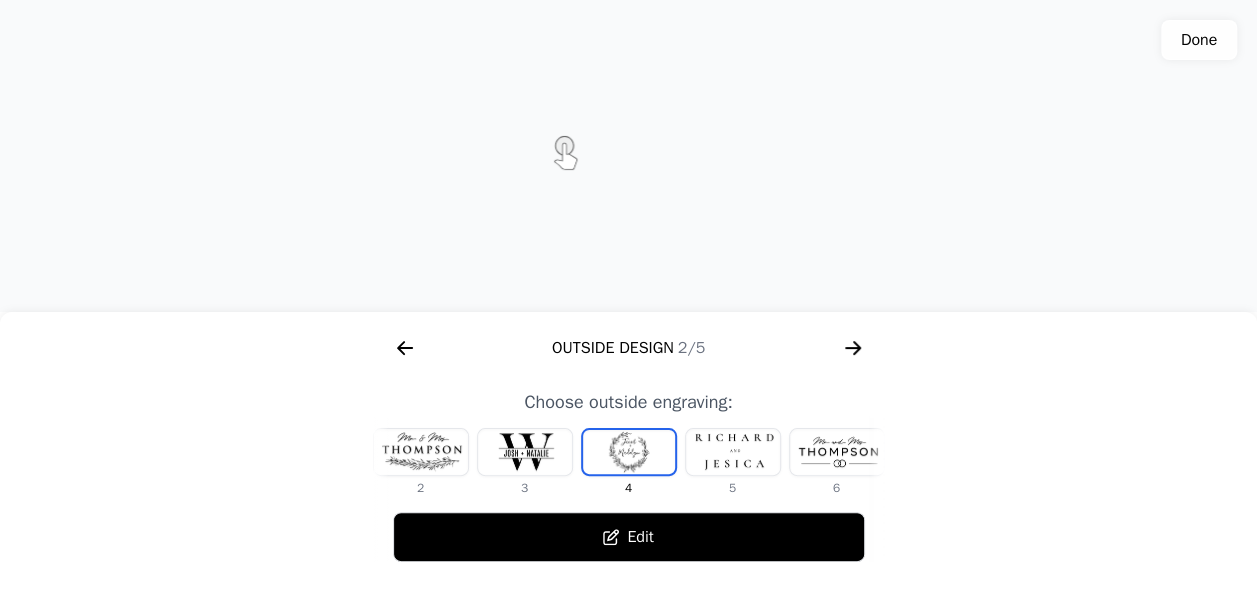 click at bounding box center (733, 452) 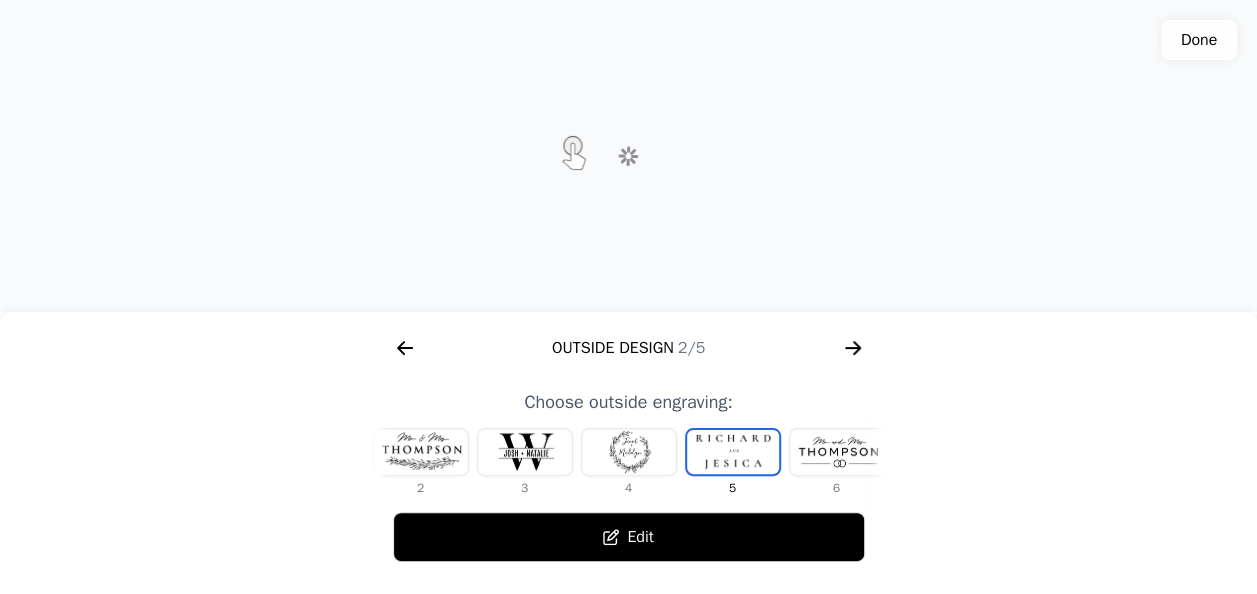 scroll, scrollTop: 0, scrollLeft: 232, axis: horizontal 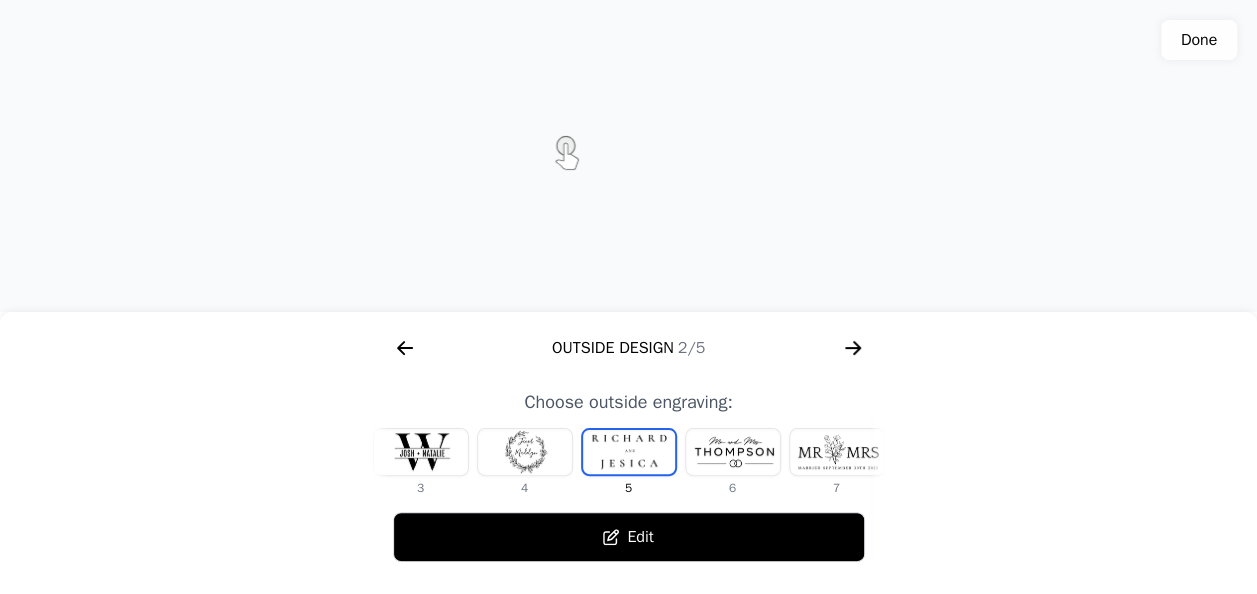 click at bounding box center (525, 452) 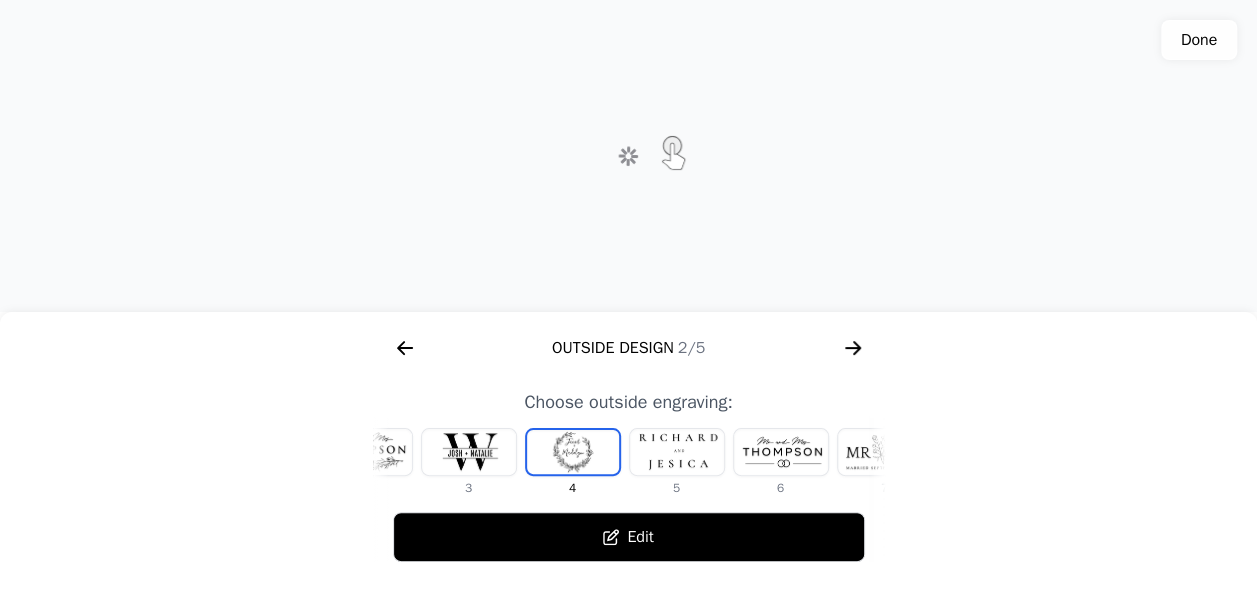 scroll, scrollTop: 0, scrollLeft: 128, axis: horizontal 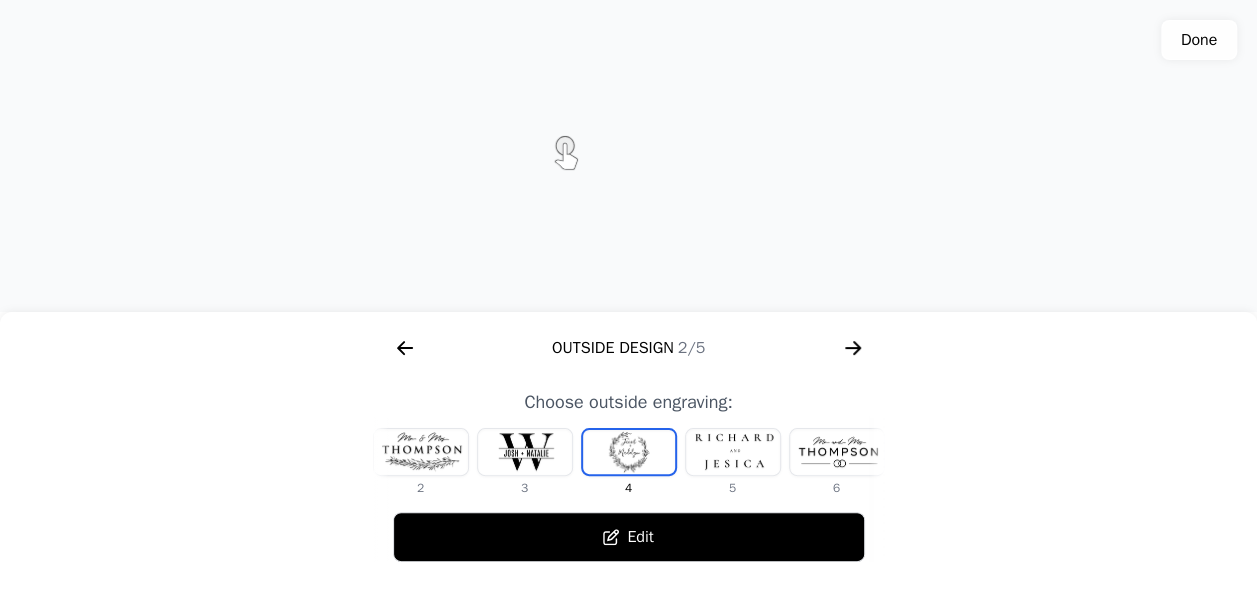 click 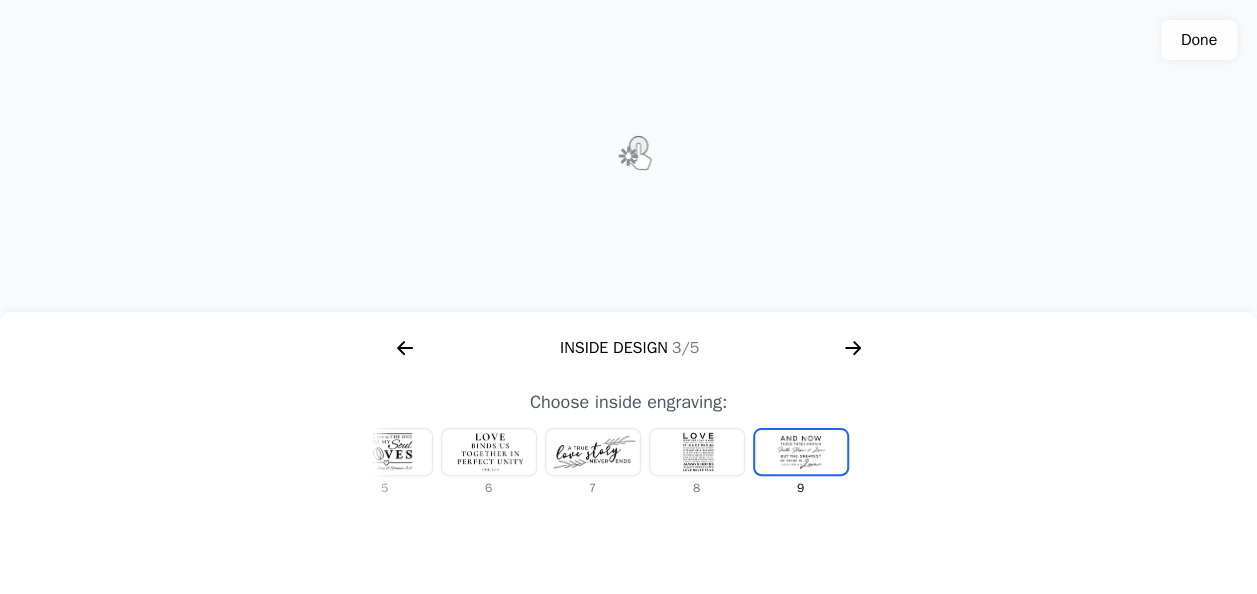 scroll, scrollTop: 0, scrollLeft: 1280, axis: horizontal 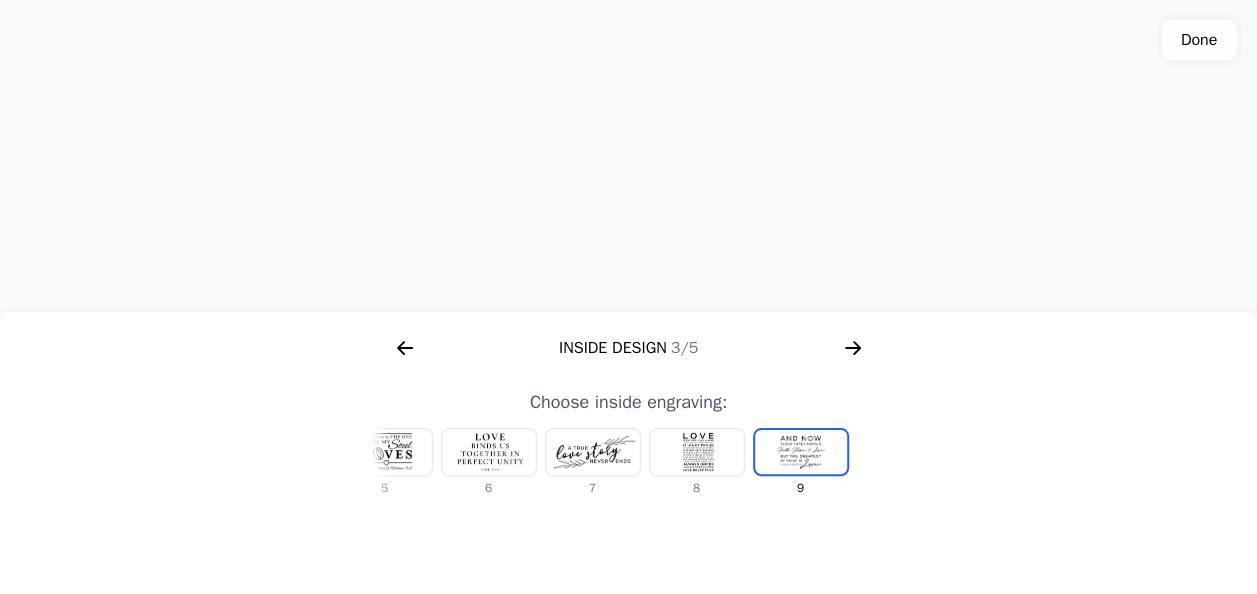 click at bounding box center (489, 452) 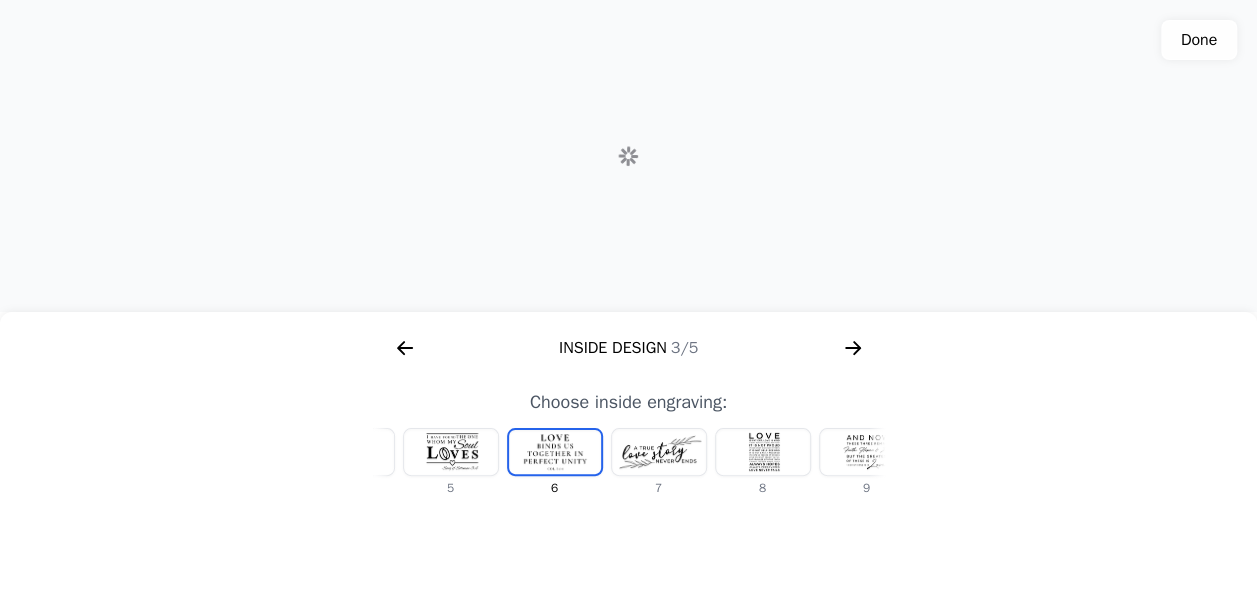 scroll, scrollTop: 0, scrollLeft: 336, axis: horizontal 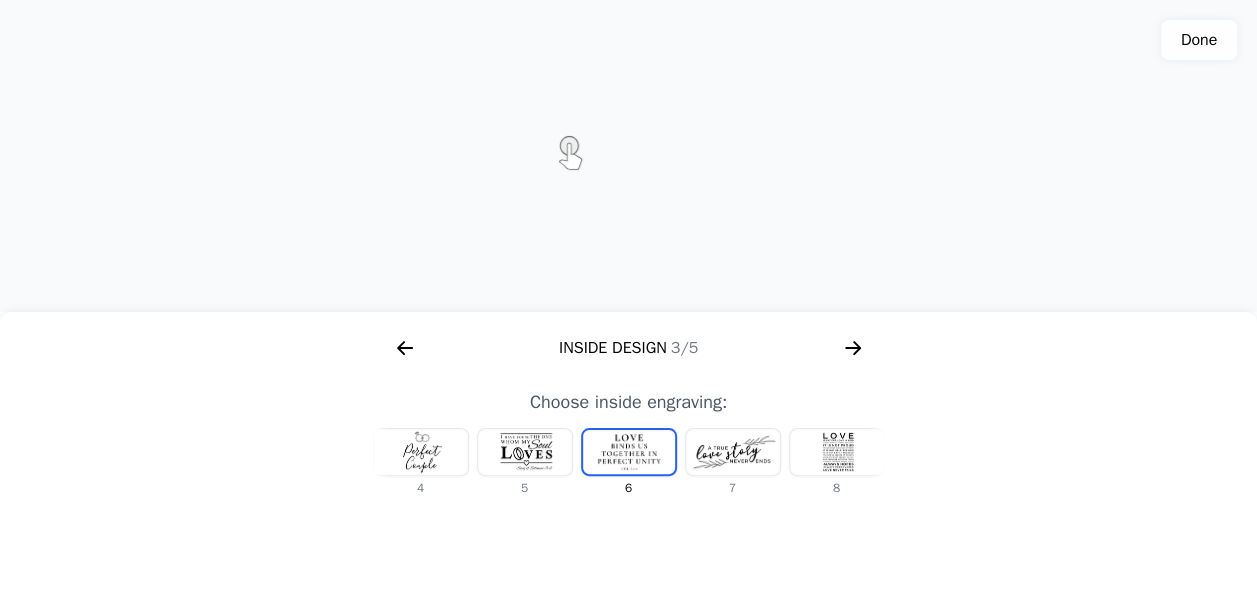 click 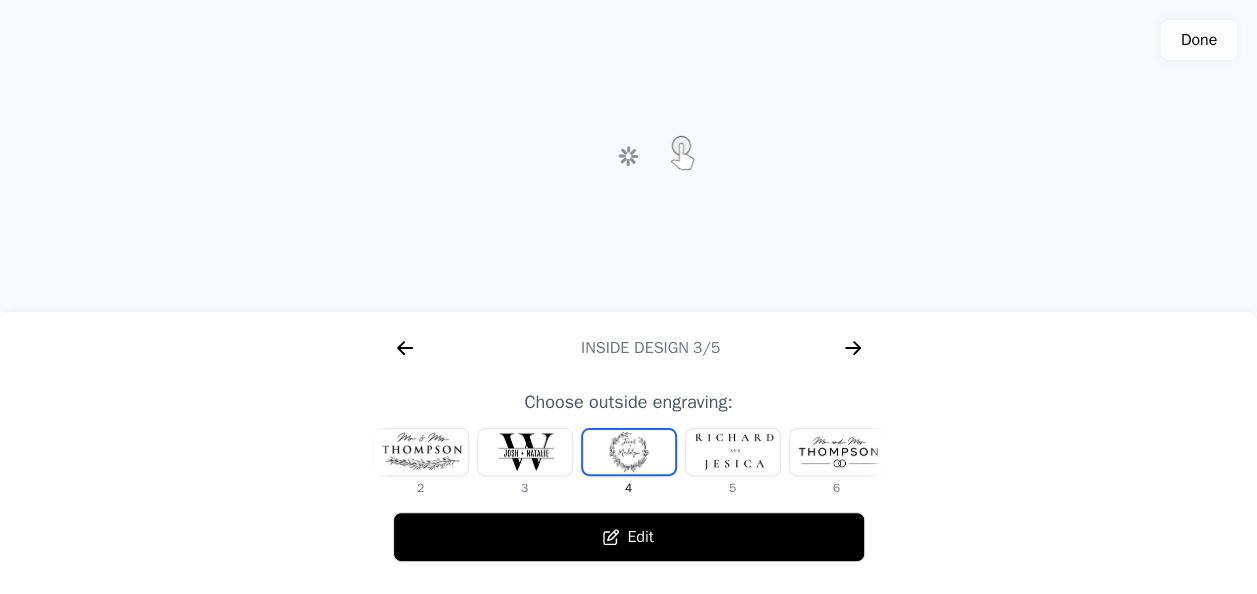 scroll, scrollTop: 0, scrollLeft: 768, axis: horizontal 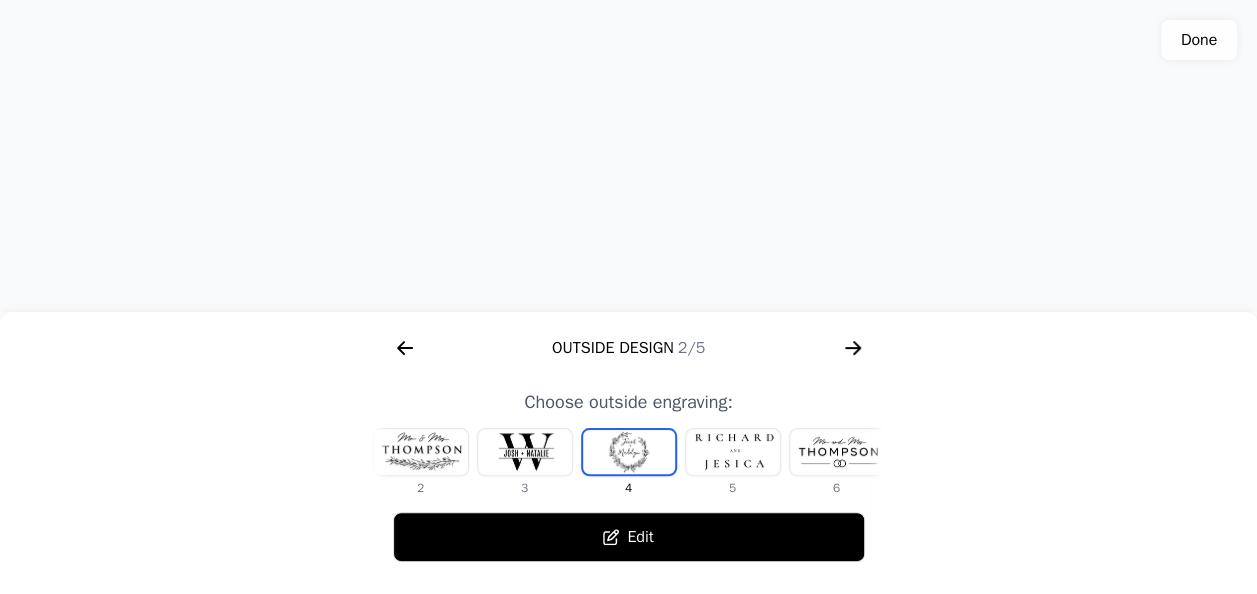click 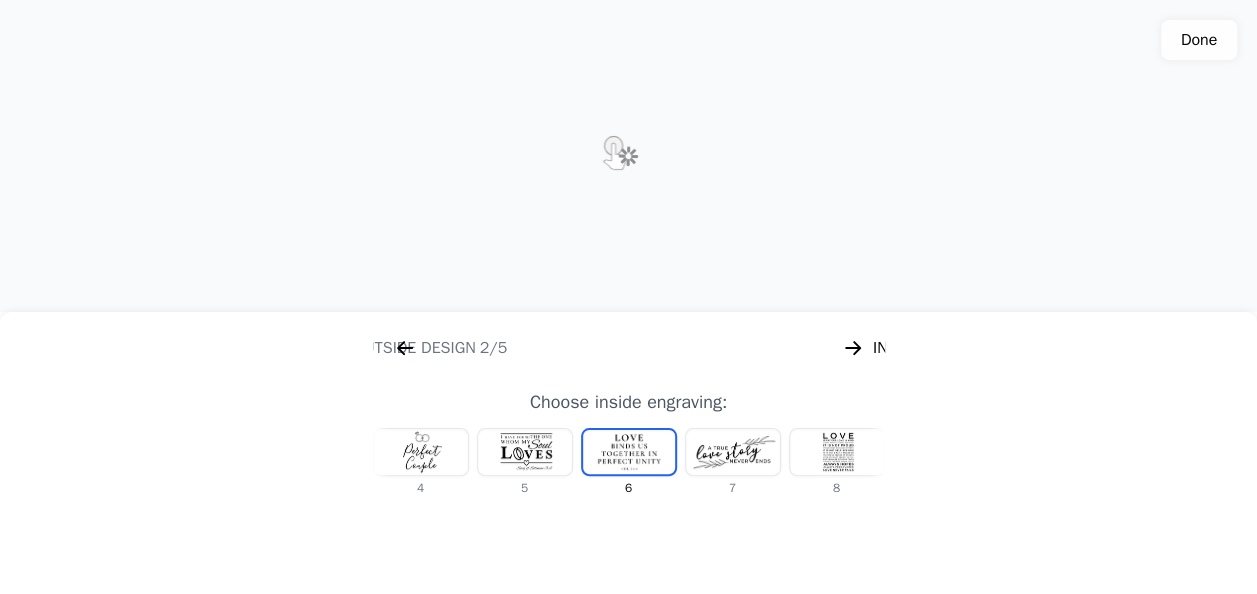 scroll, scrollTop: 0, scrollLeft: 1280, axis: horizontal 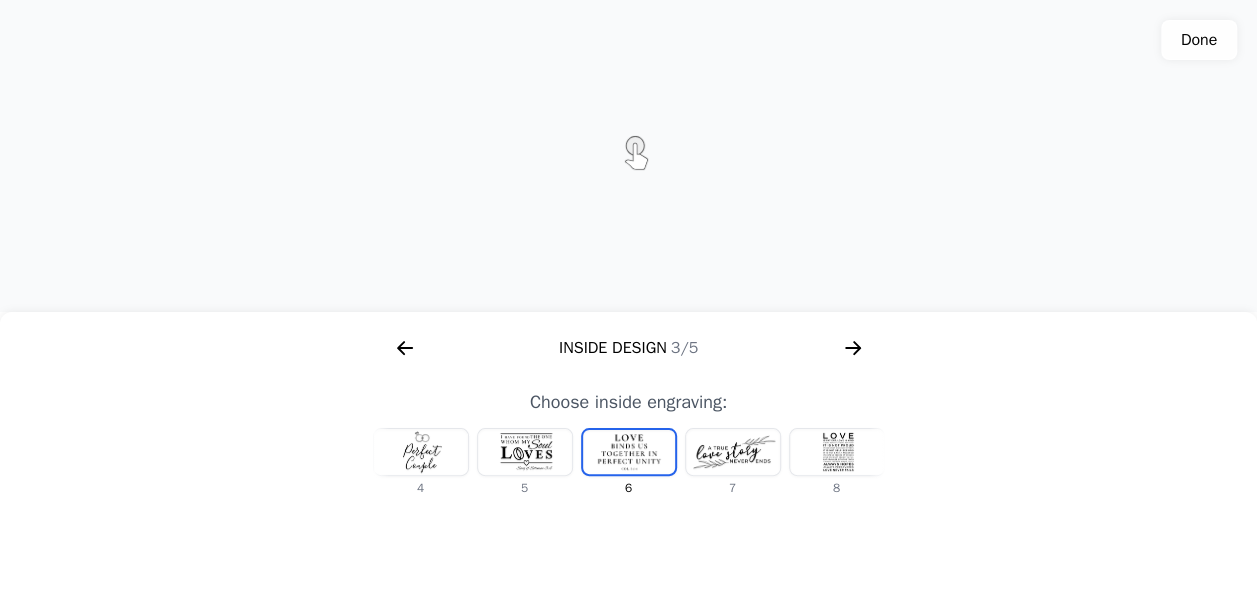 click at bounding box center [421, 452] 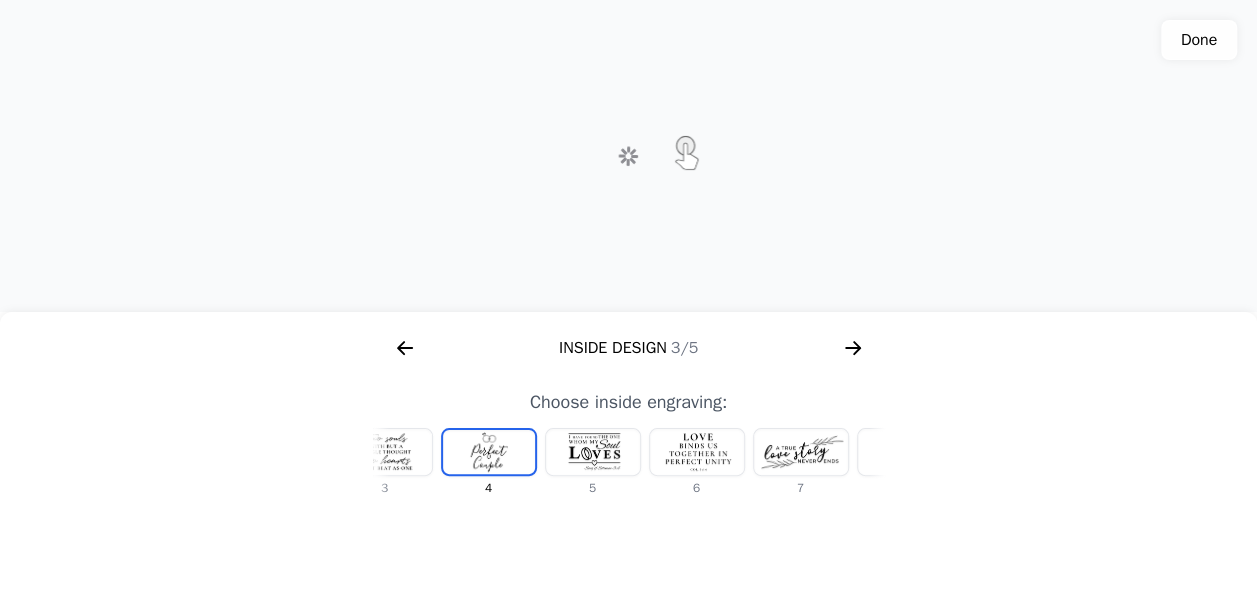 scroll, scrollTop: 0, scrollLeft: 128, axis: horizontal 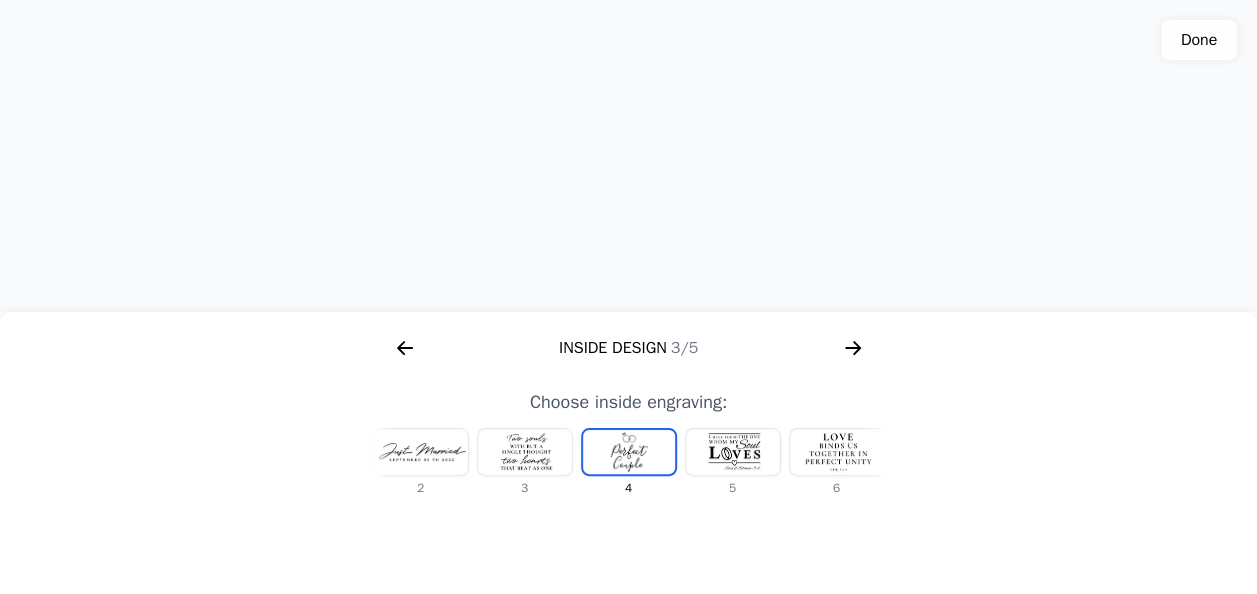 click at bounding box center [733, 452] 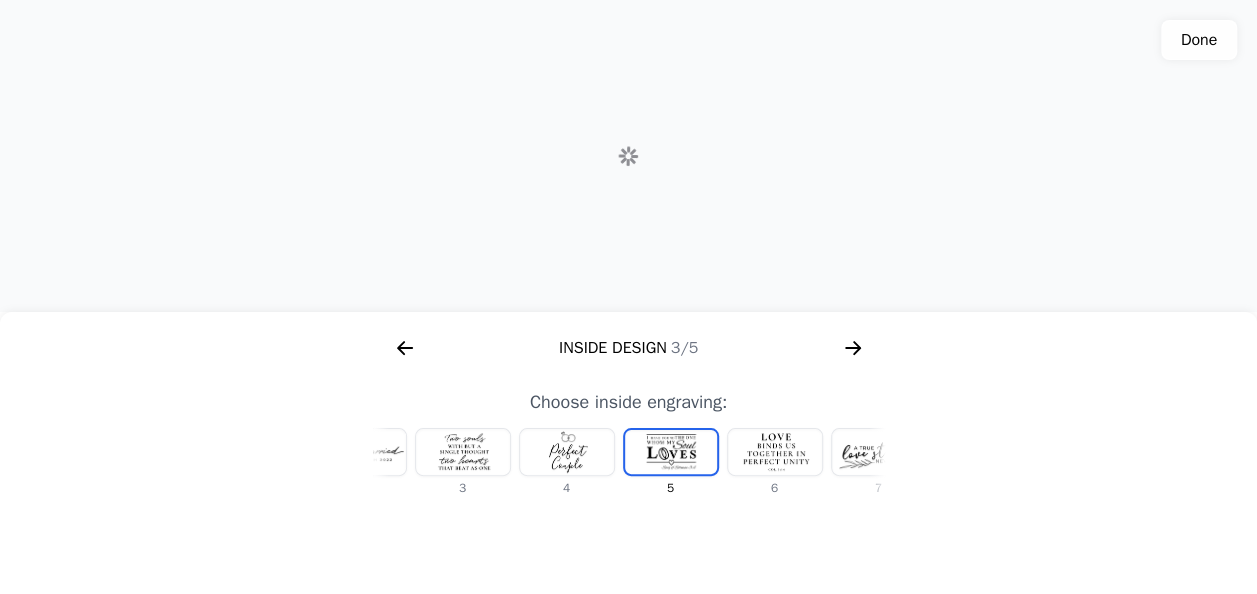 scroll, scrollTop: 0, scrollLeft: 232, axis: horizontal 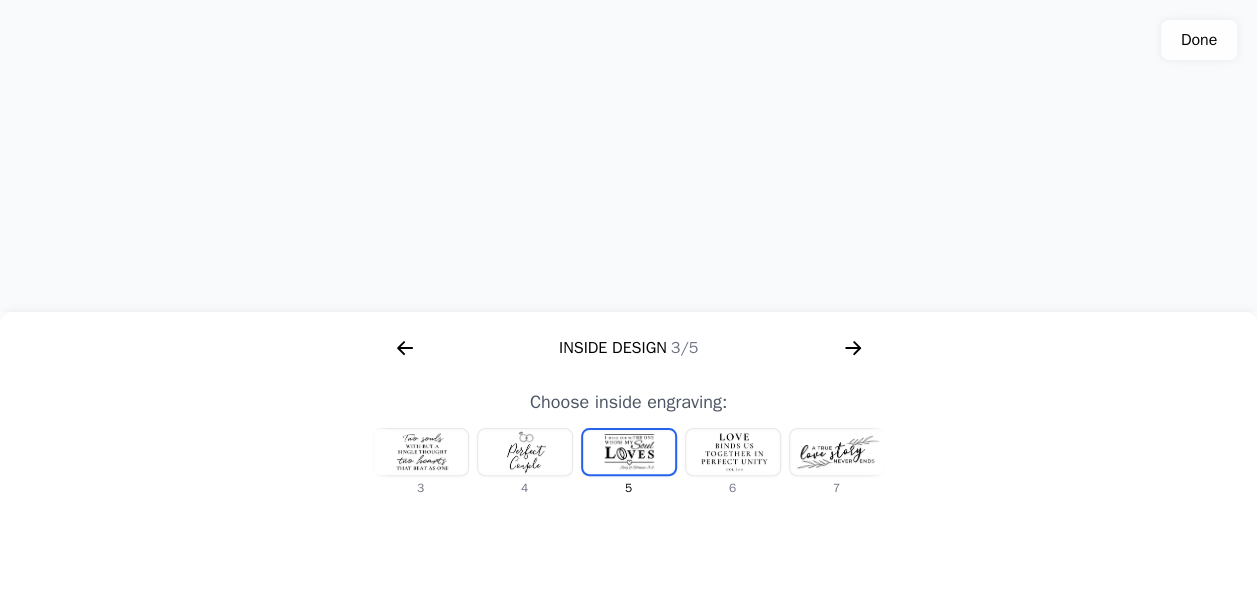 click at bounding box center (837, 452) 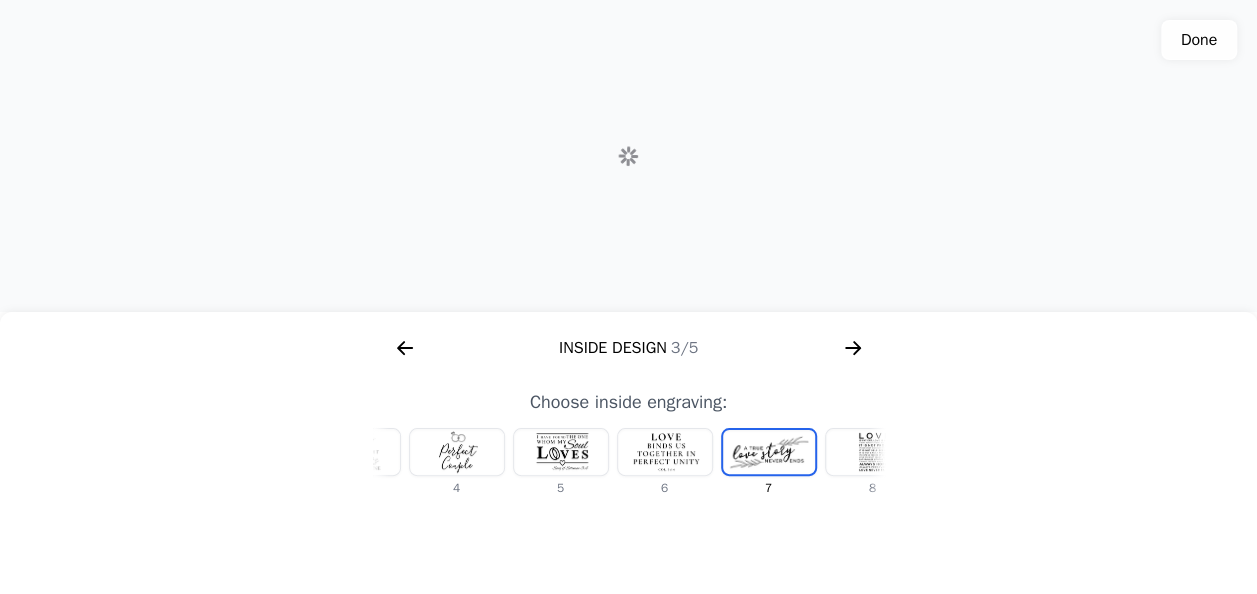 scroll, scrollTop: 0, scrollLeft: 440, axis: horizontal 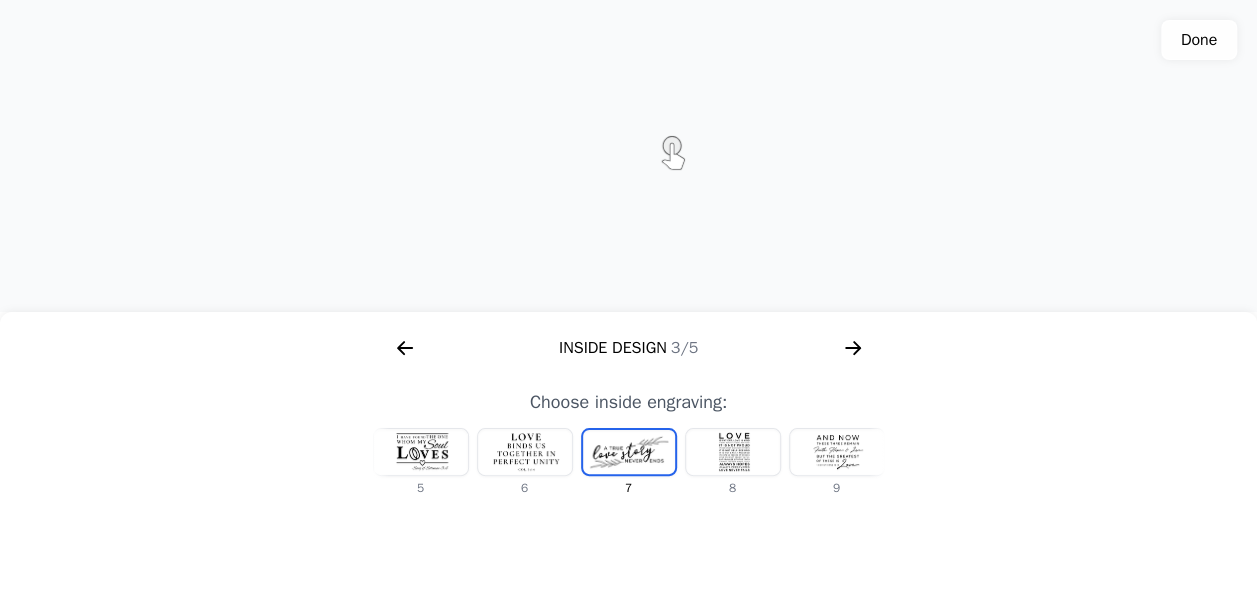 click 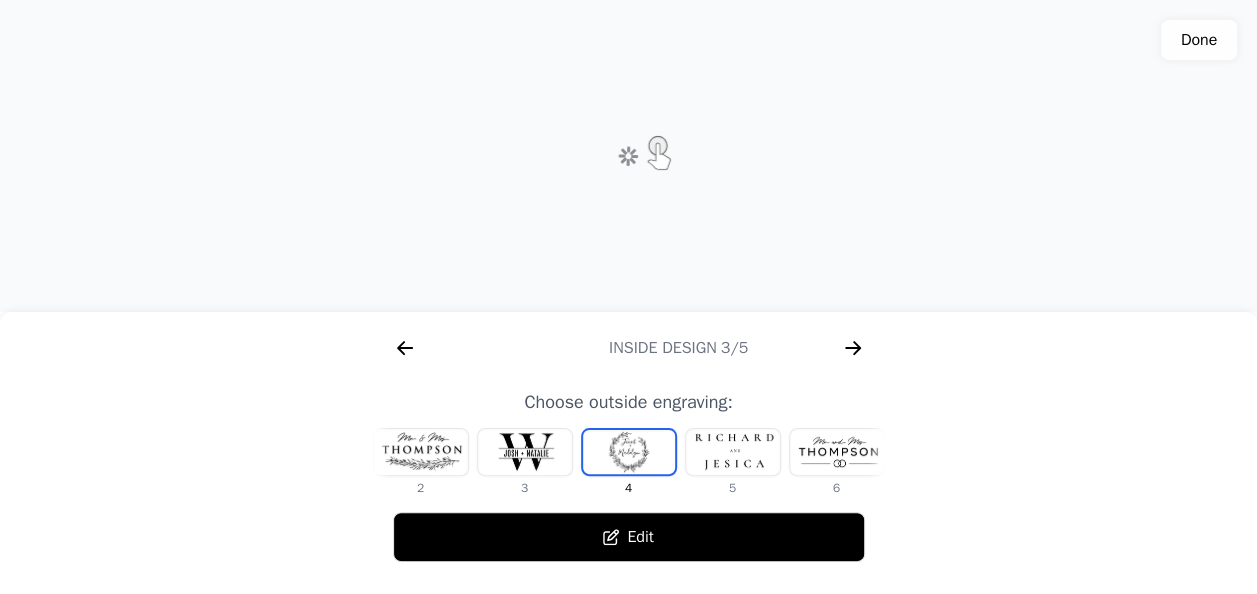 scroll, scrollTop: 0, scrollLeft: 768, axis: horizontal 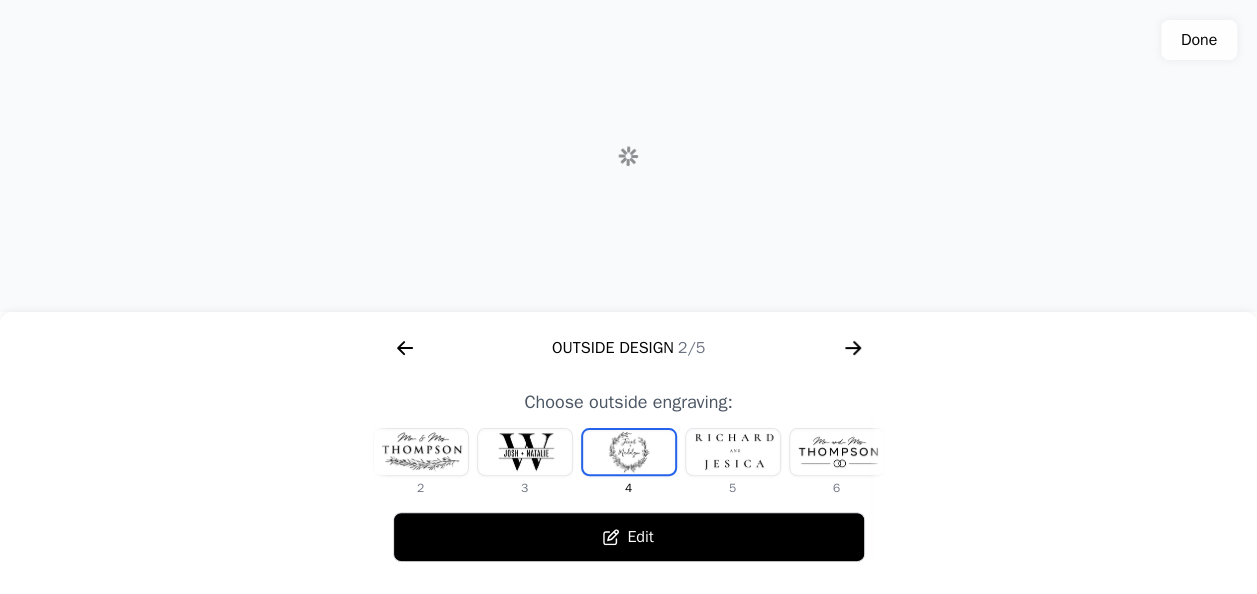 click 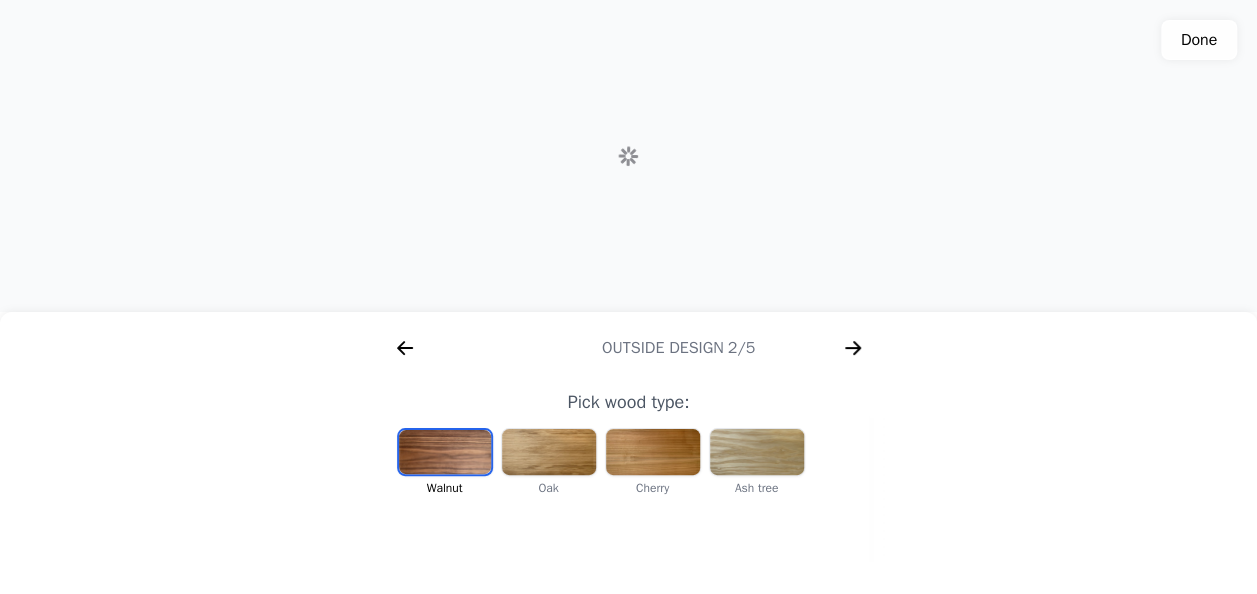 scroll, scrollTop: 0, scrollLeft: 256, axis: horizontal 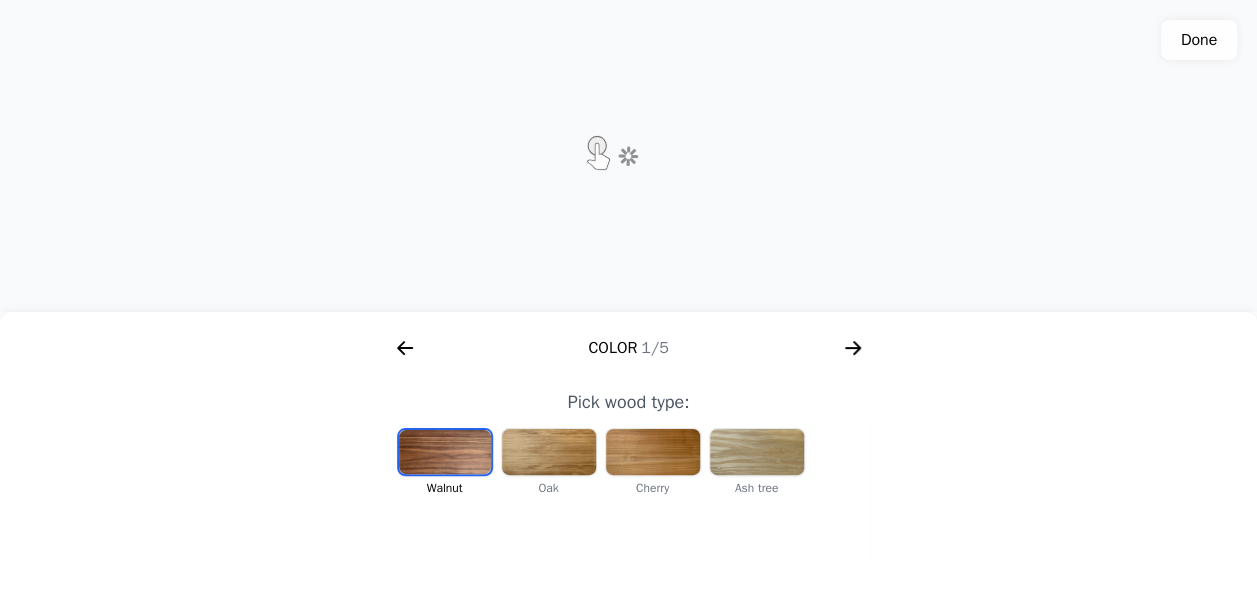click 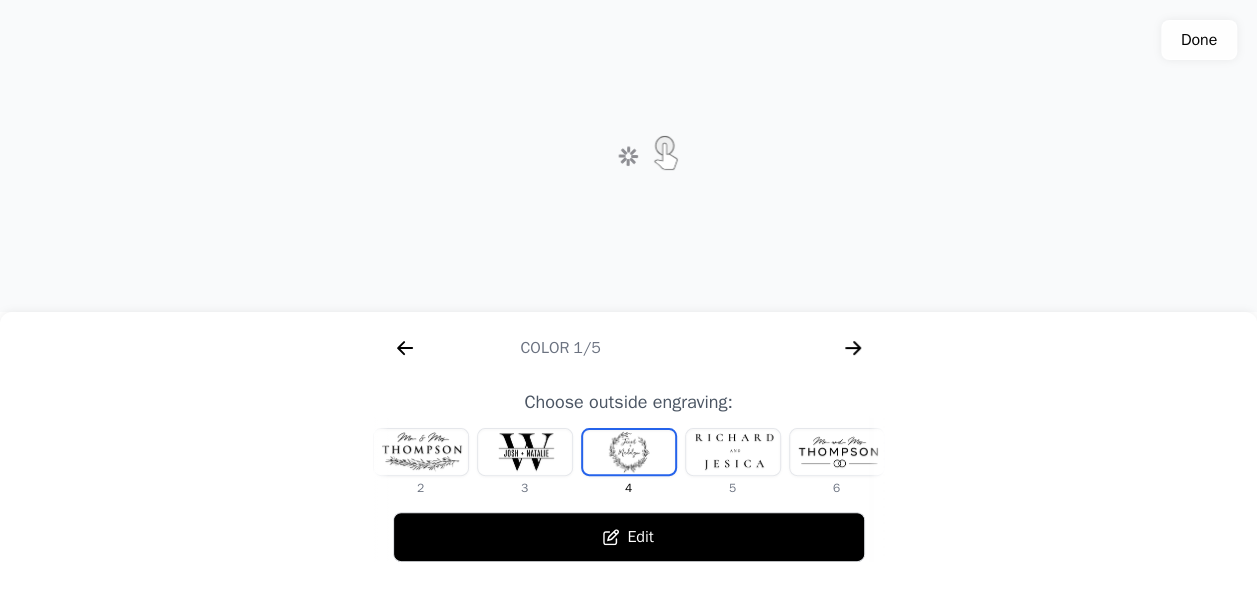 scroll, scrollTop: 0, scrollLeft: 768, axis: horizontal 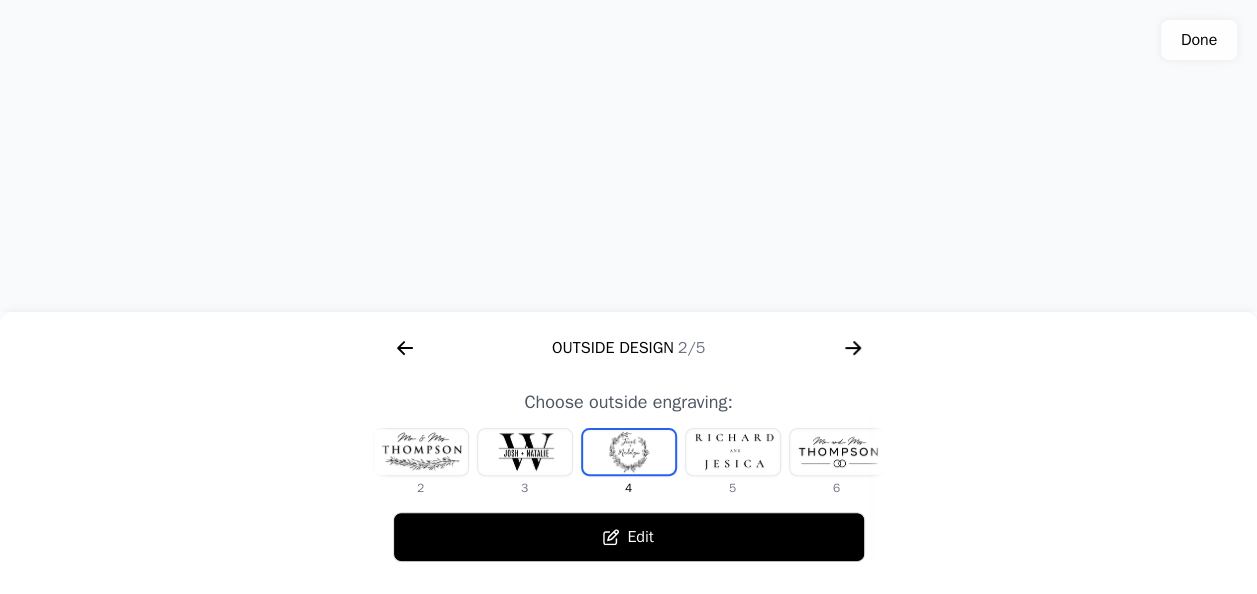 click 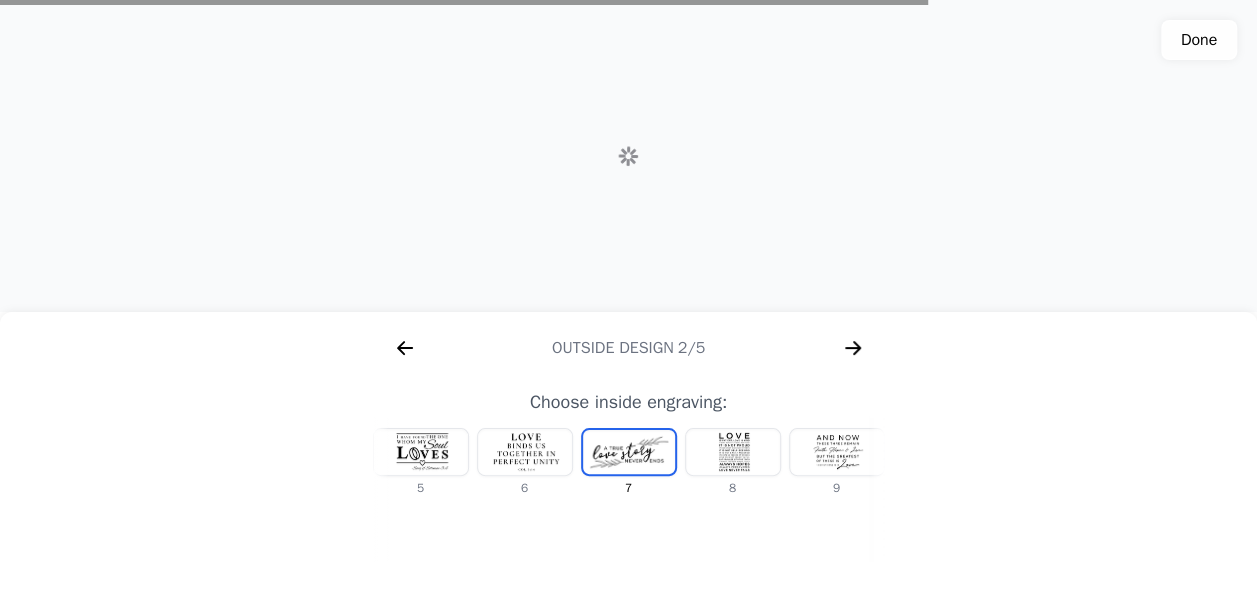 scroll, scrollTop: 0, scrollLeft: 1280, axis: horizontal 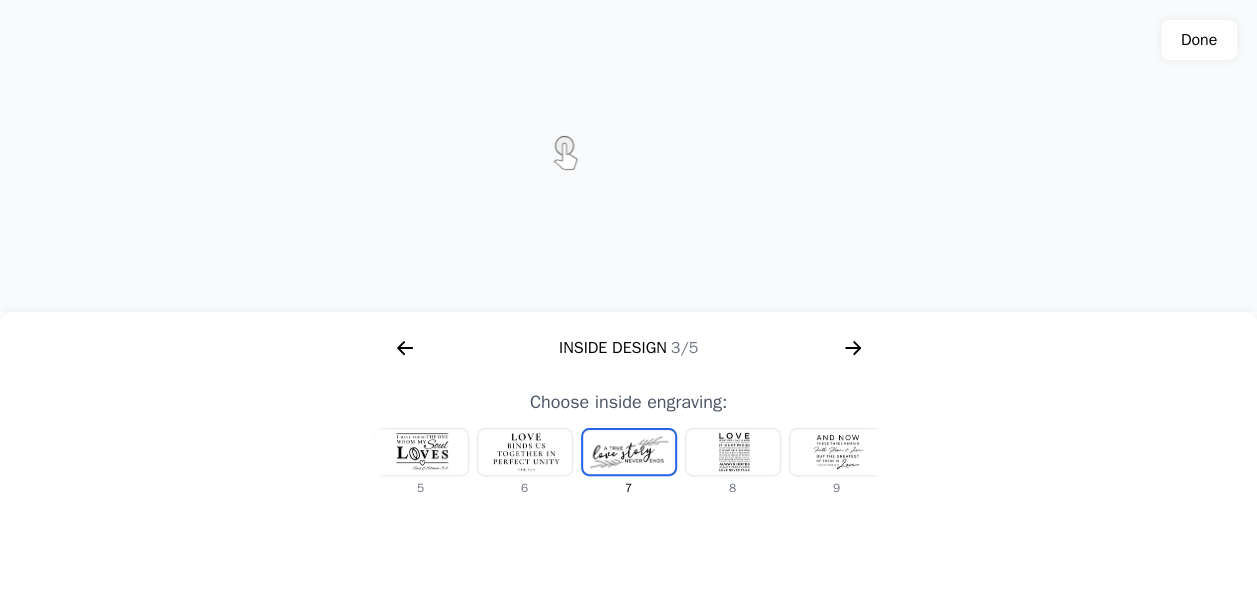 click 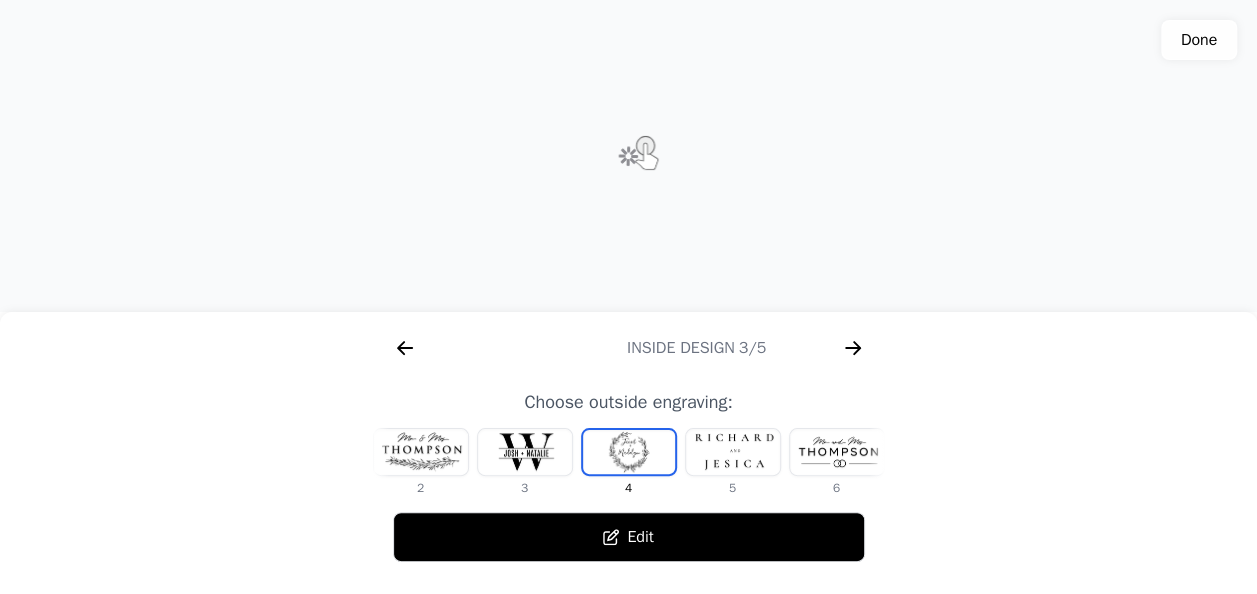 scroll, scrollTop: 0, scrollLeft: 768, axis: horizontal 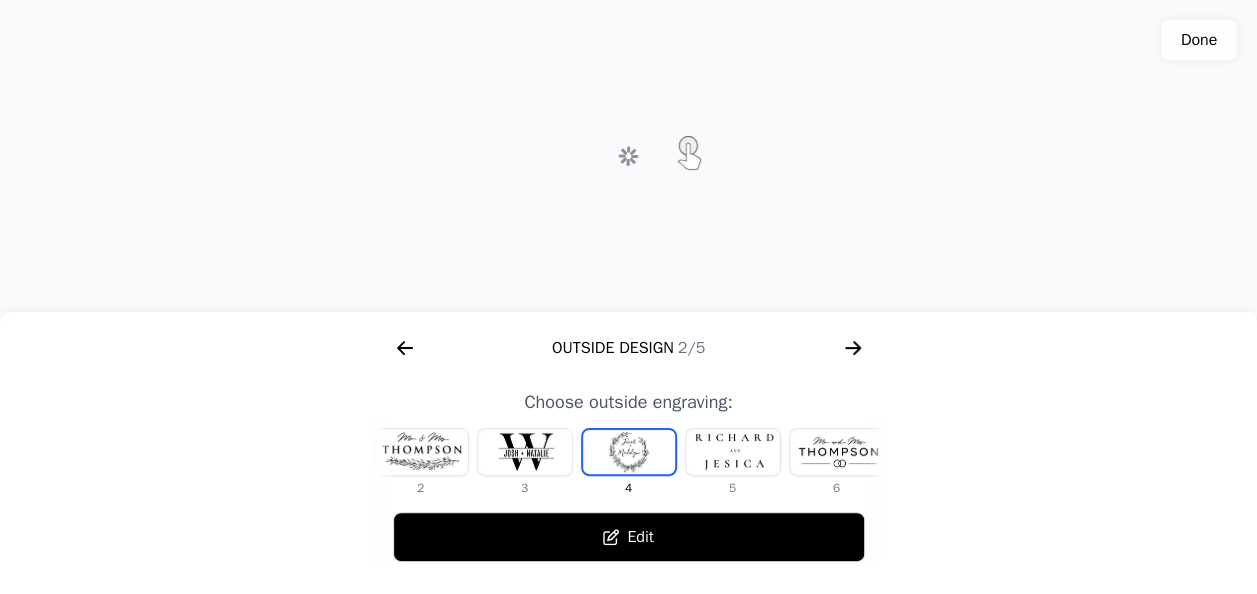click 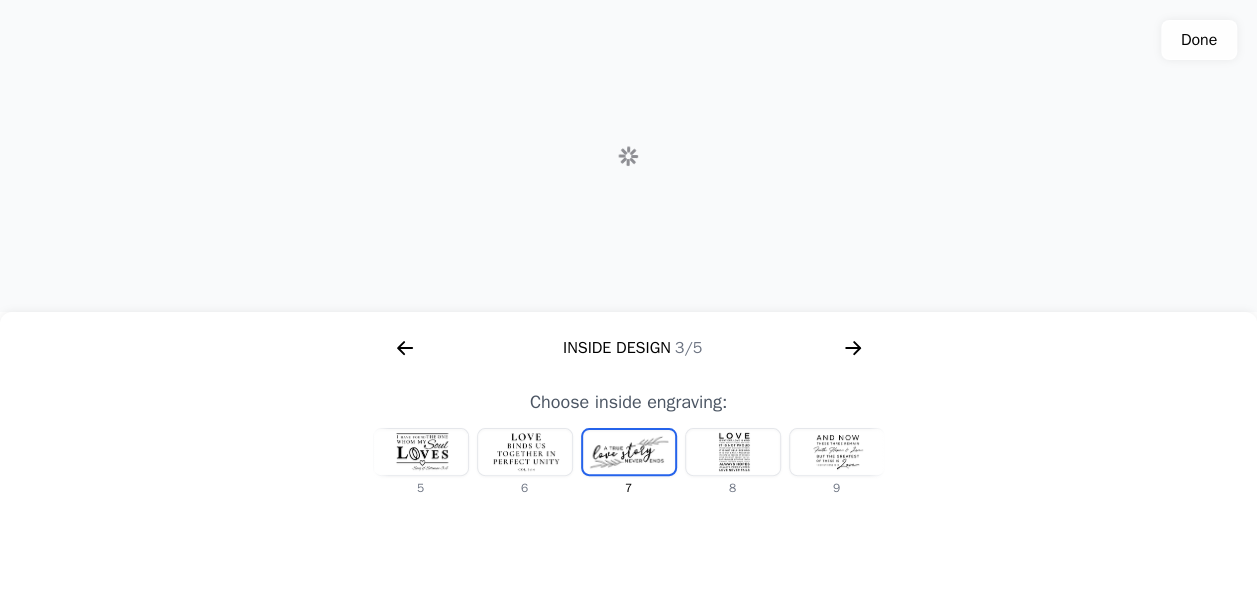 scroll, scrollTop: 0, scrollLeft: 1280, axis: horizontal 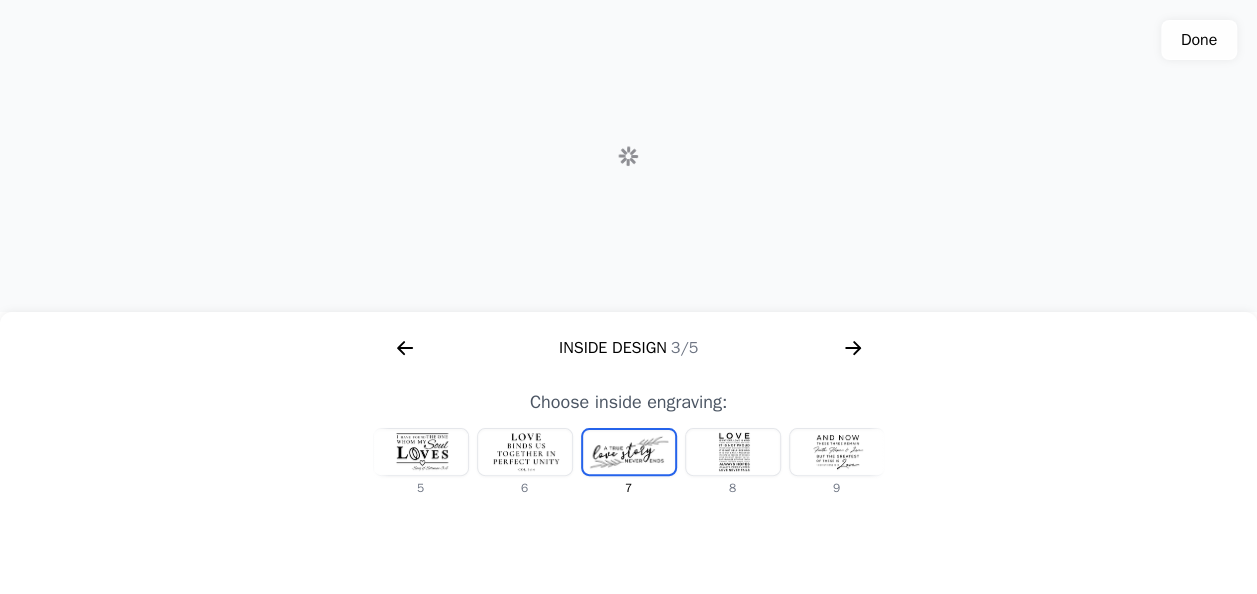 click 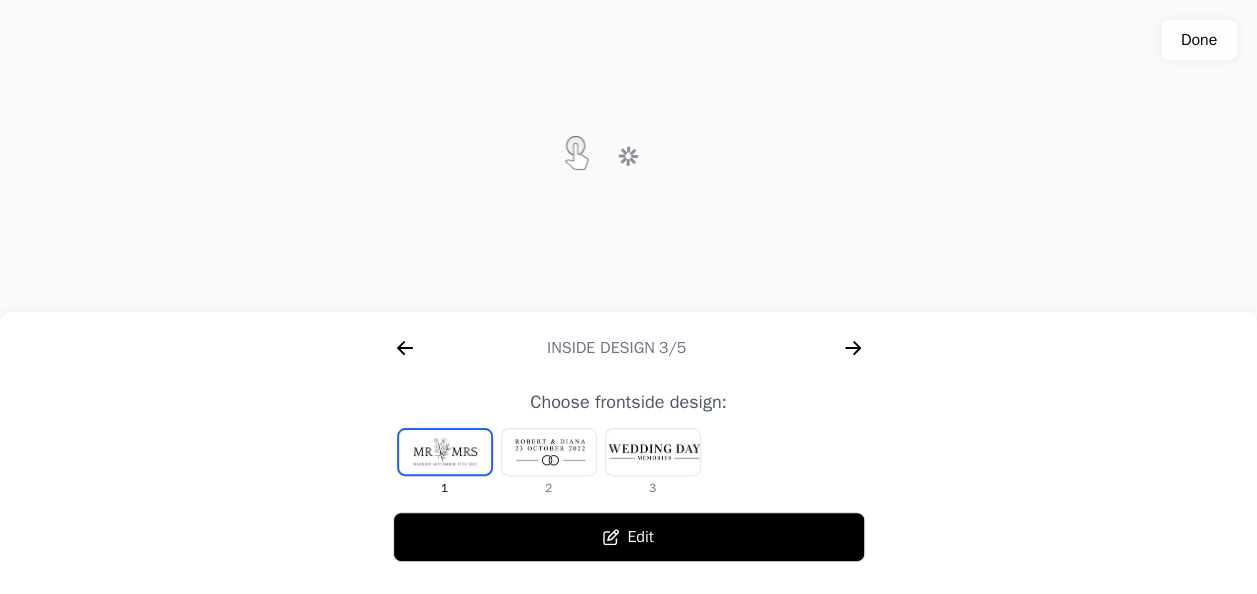 click 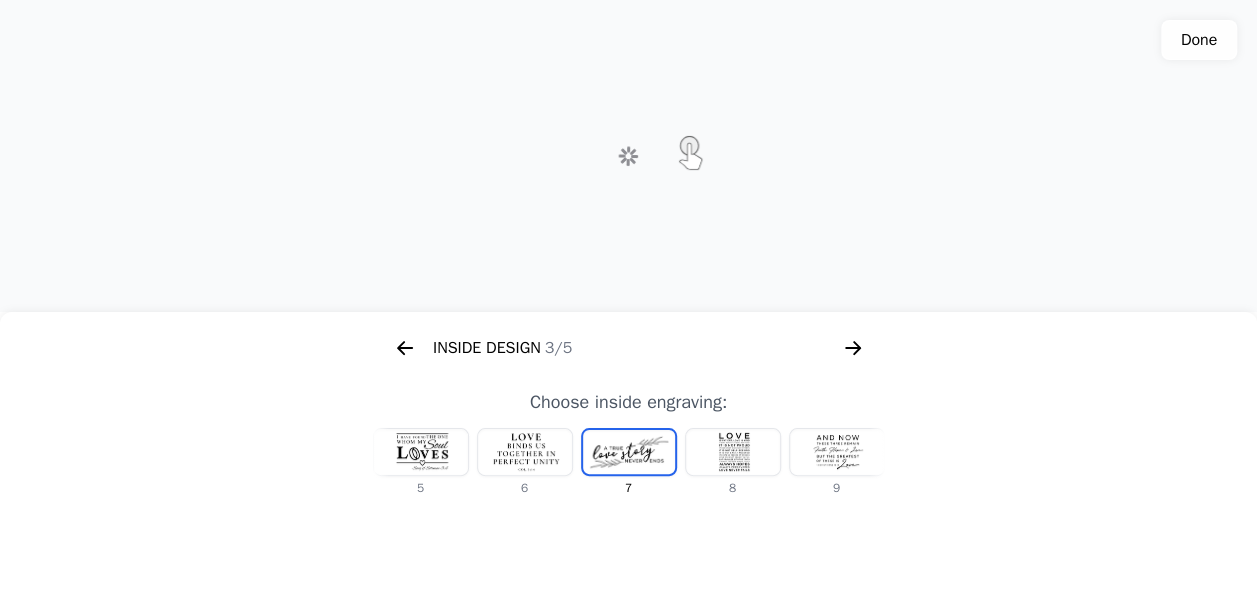 scroll, scrollTop: 0, scrollLeft: 1280, axis: horizontal 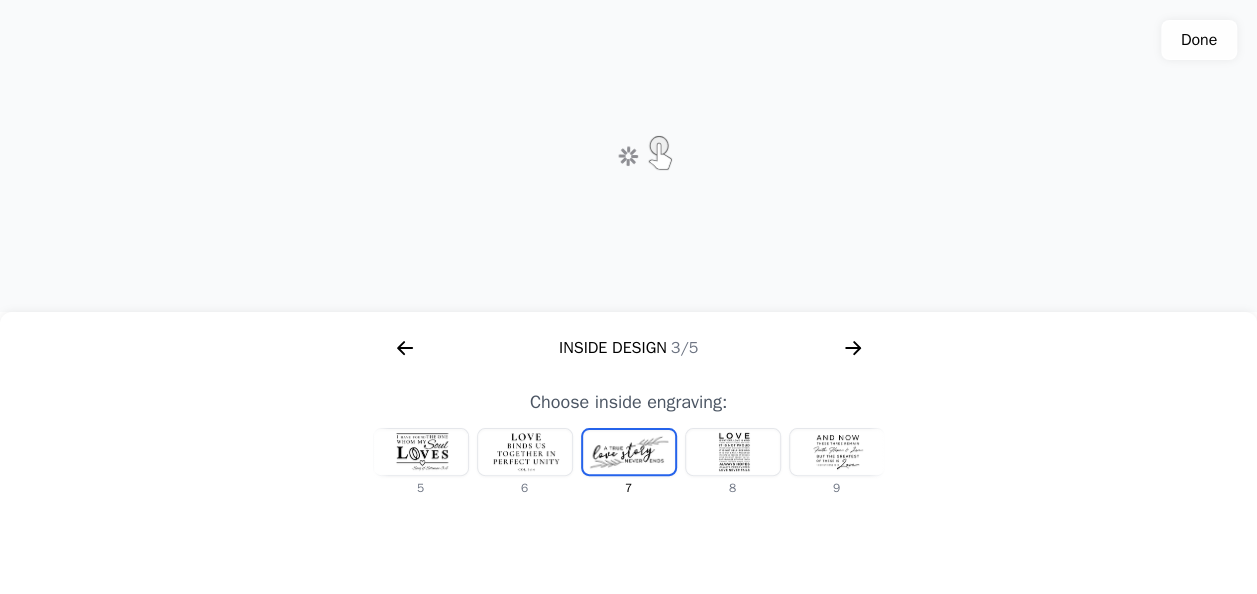 click at bounding box center [421, 452] 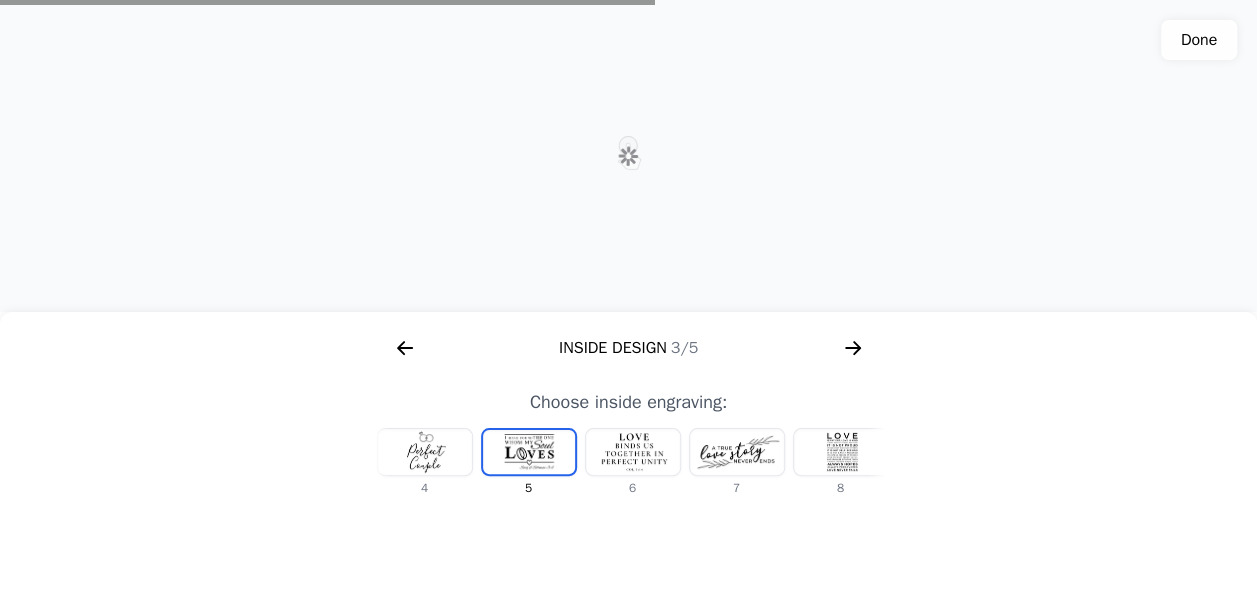 scroll, scrollTop: 0, scrollLeft: 232, axis: horizontal 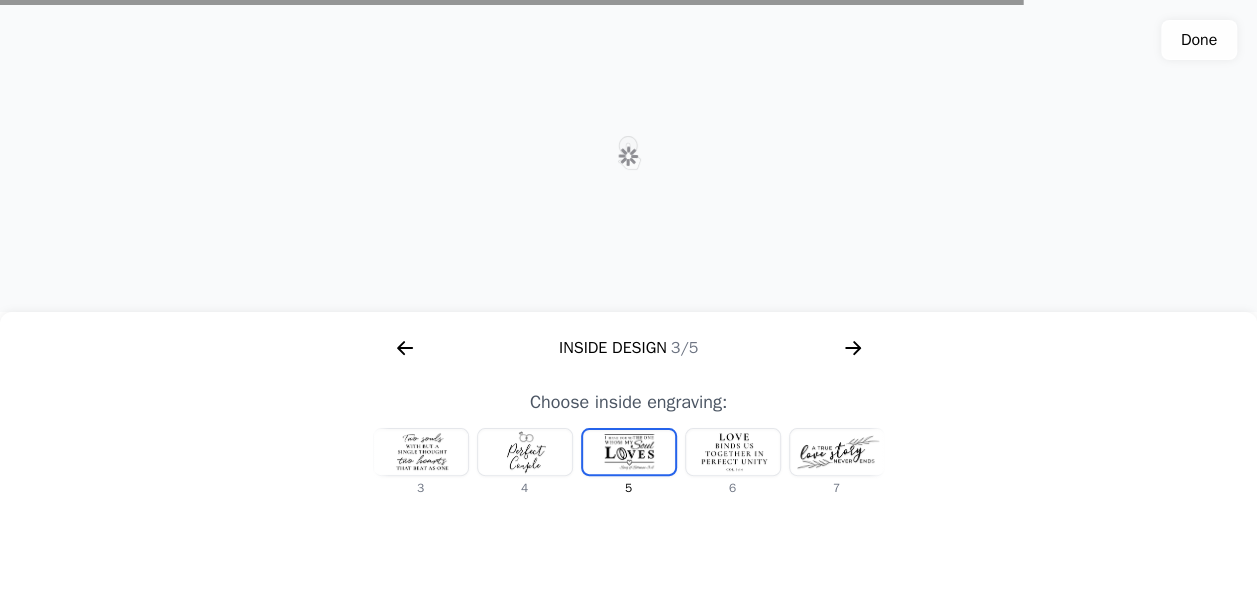 click at bounding box center [421, 452] 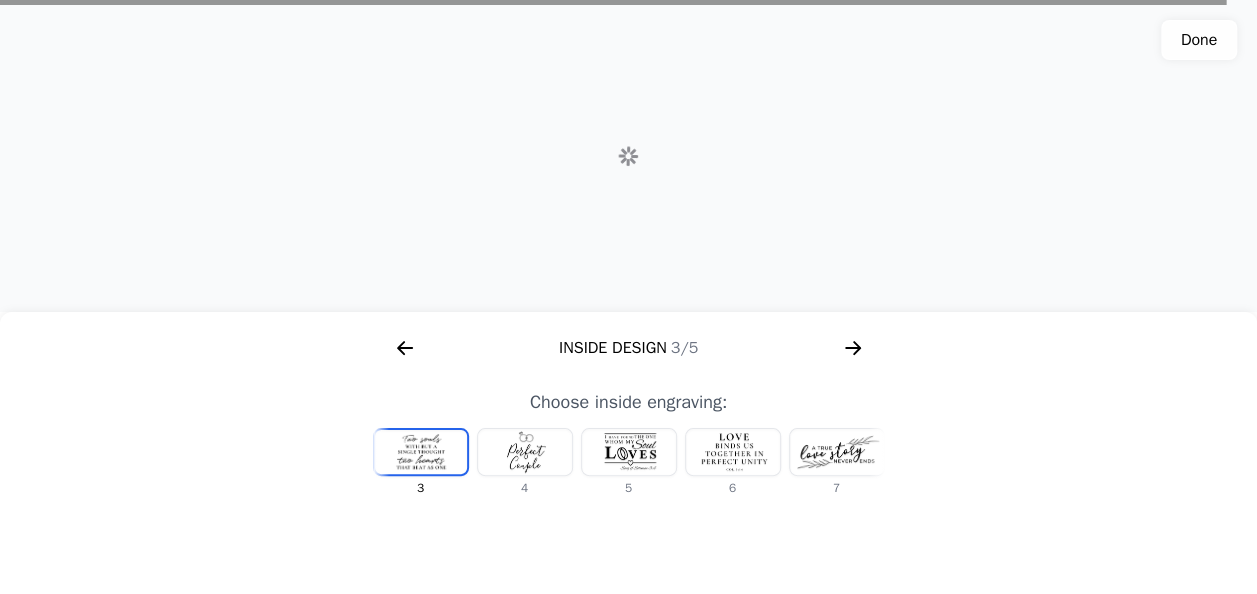 scroll, scrollTop: 0, scrollLeft: 24, axis: horizontal 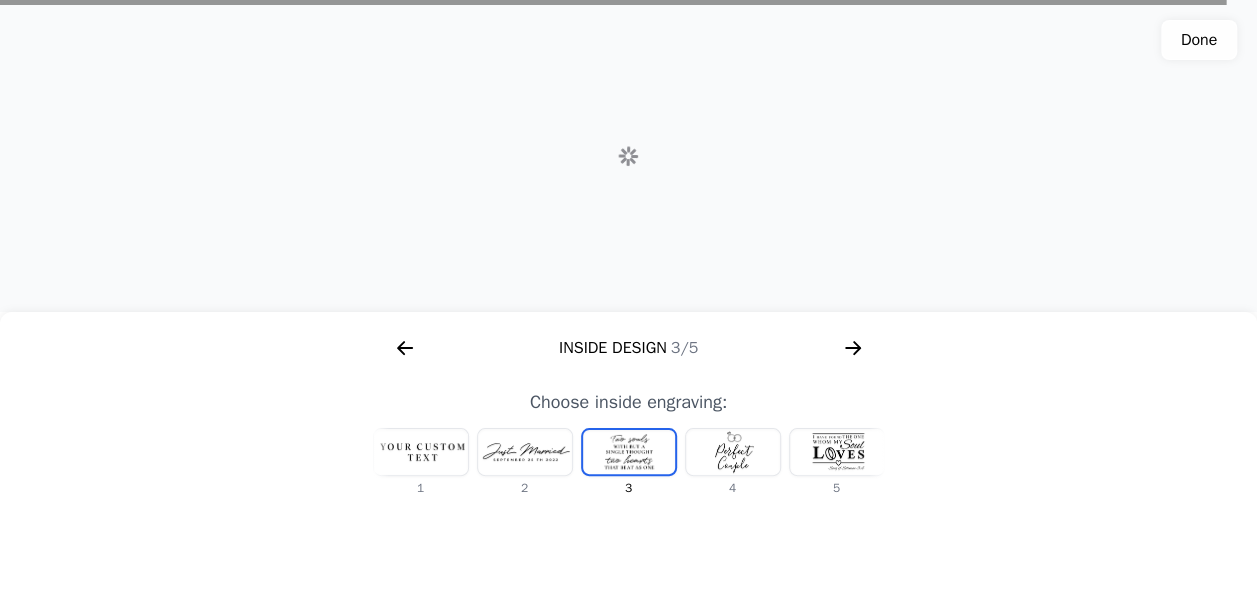 click at bounding box center [421, 452] 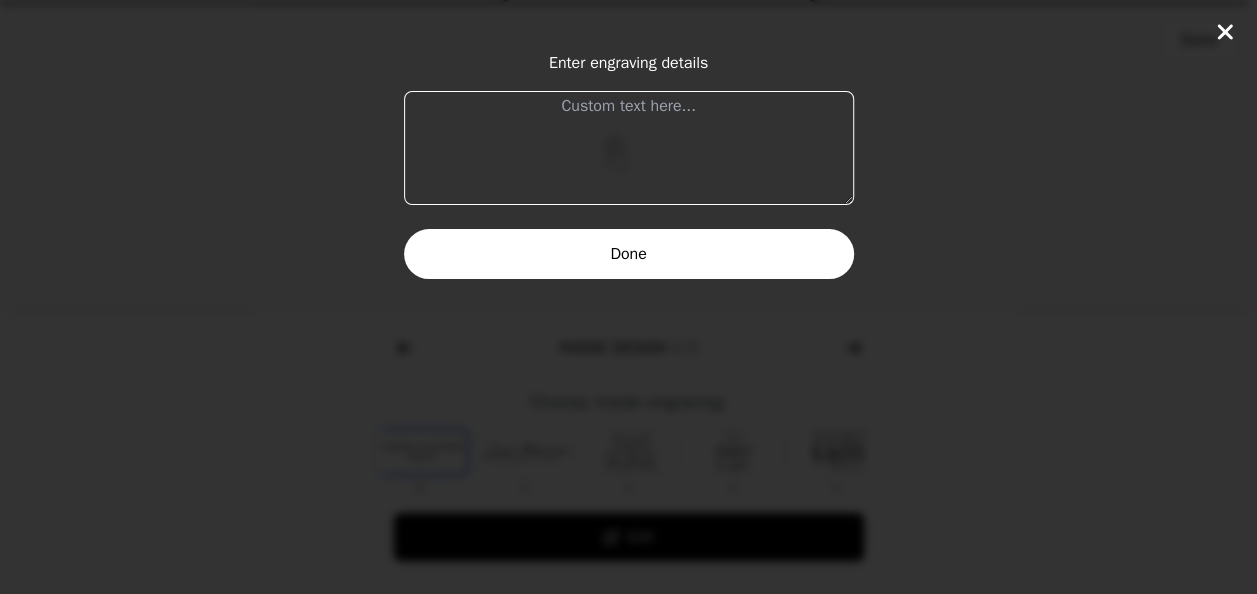 scroll, scrollTop: 0, scrollLeft: 0, axis: both 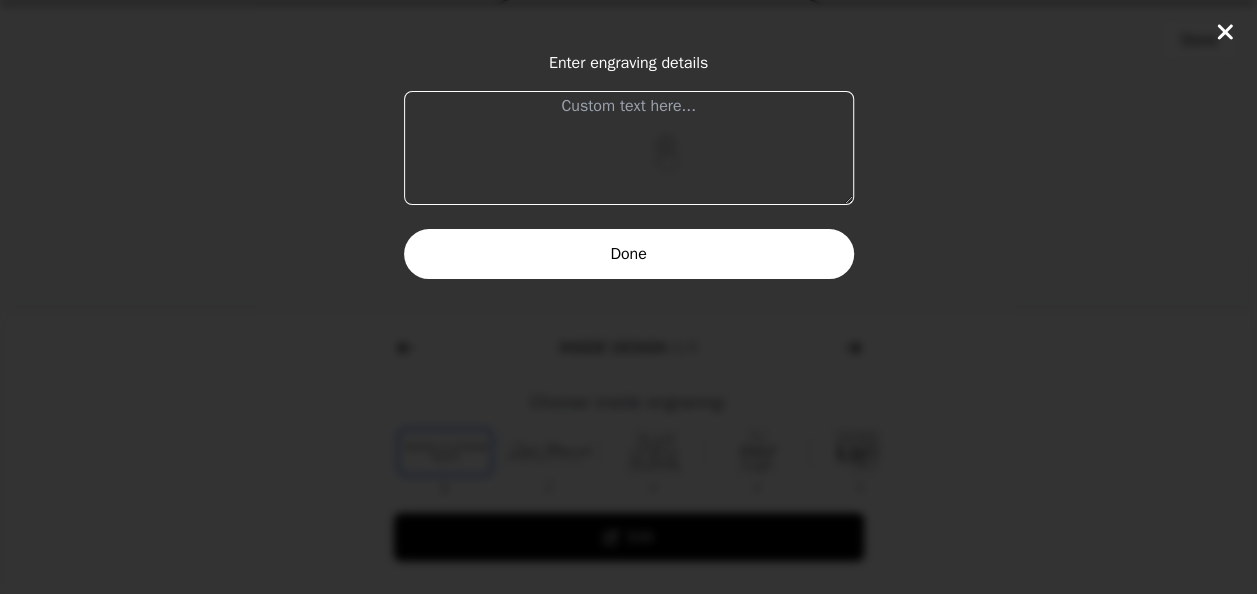 click at bounding box center [629, 148] 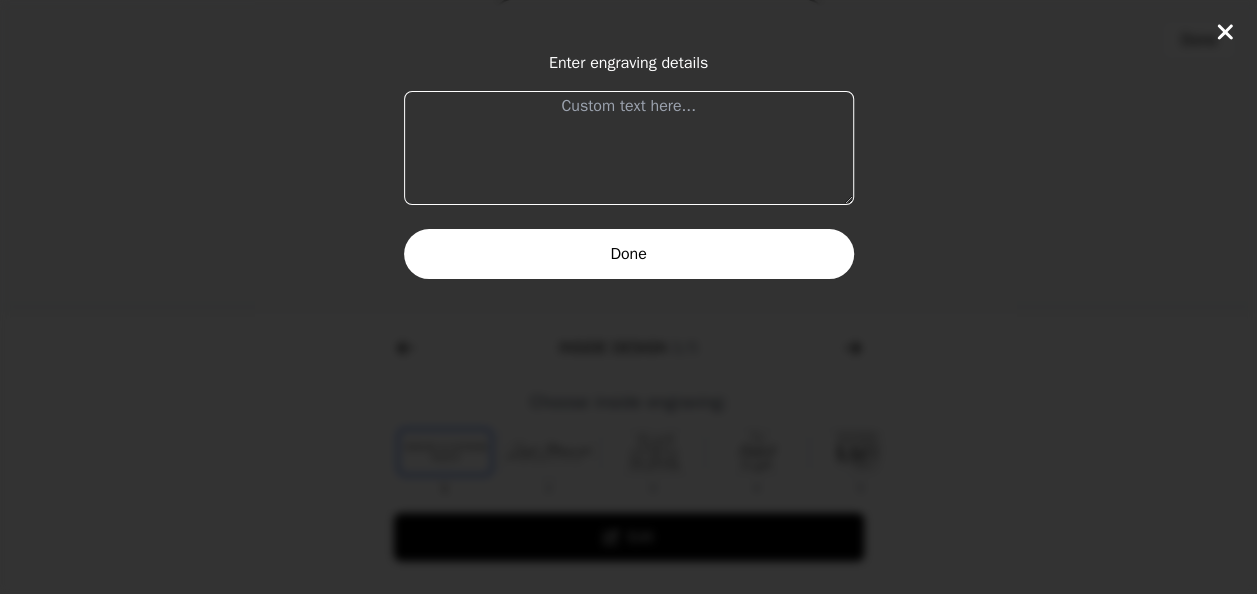 paste on "Mark 10:9: "Therefore what God has joined together, let no one separate."" 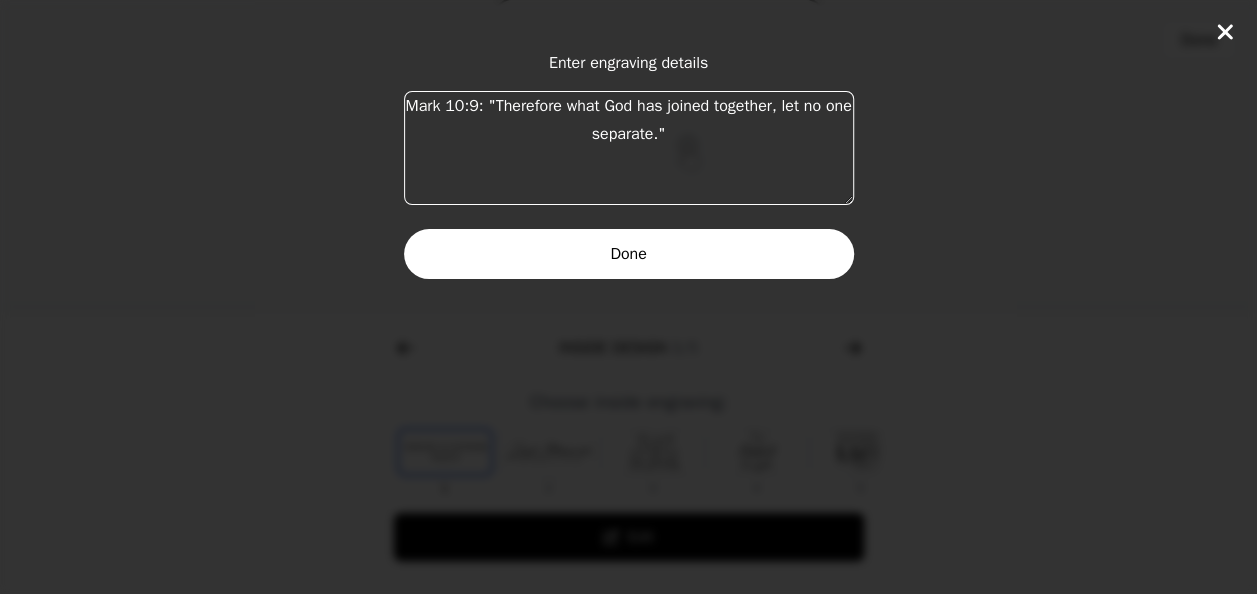 type on "Mark 10:9: "Therefore what God has joined together, let no one separate."" 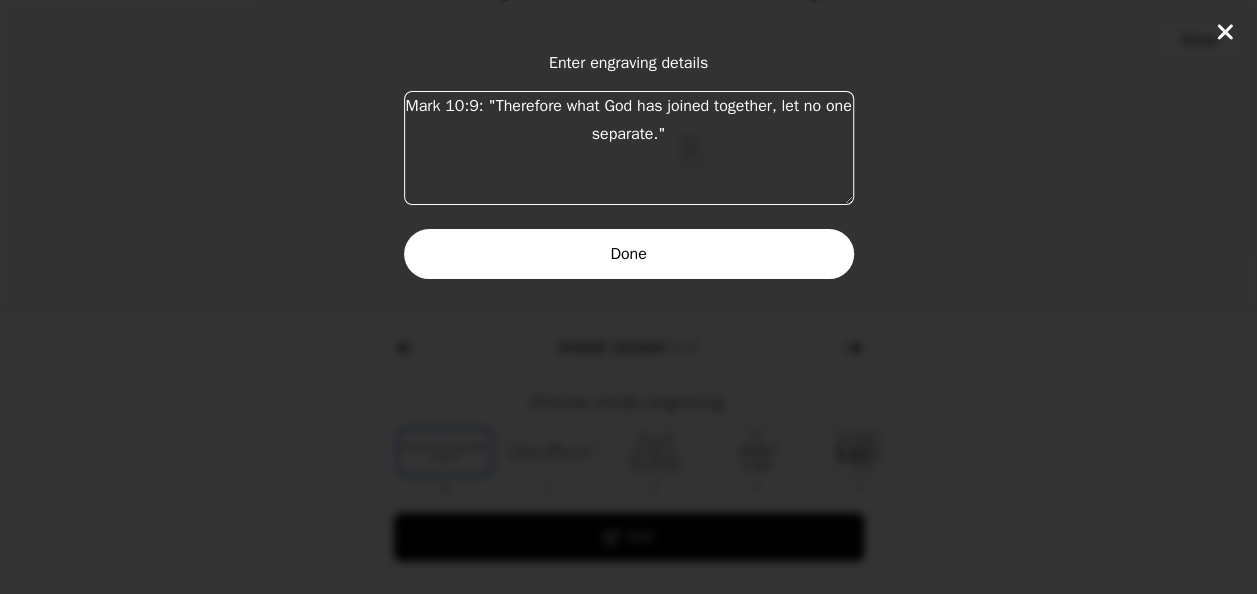 click on "Done" at bounding box center (629, 254) 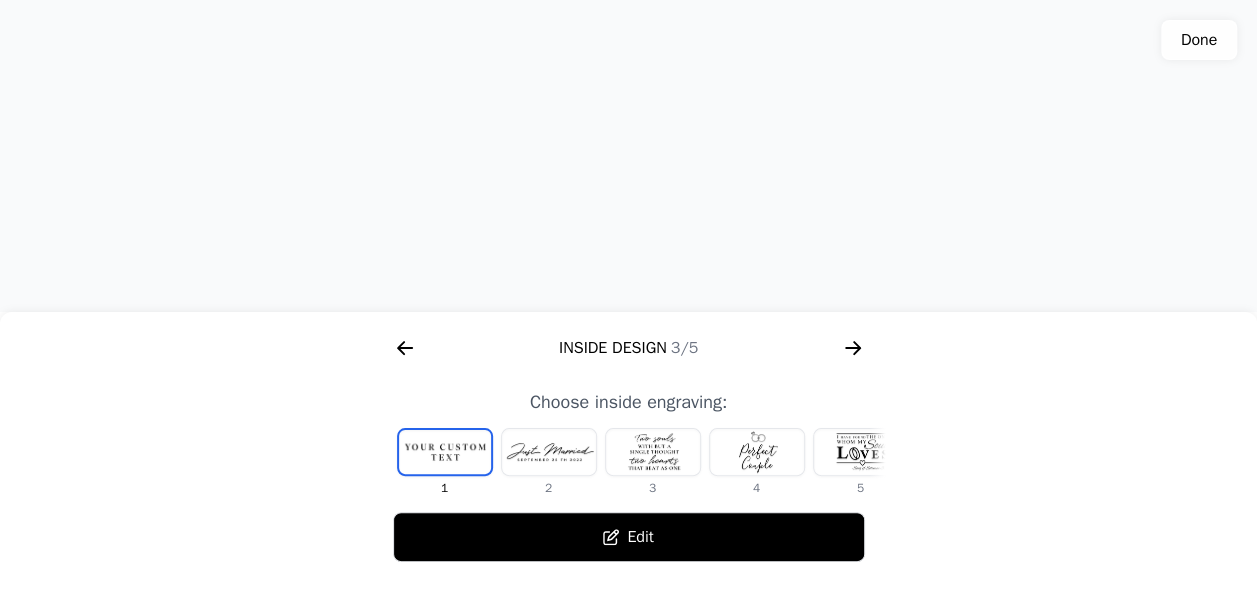 click 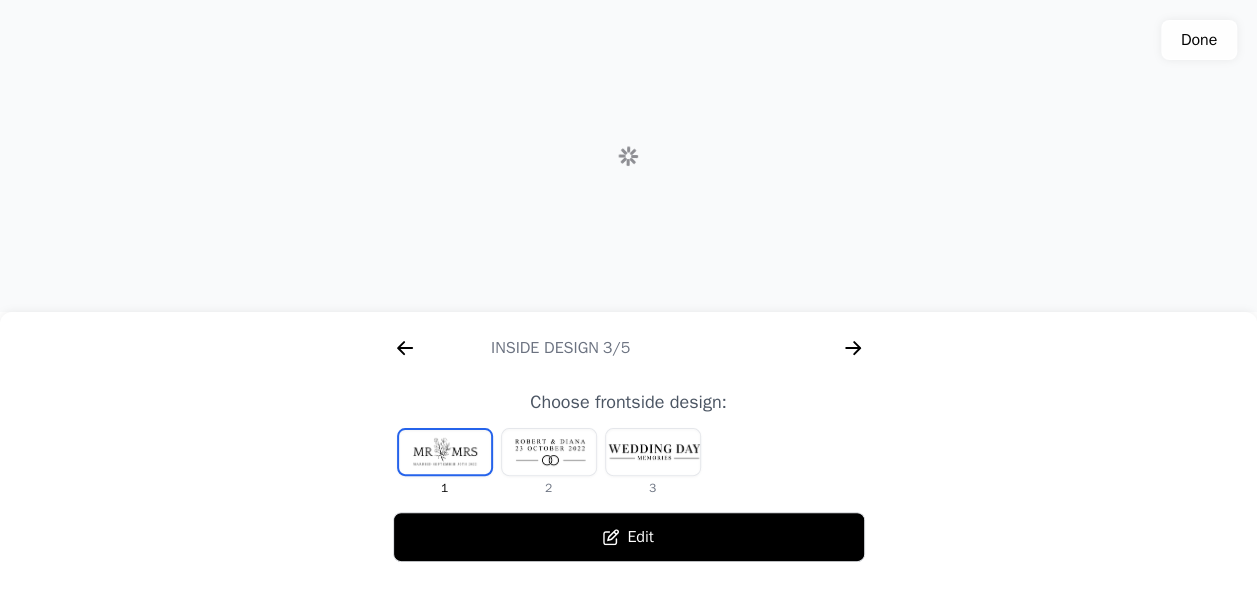 scroll, scrollTop: 0, scrollLeft: 1792, axis: horizontal 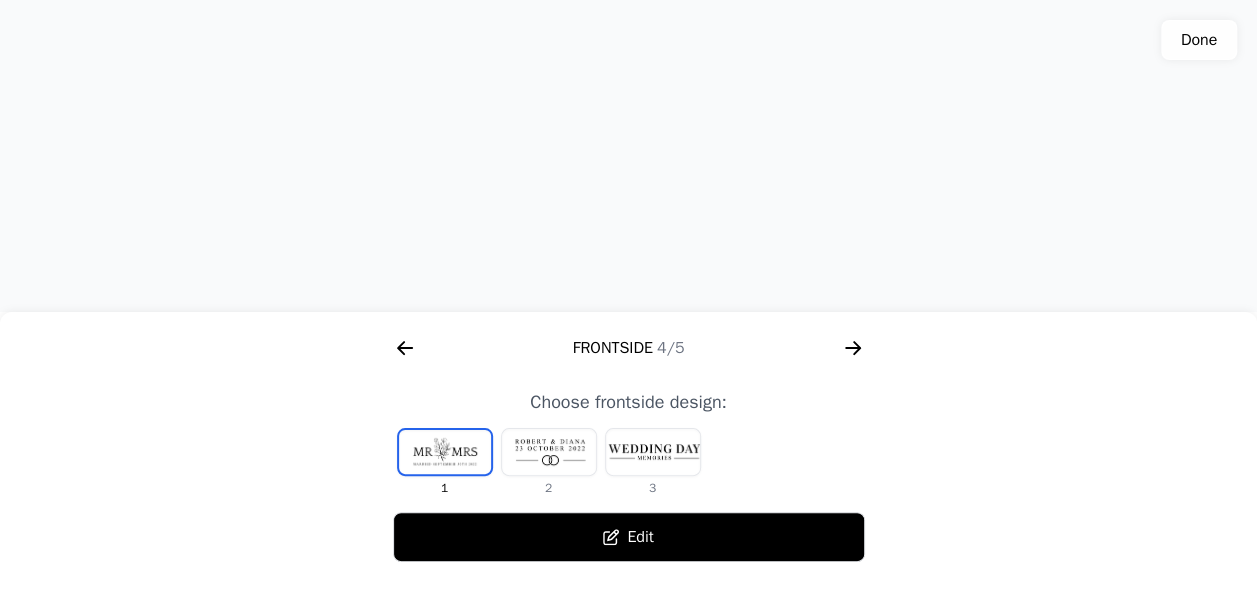 click at bounding box center [549, 452] 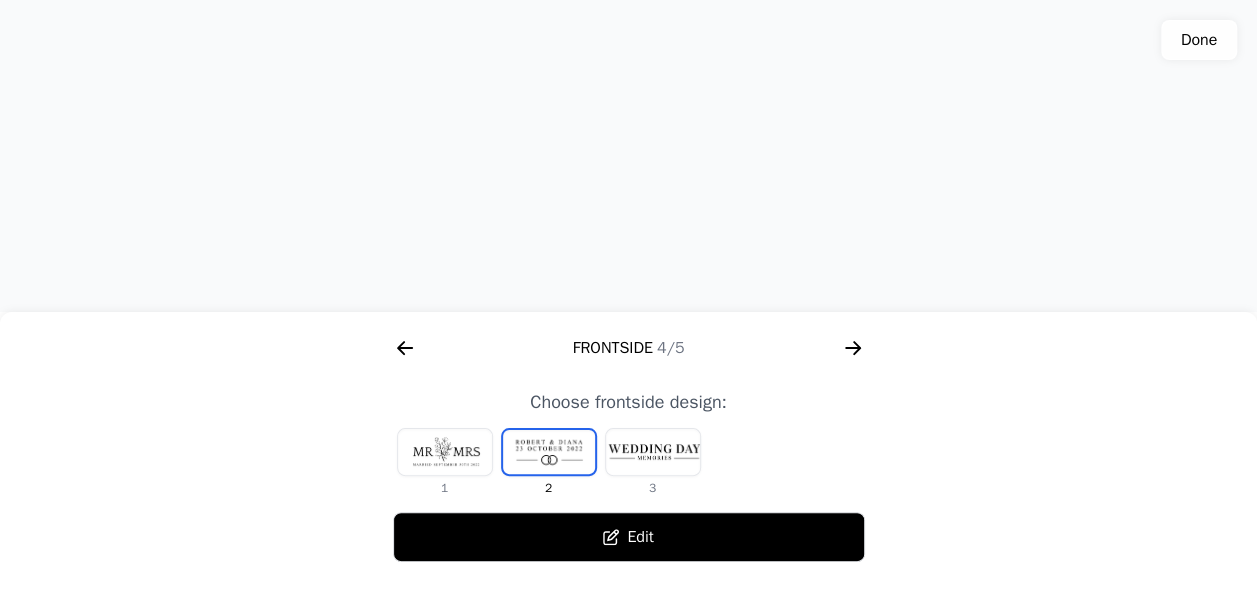 click 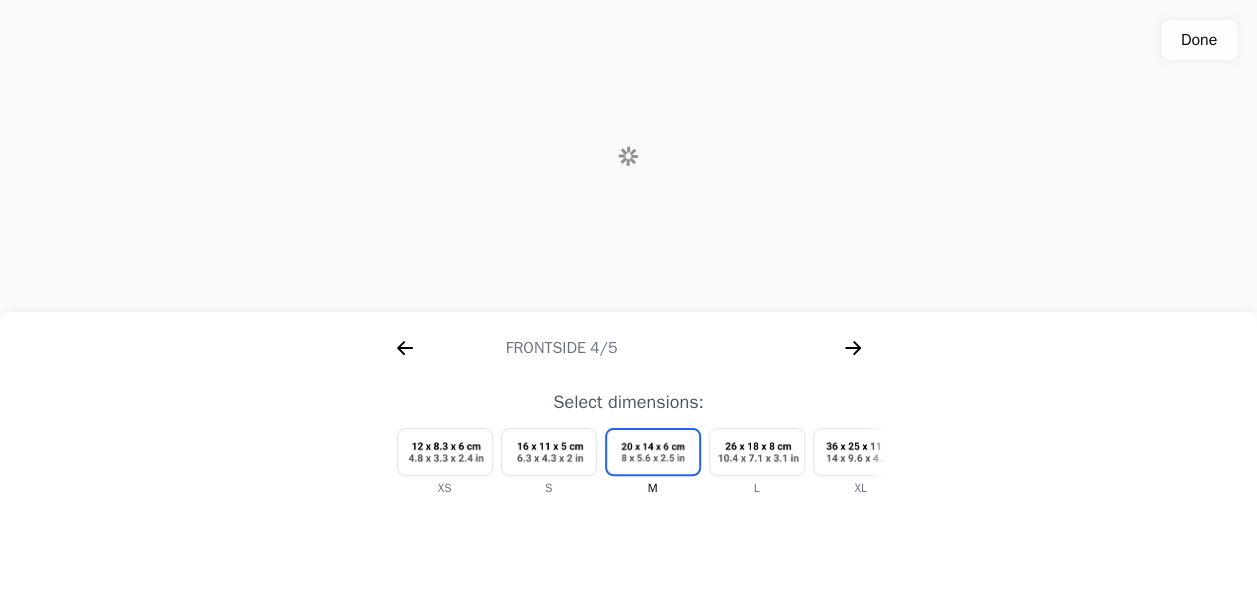 scroll, scrollTop: 0, scrollLeft: 2304, axis: horizontal 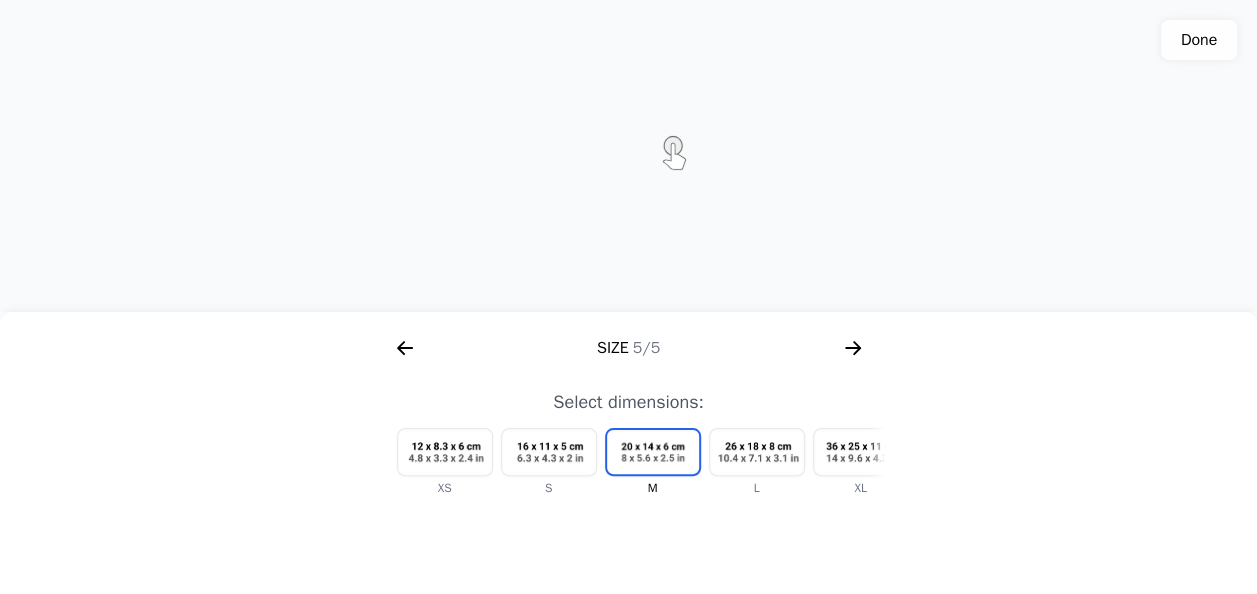 click at bounding box center (861, 452) 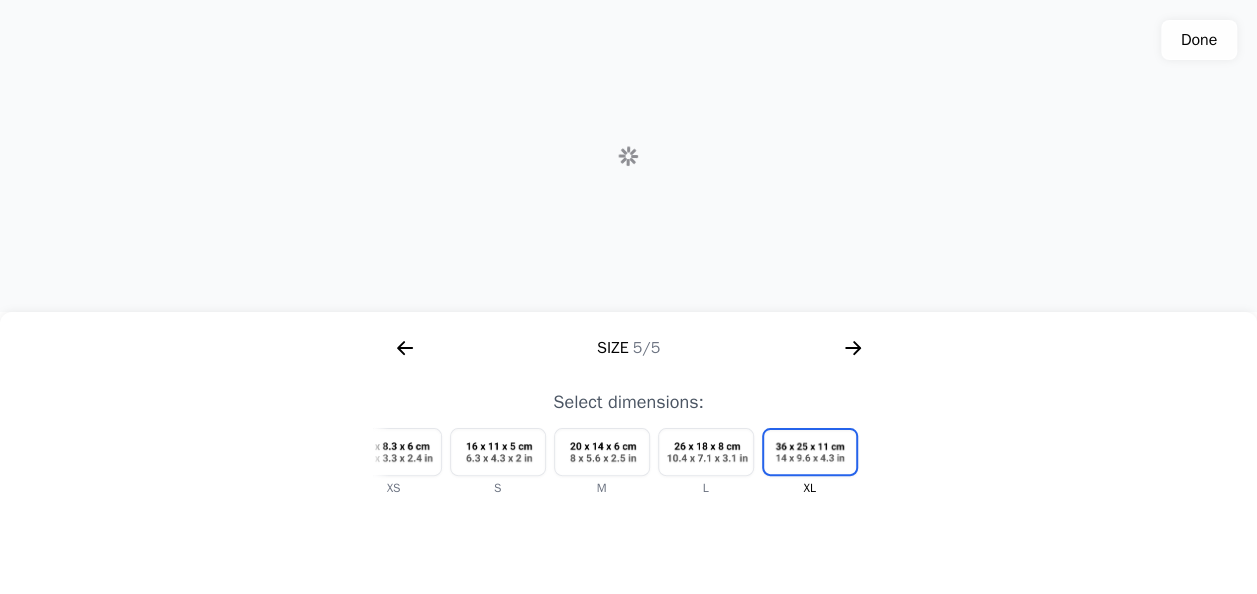 scroll, scrollTop: 0, scrollLeft: 60, axis: horizontal 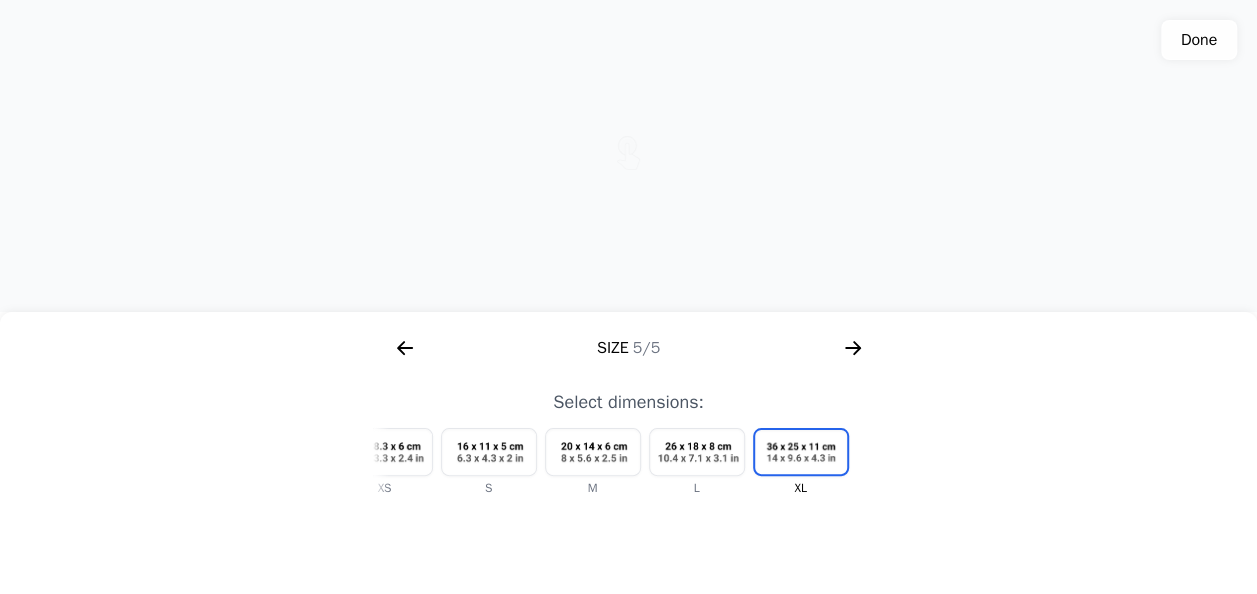 click on "Done" 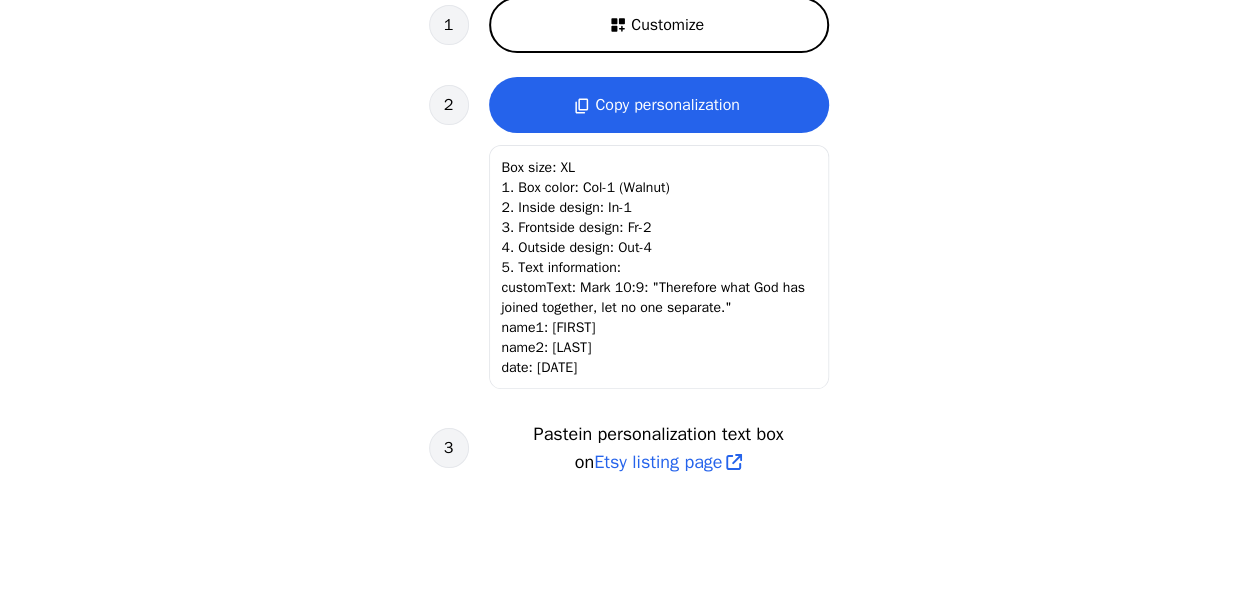 scroll, scrollTop: 0, scrollLeft: 0, axis: both 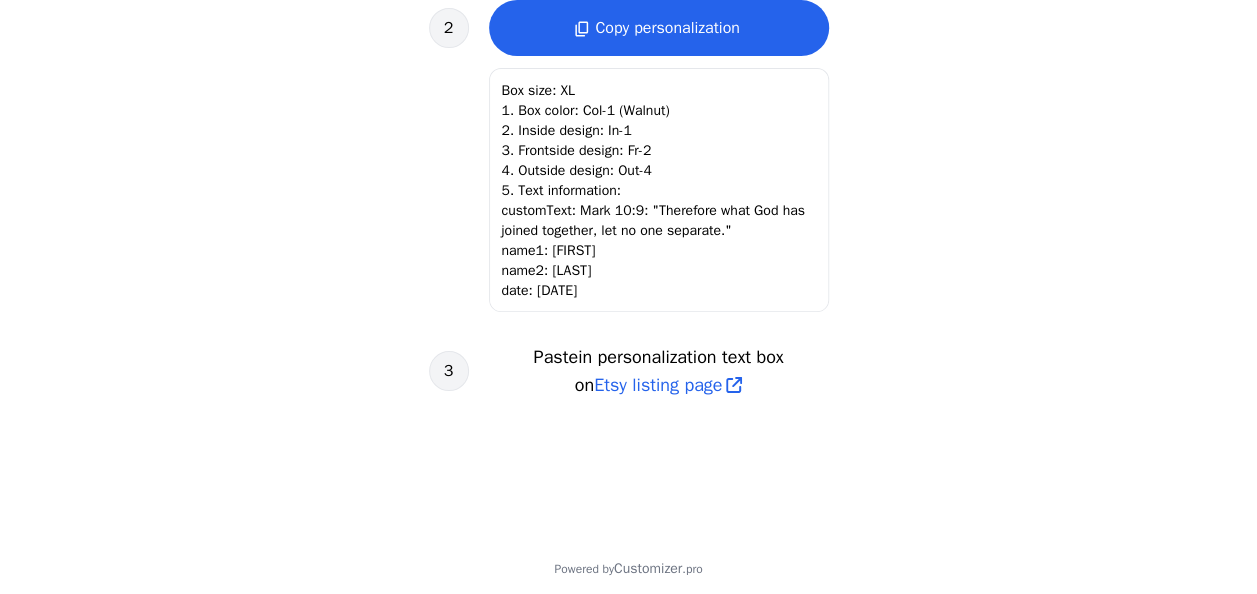 click on "Powered by  Customizer .pro" at bounding box center [628, 539] 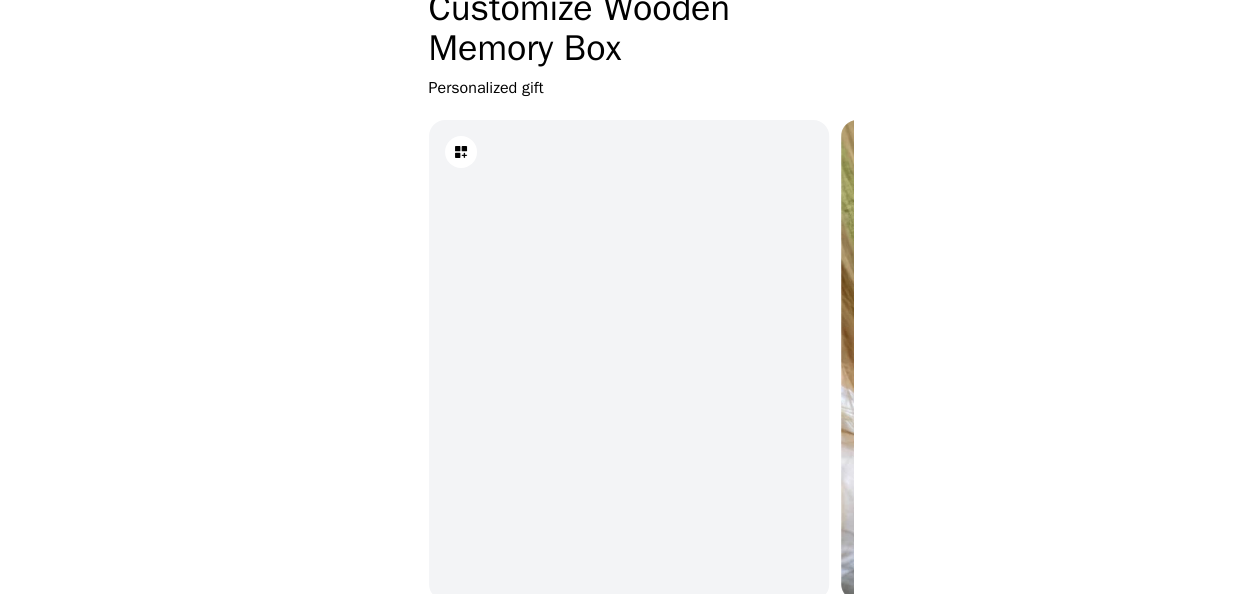 scroll, scrollTop: 0, scrollLeft: 0, axis: both 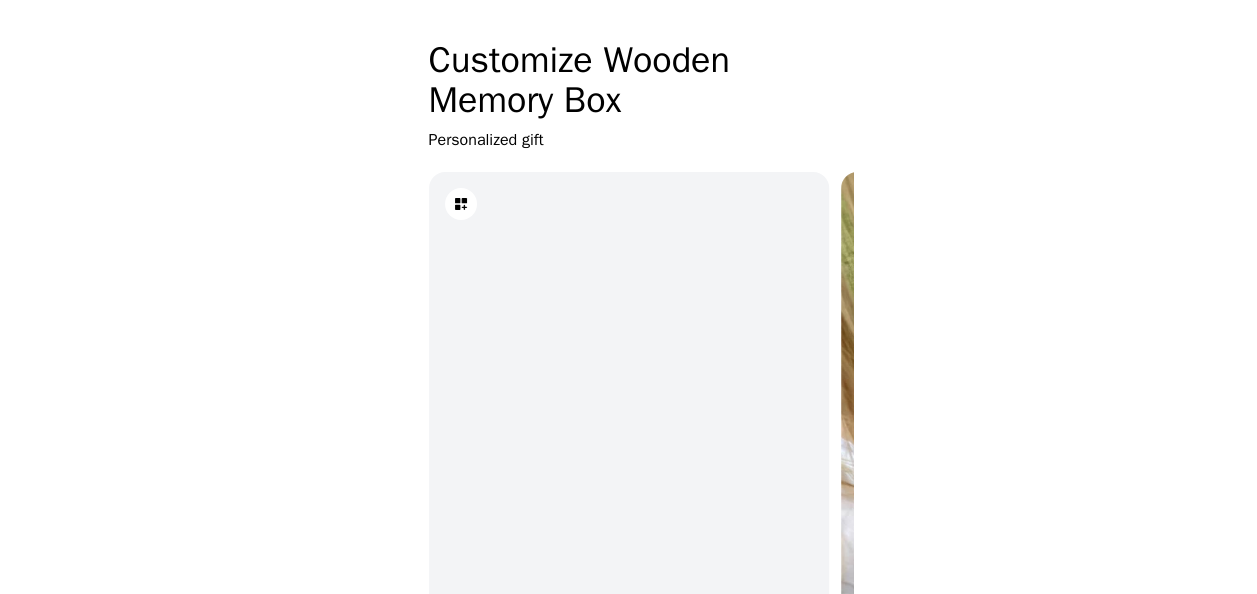 drag, startPoint x: 516, startPoint y: 369, endPoint x: 644, endPoint y: 172, distance: 234.9319 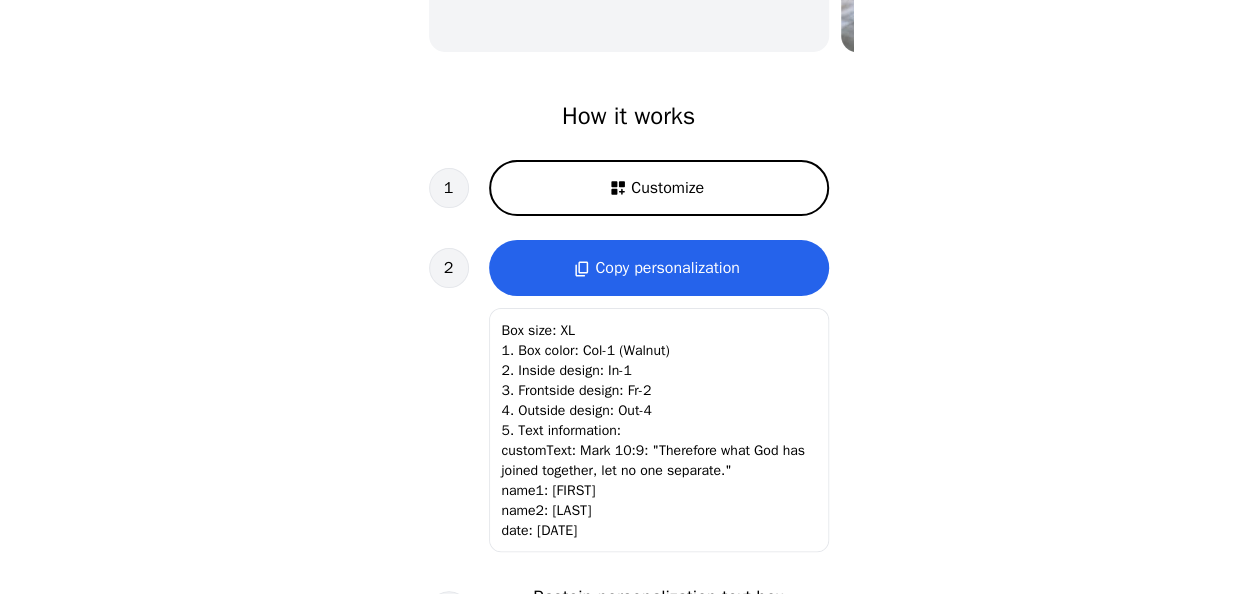 scroll, scrollTop: 400, scrollLeft: 0, axis: vertical 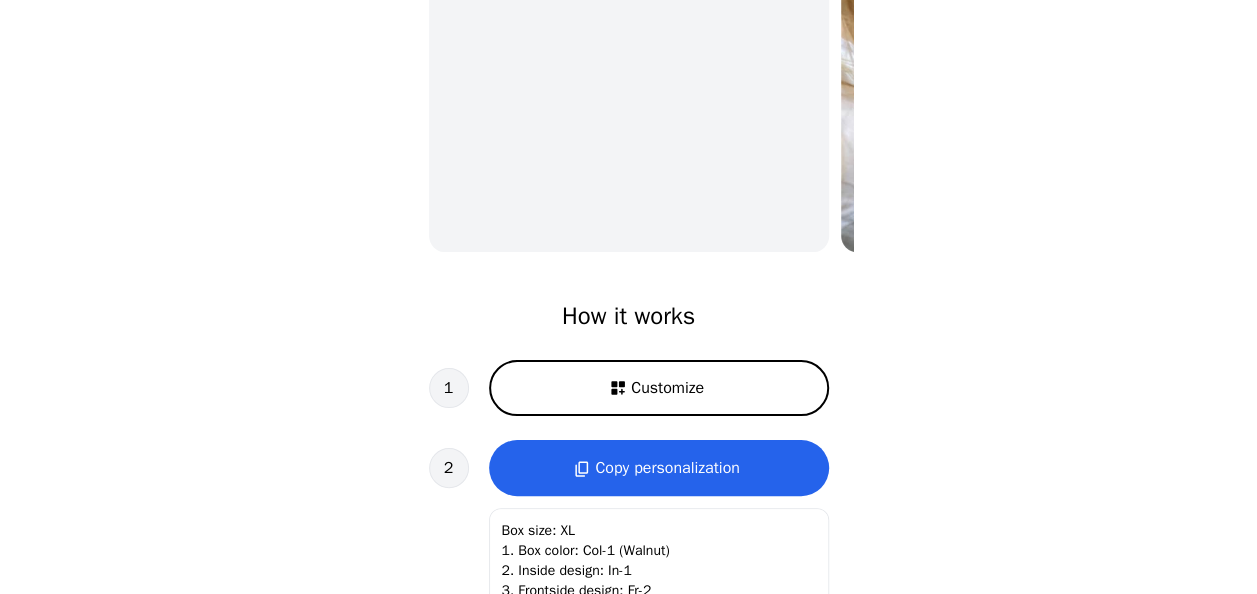 click on "Customize" at bounding box center [667, 388] 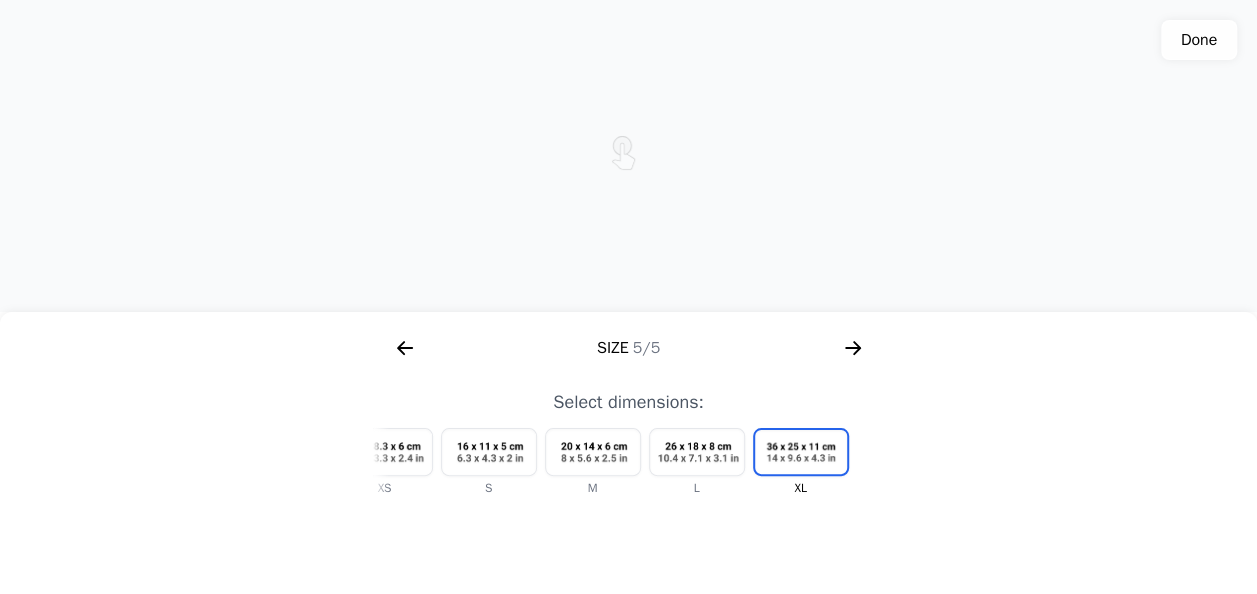click 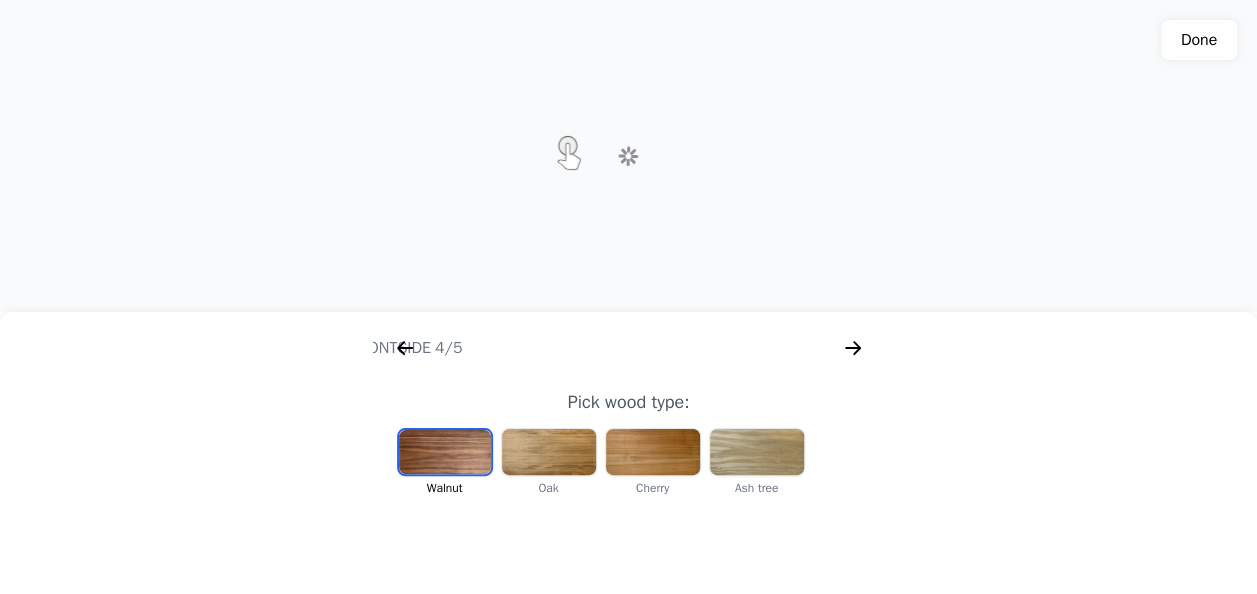 scroll, scrollTop: 0, scrollLeft: 256, axis: horizontal 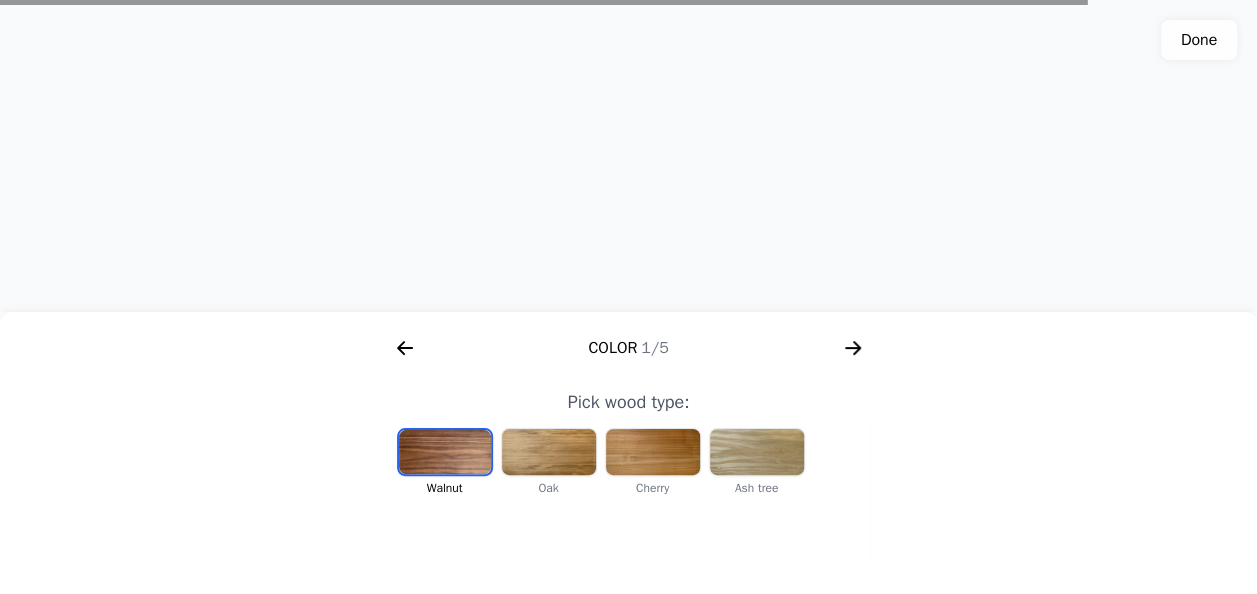 click at bounding box center [757, 452] 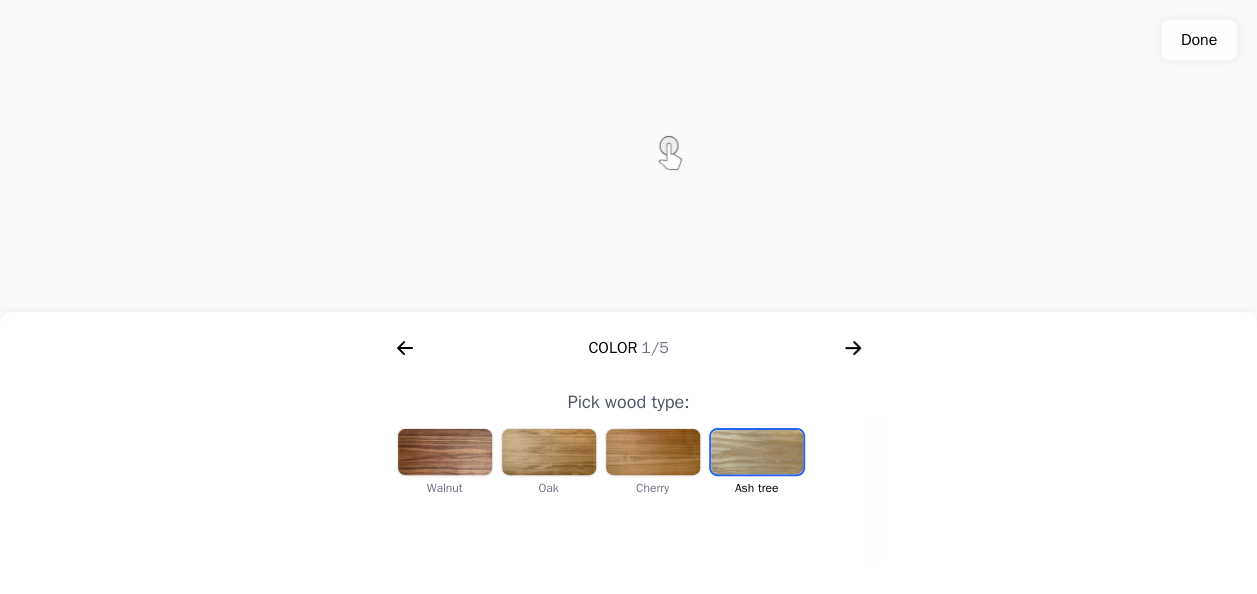 click at bounding box center (653, 452) 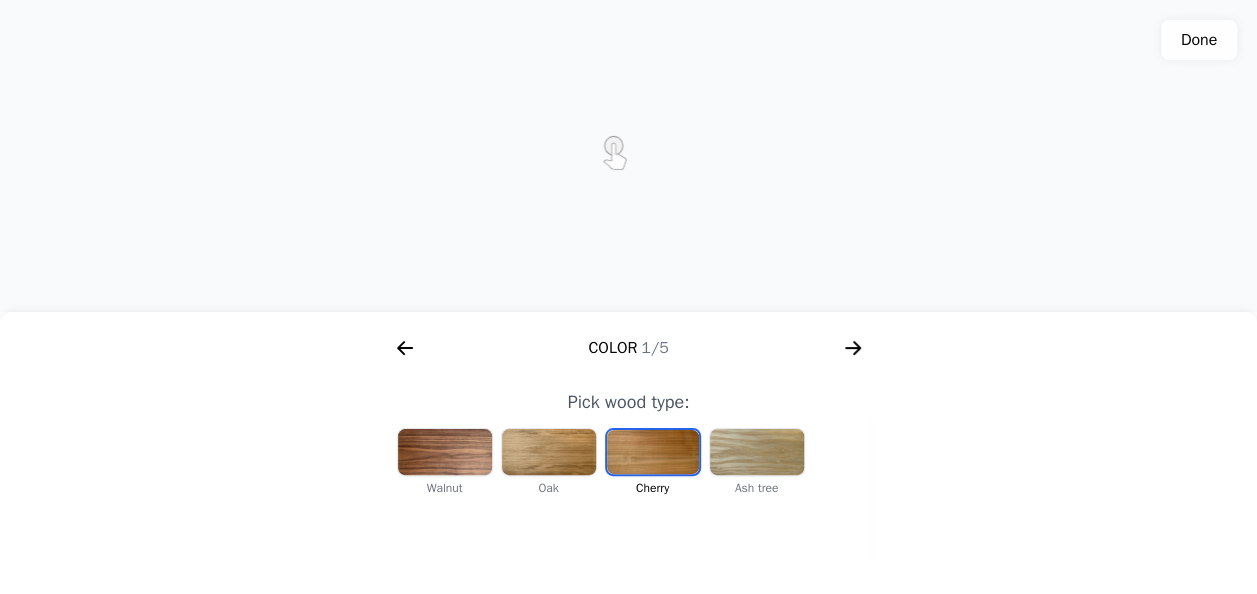 click at bounding box center [549, 452] 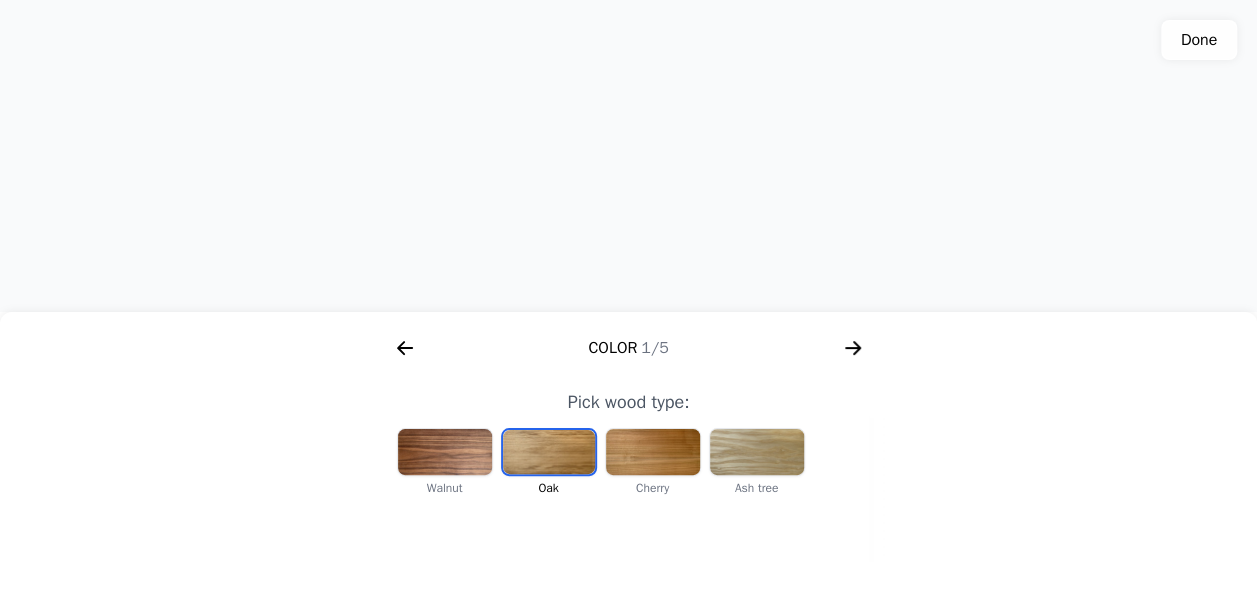 click at bounding box center (549, 452) 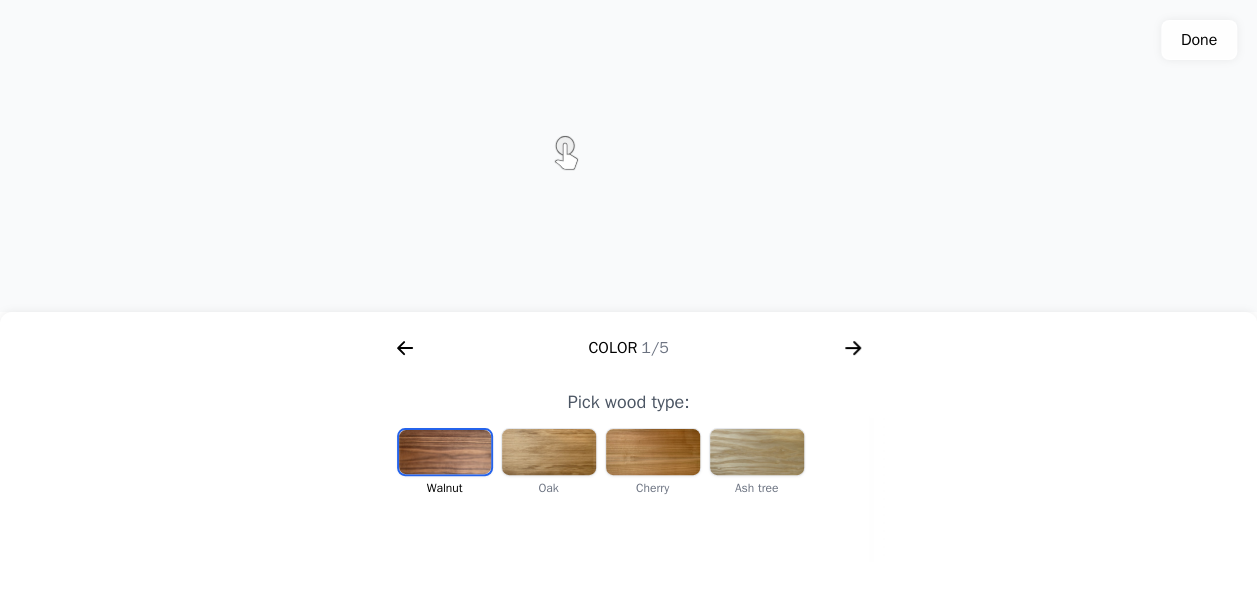 click at bounding box center (549, 452) 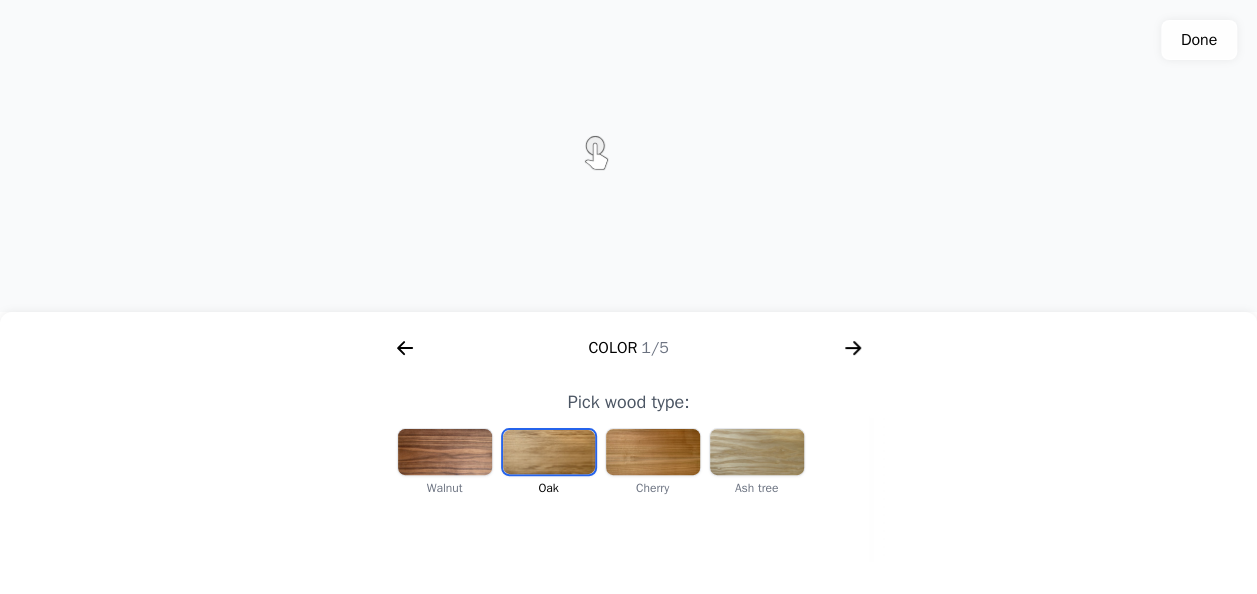 click at bounding box center (653, 452) 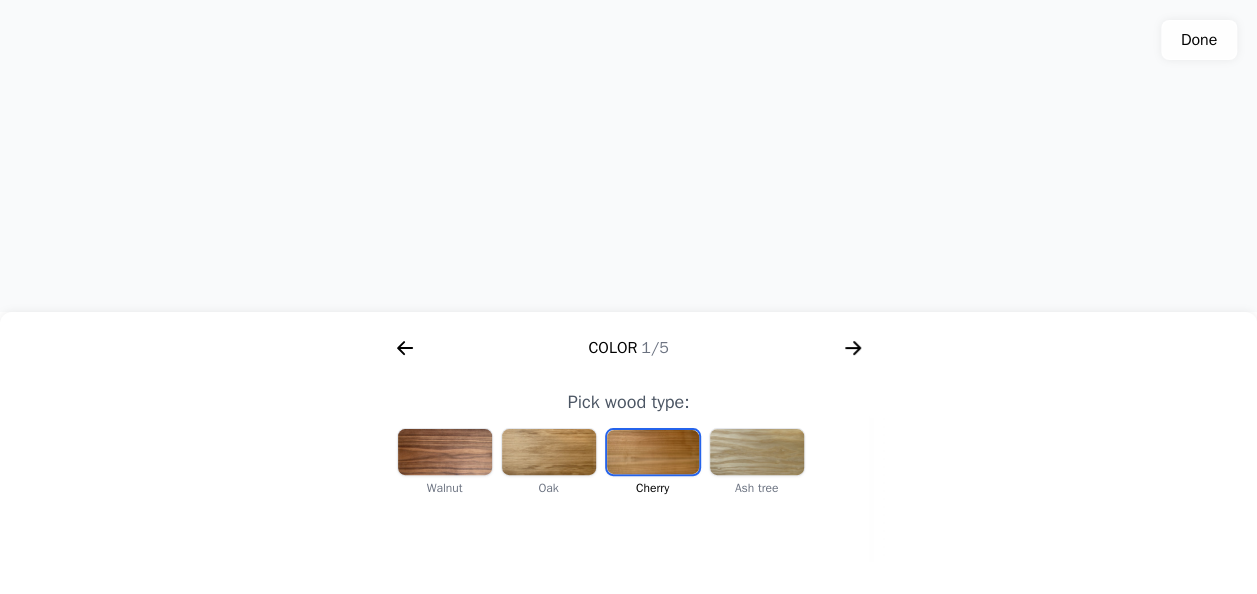 click at bounding box center [757, 452] 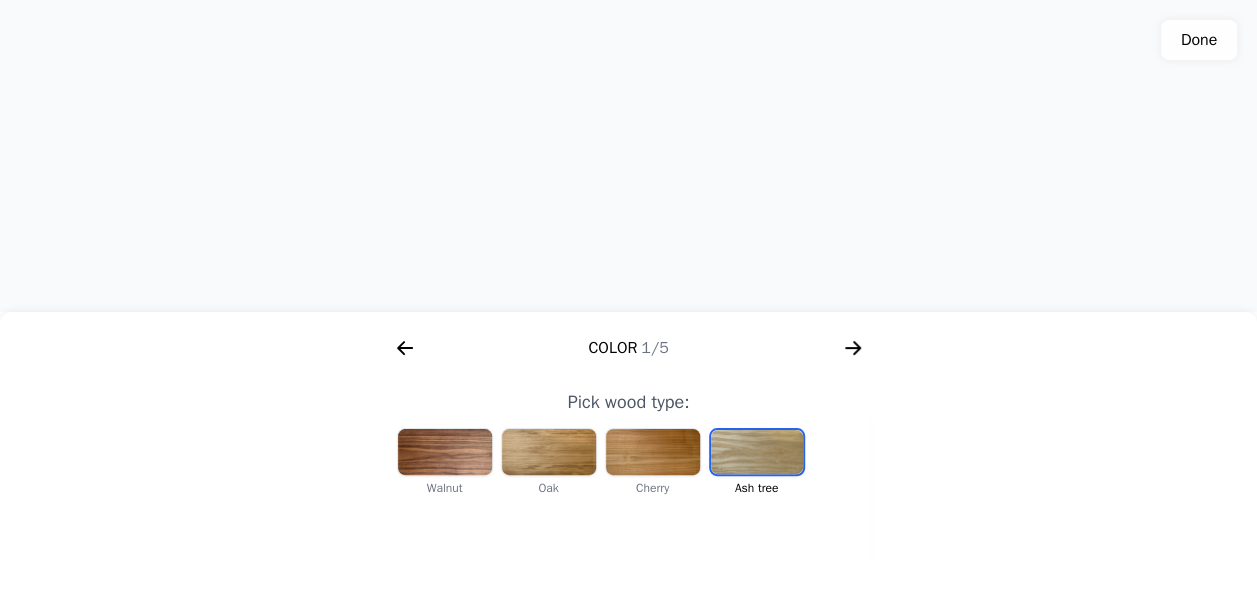 click at bounding box center [549, 452] 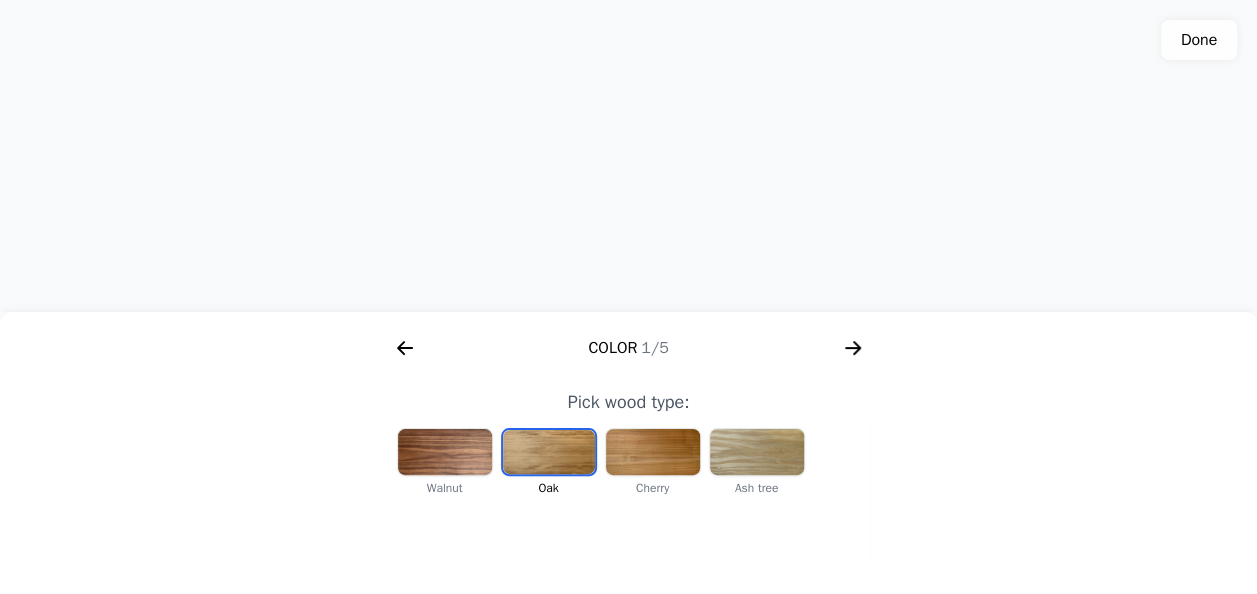 click at bounding box center (445, 452) 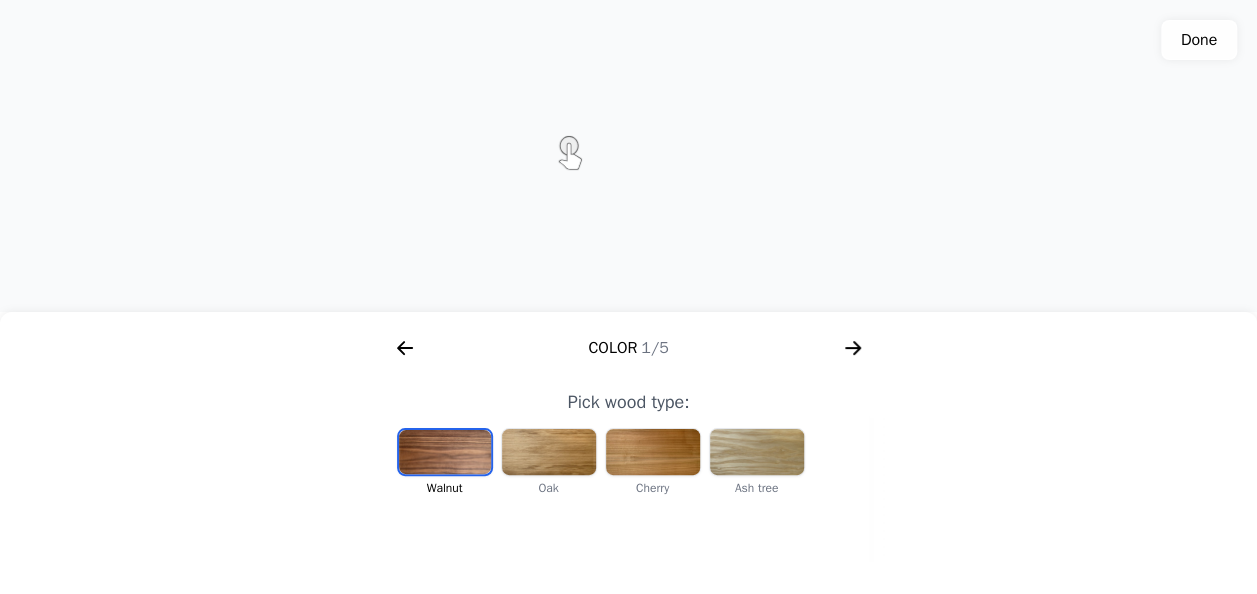 click at bounding box center [549, 452] 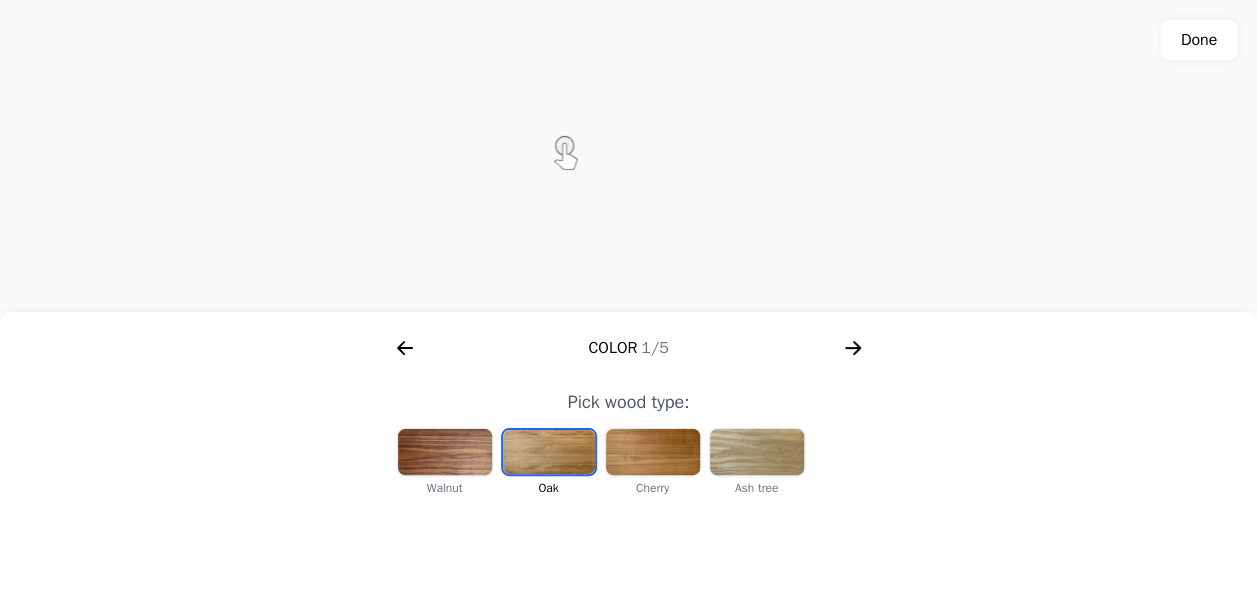 click at bounding box center (757, 452) 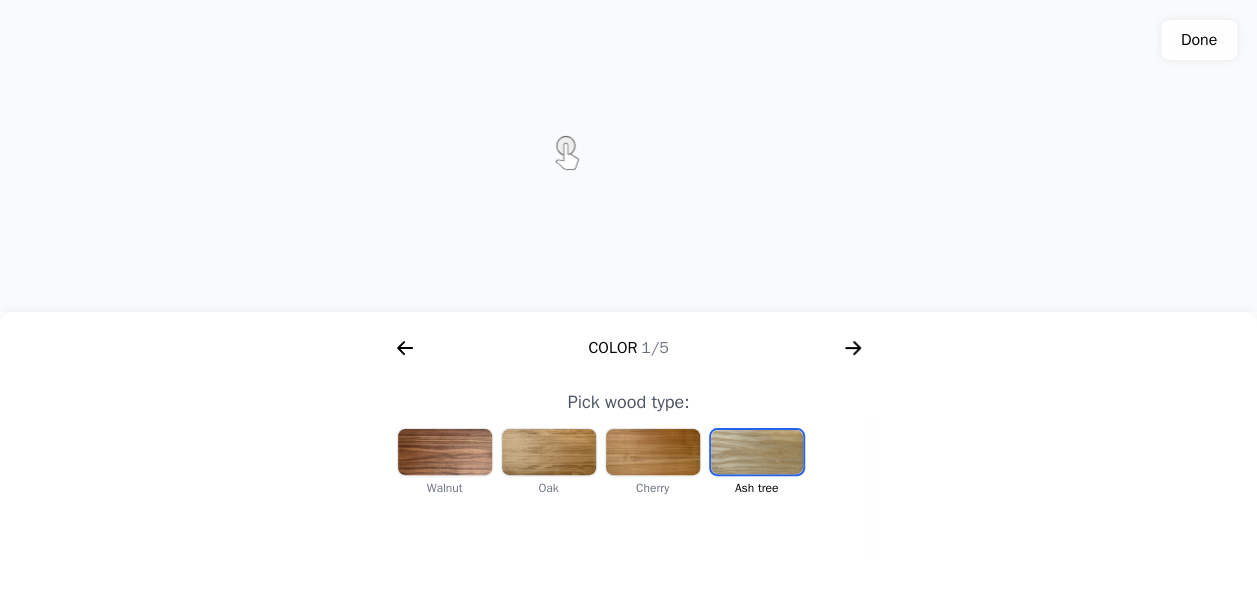 click 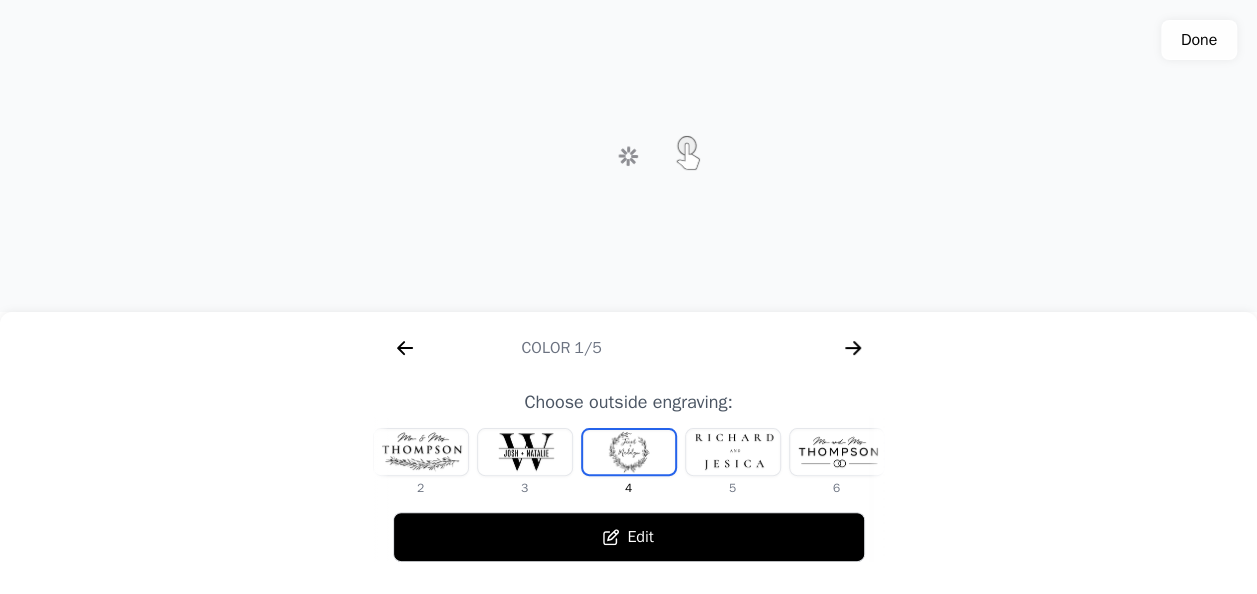 scroll, scrollTop: 0, scrollLeft: 768, axis: horizontal 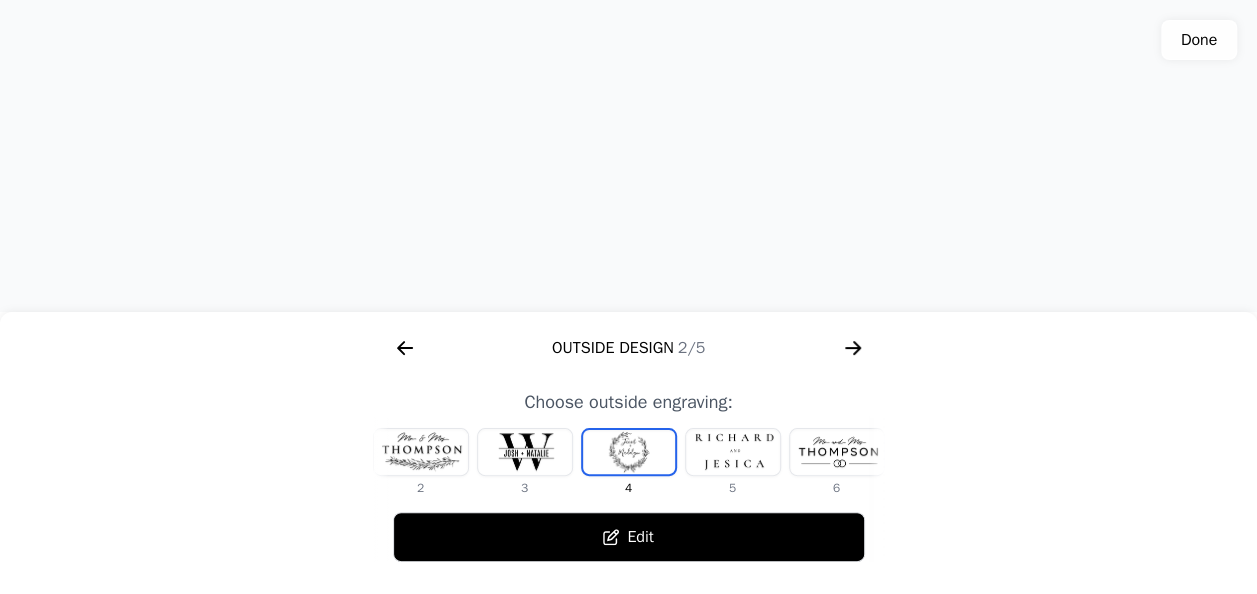click 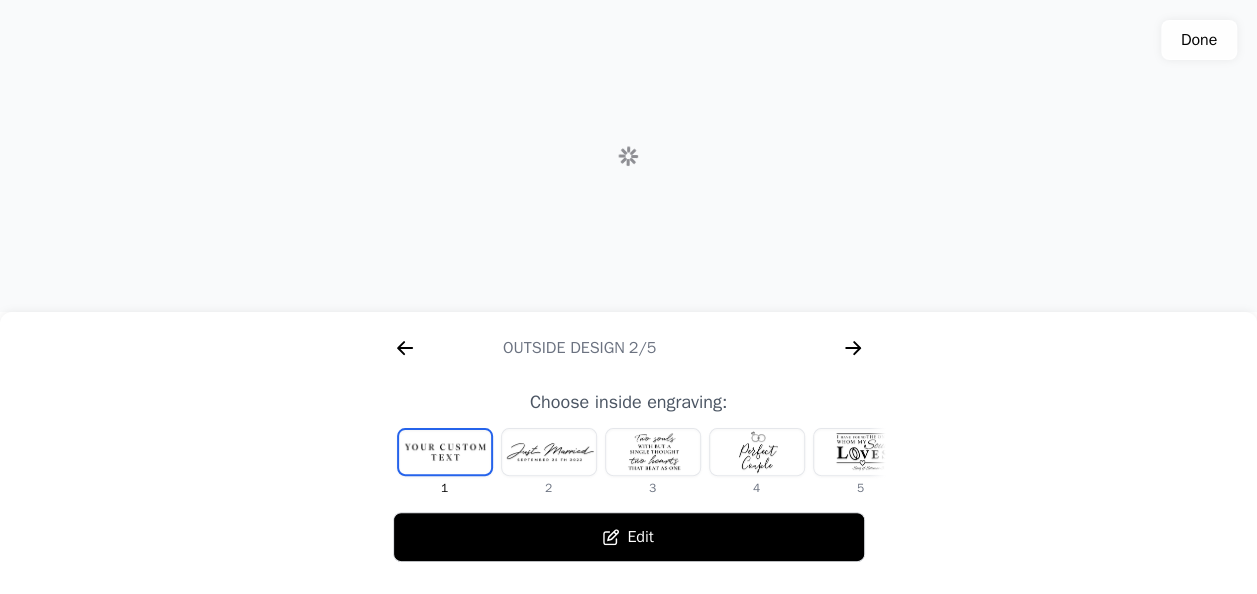 scroll, scrollTop: 0, scrollLeft: 1280, axis: horizontal 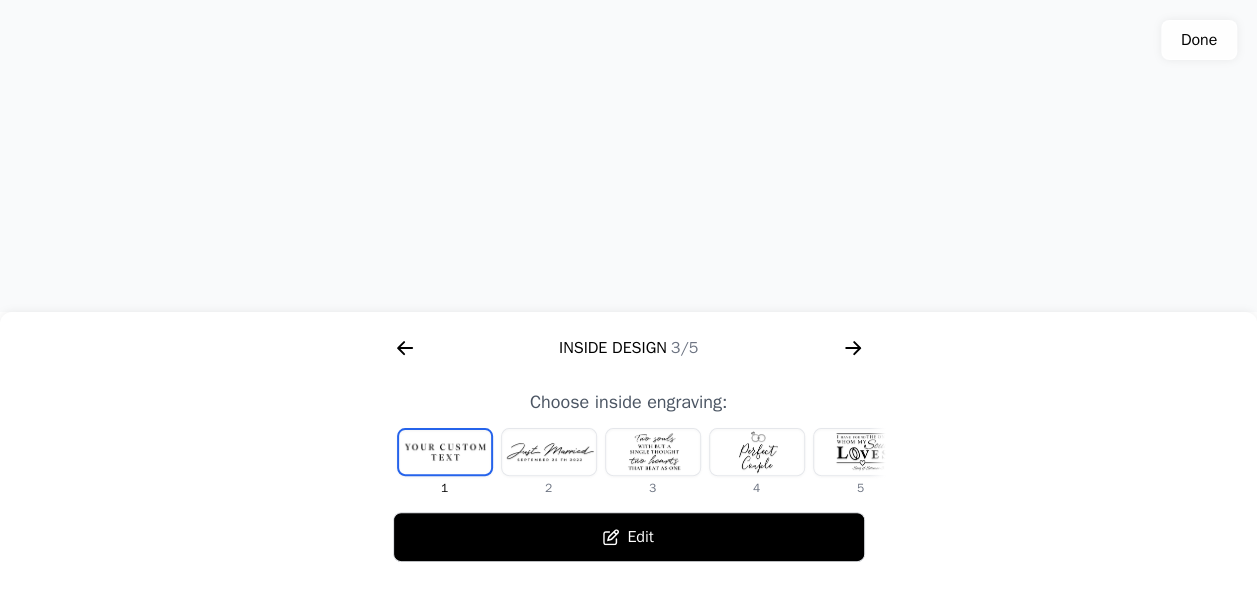 click 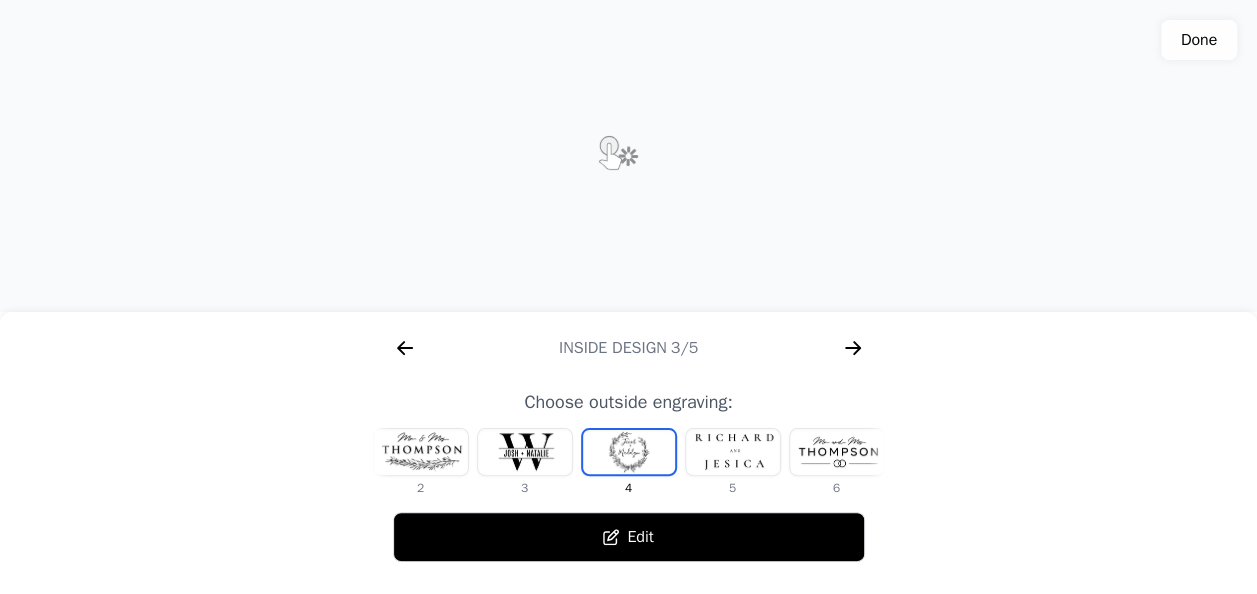 scroll, scrollTop: 0, scrollLeft: 1167, axis: horizontal 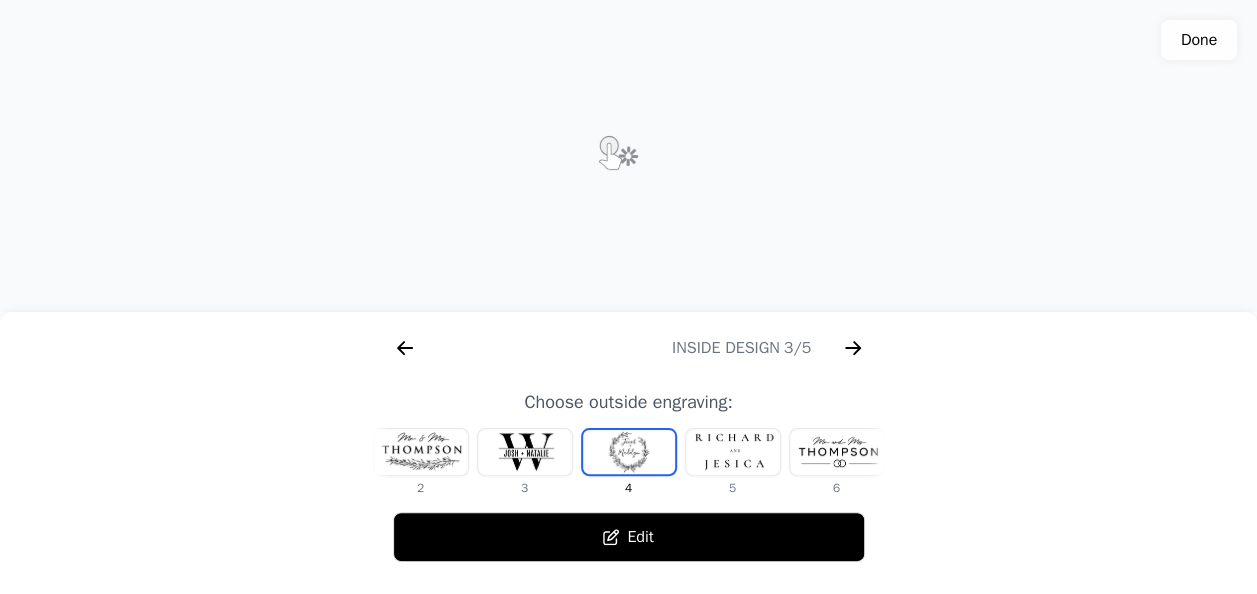 click 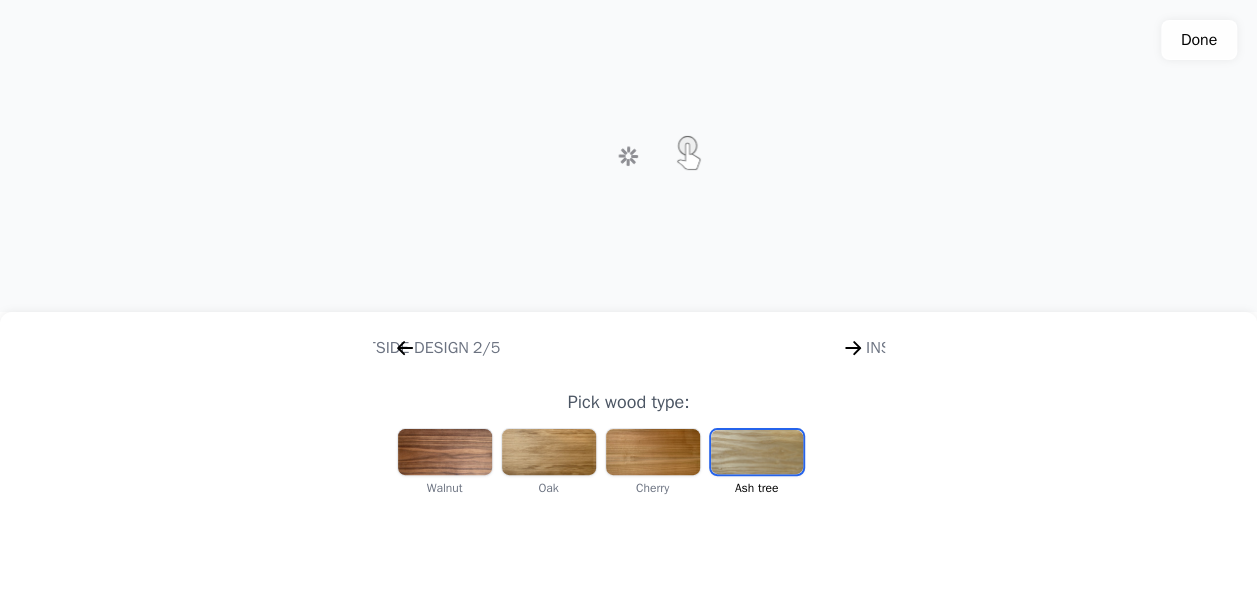 click at bounding box center (549, 452) 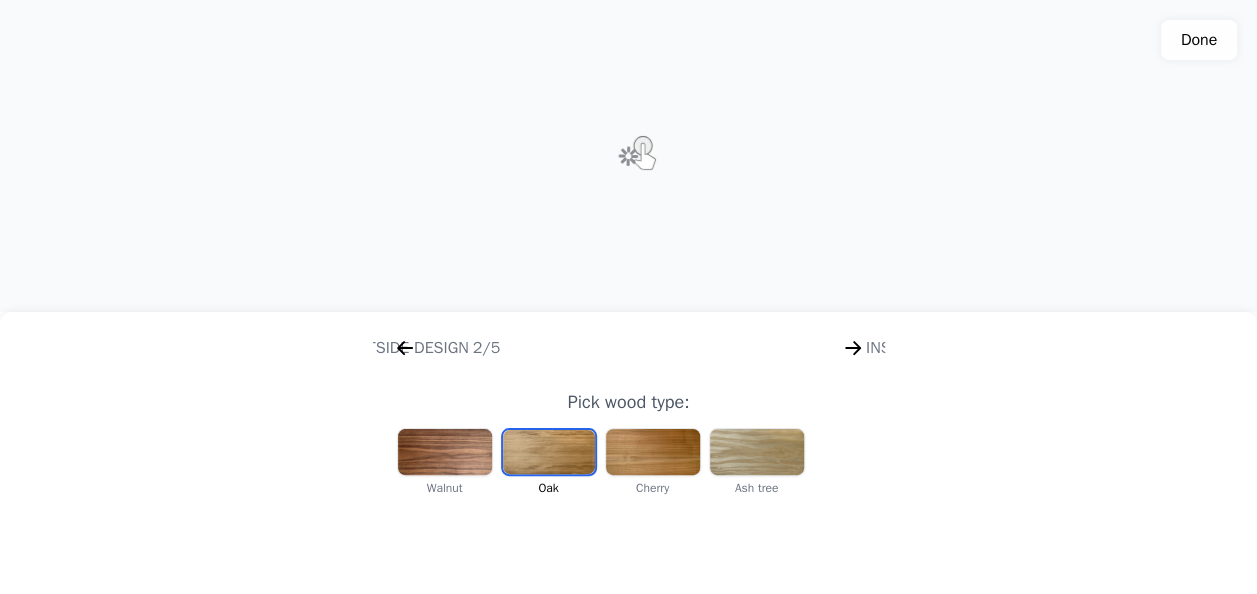 scroll, scrollTop: 0, scrollLeft: 256, axis: horizontal 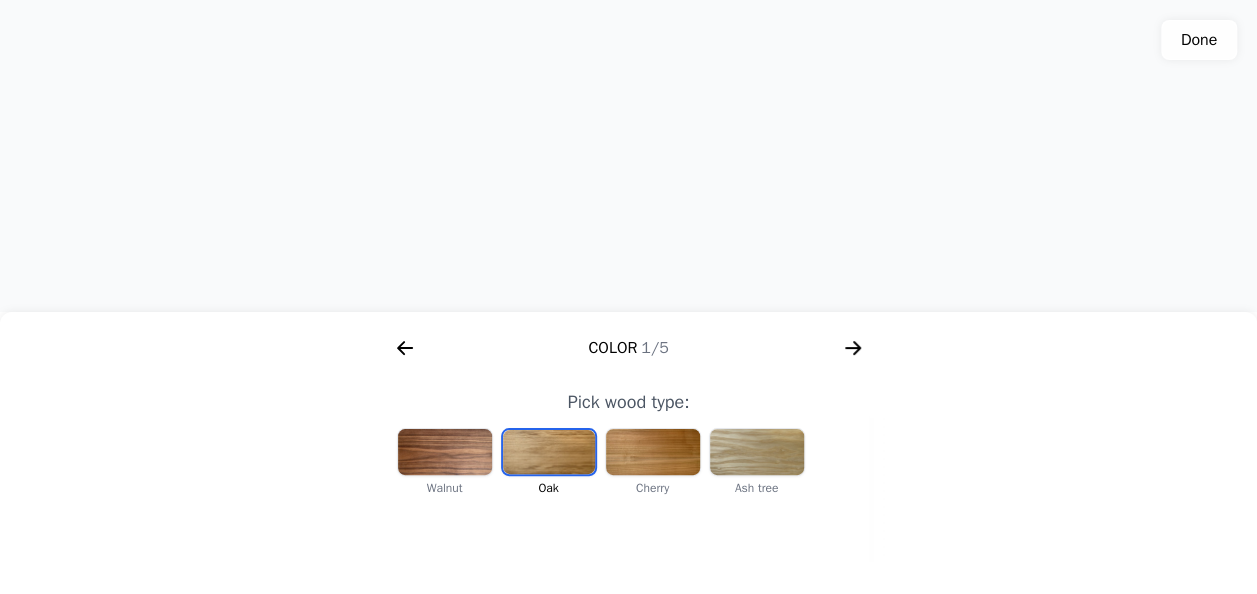 drag, startPoint x: 1253, startPoint y: 464, endPoint x: 1256, endPoint y: 518, distance: 54.08327 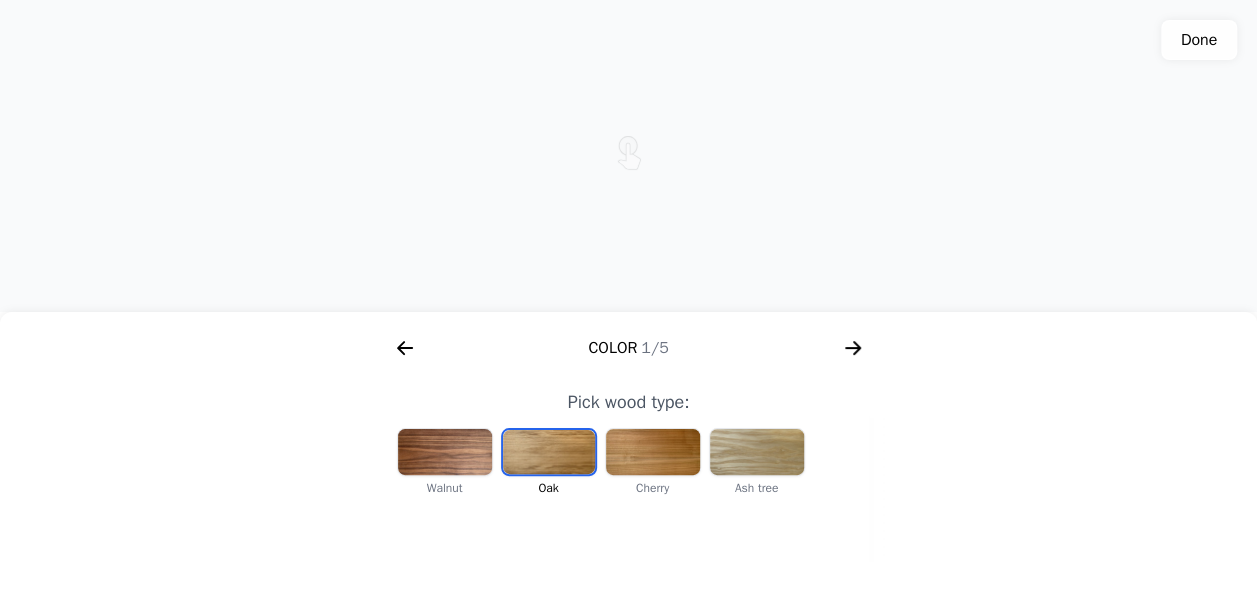 click at bounding box center (549, 452) 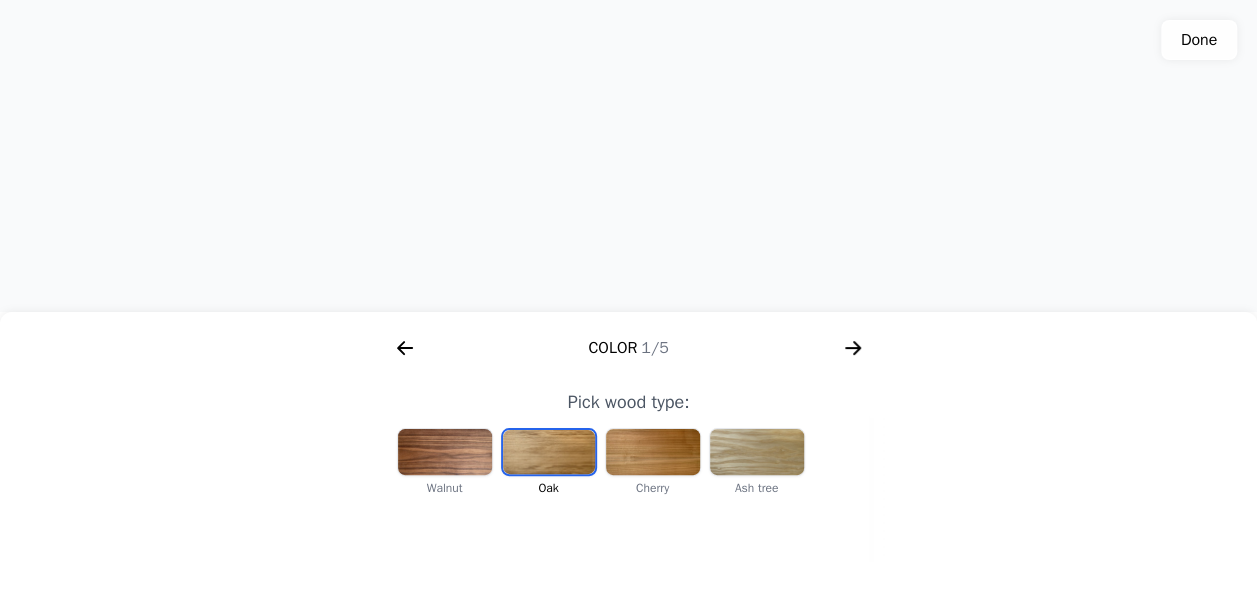 click 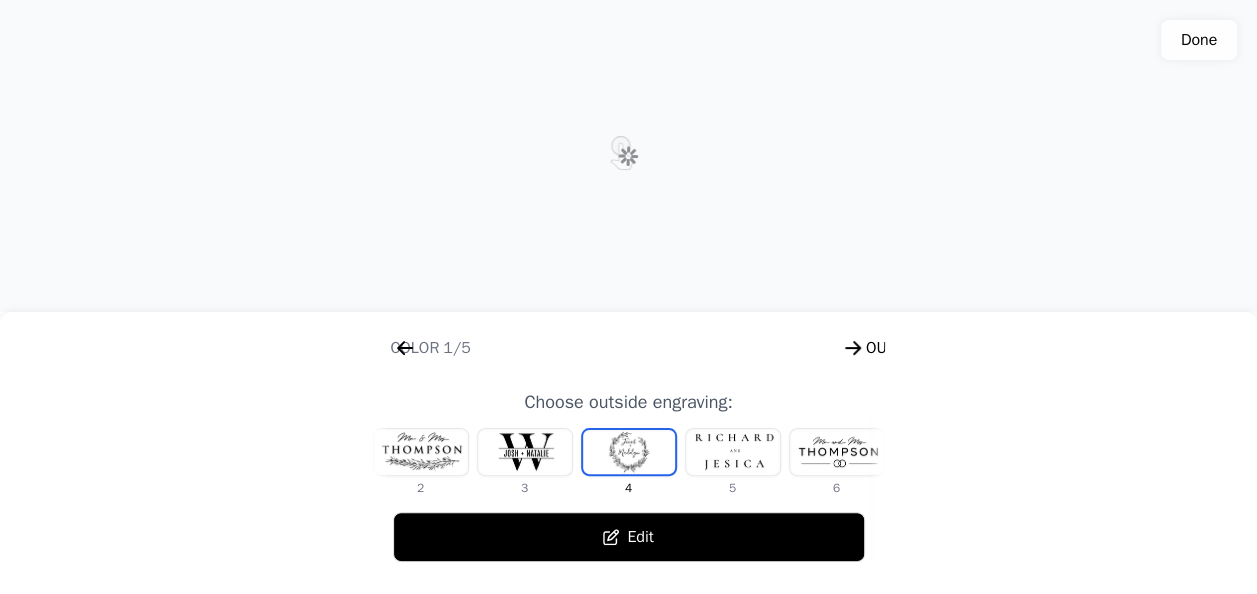 scroll, scrollTop: 0, scrollLeft: 768, axis: horizontal 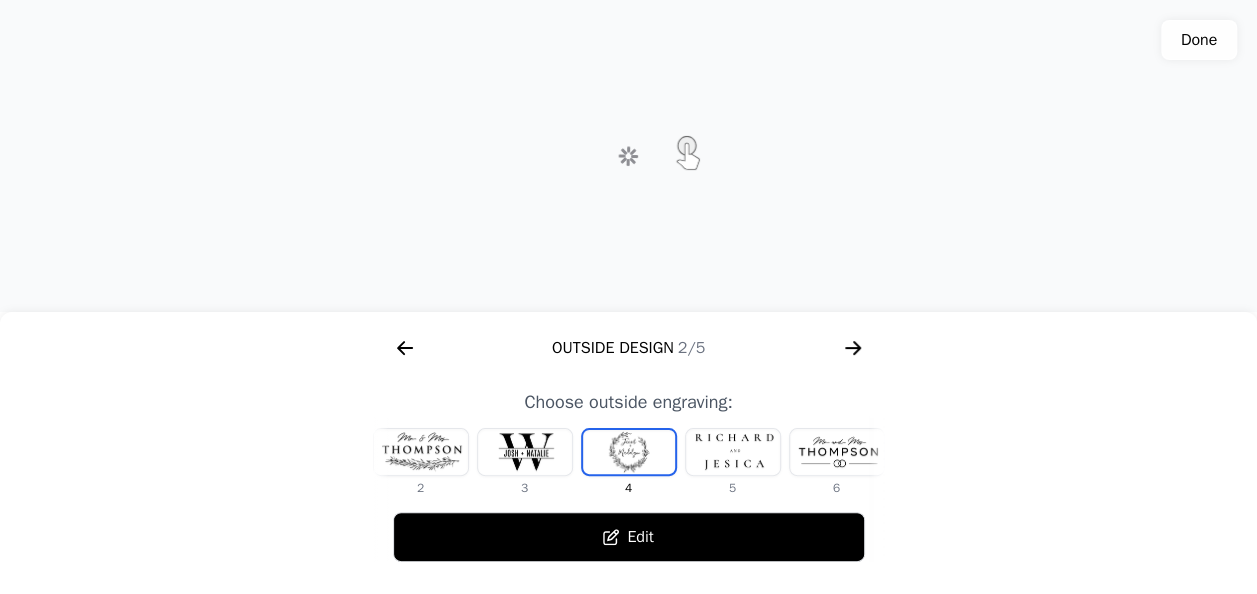 click 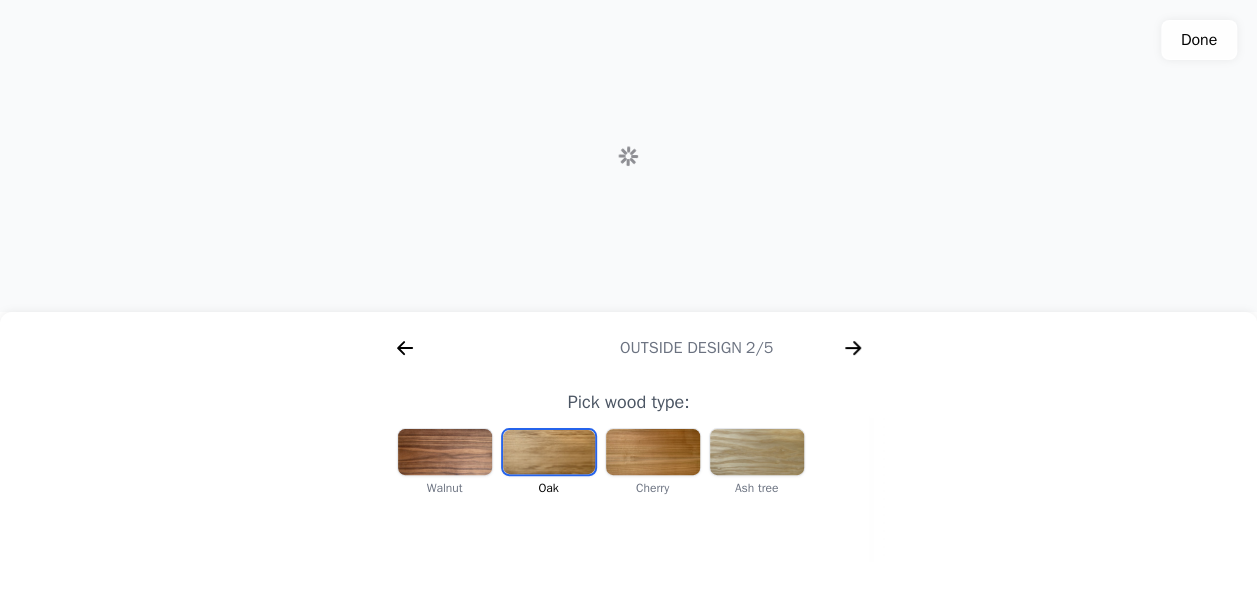 scroll, scrollTop: 0, scrollLeft: 256, axis: horizontal 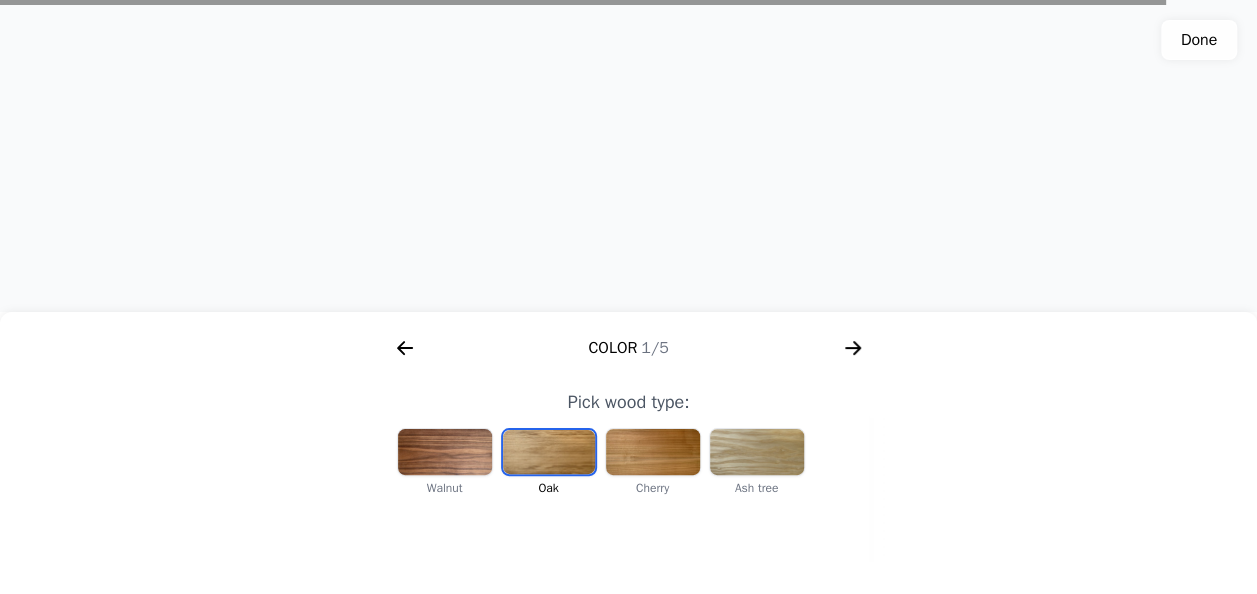 click at bounding box center (549, 452) 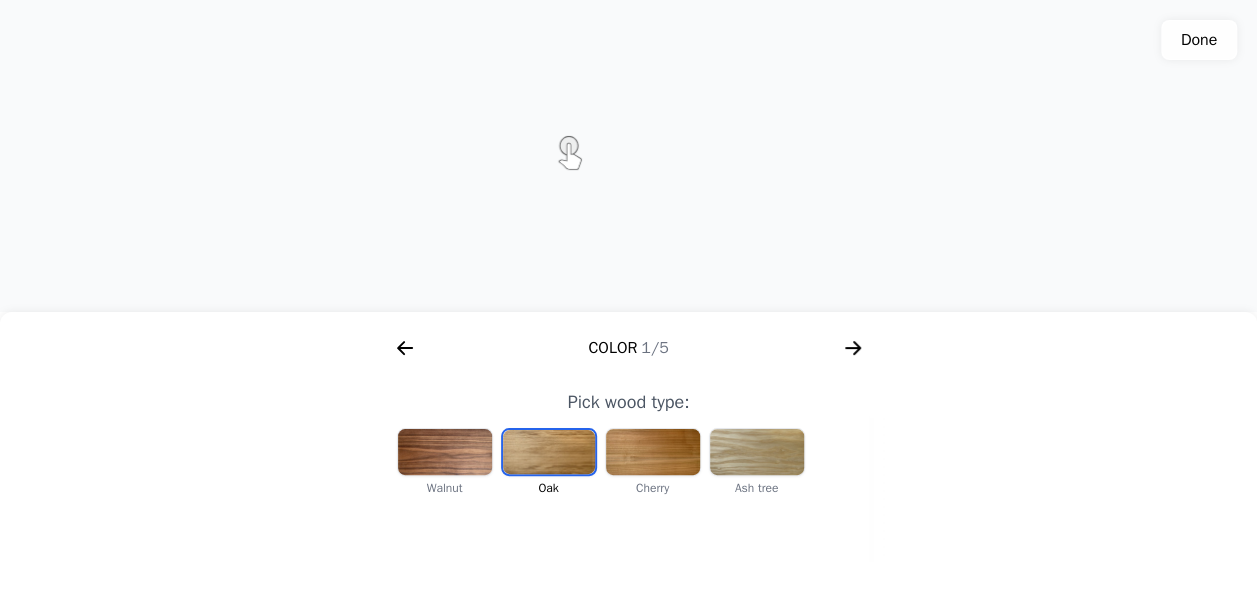 click 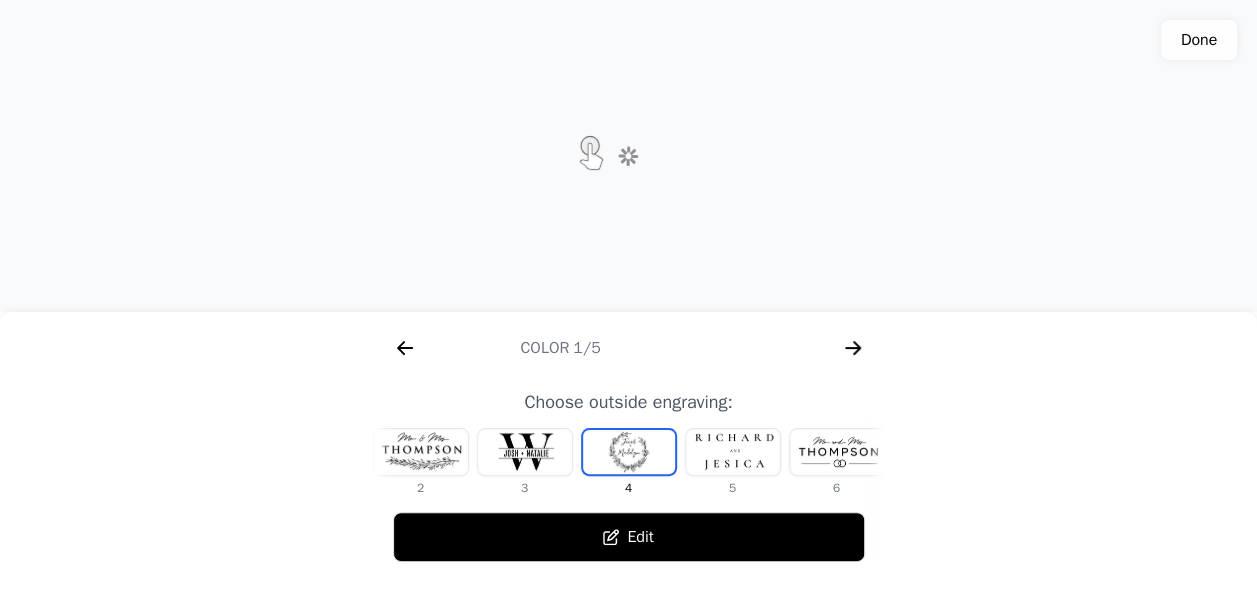 scroll, scrollTop: 0, scrollLeft: 768, axis: horizontal 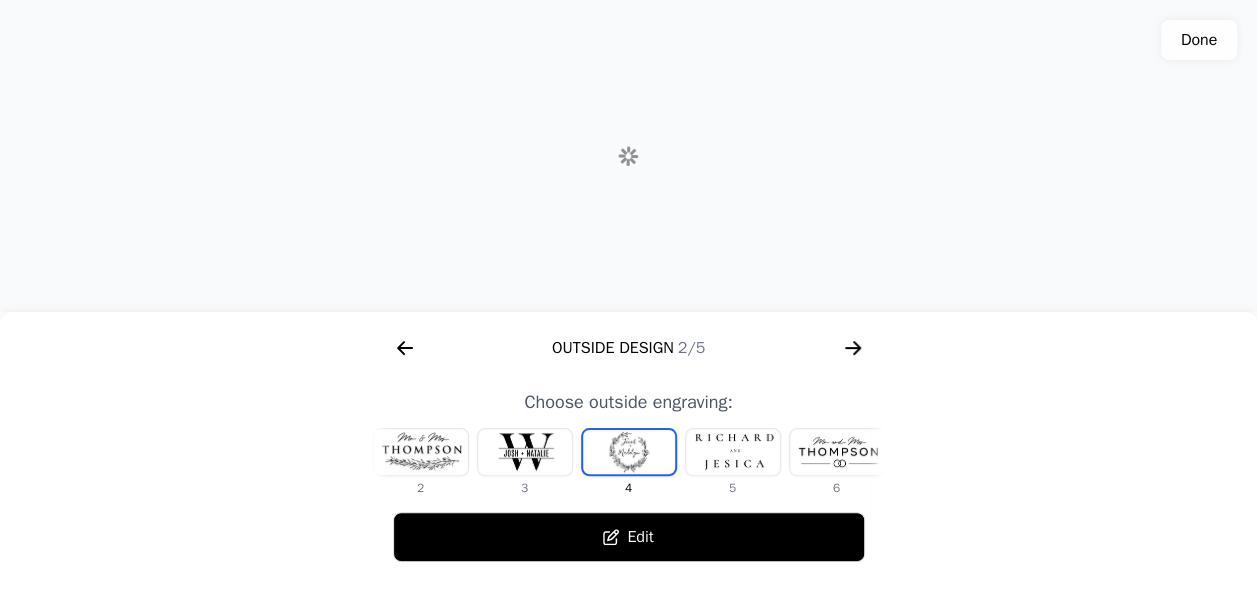 click 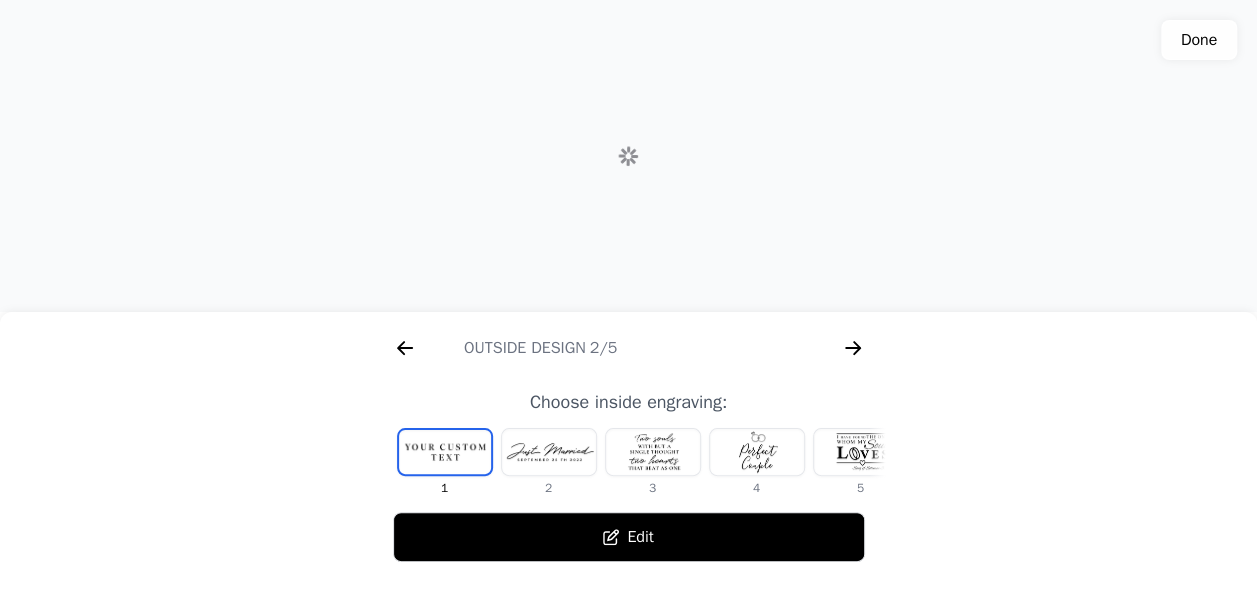 scroll, scrollTop: 0, scrollLeft: 1280, axis: horizontal 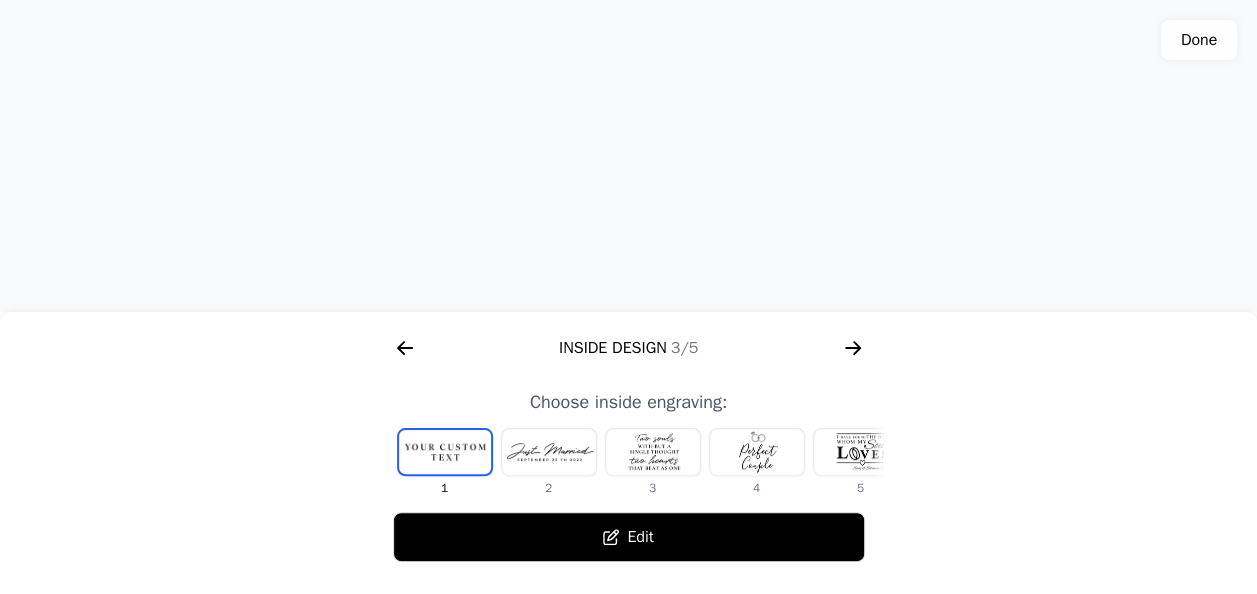 click 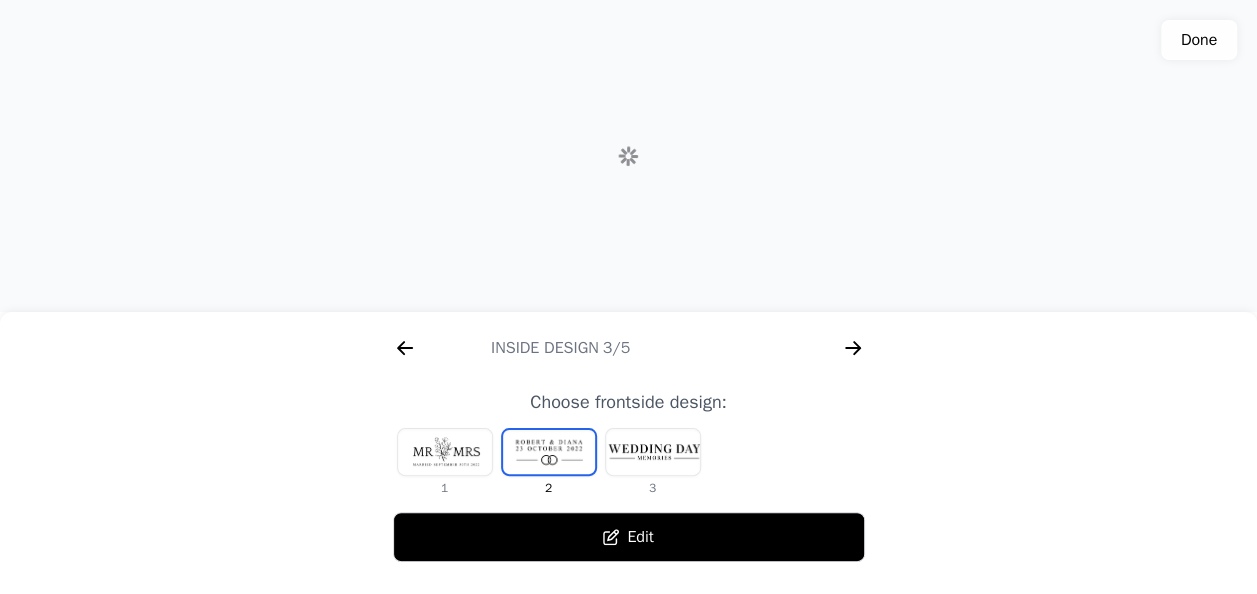 scroll, scrollTop: 0, scrollLeft: 1792, axis: horizontal 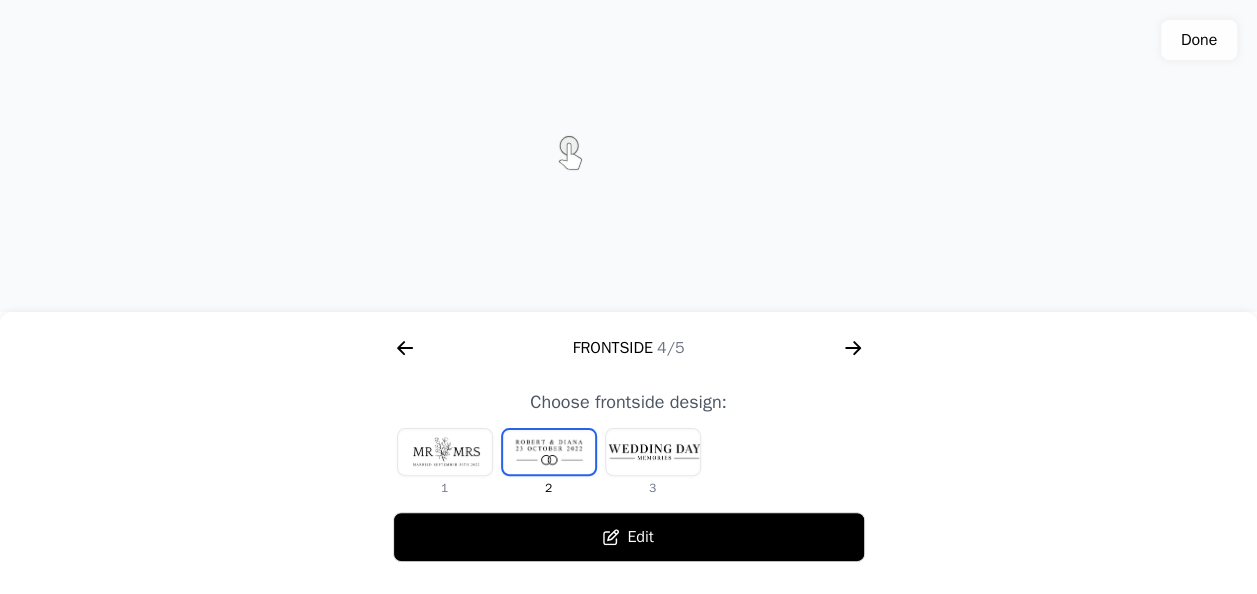 click 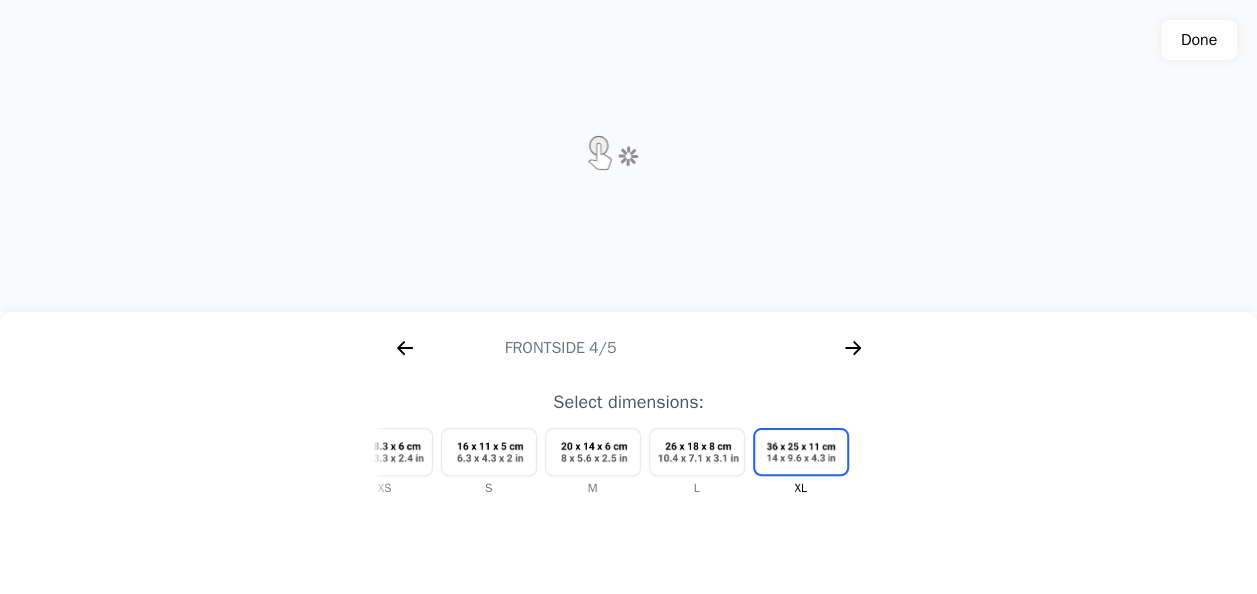 scroll, scrollTop: 0, scrollLeft: 2304, axis: horizontal 